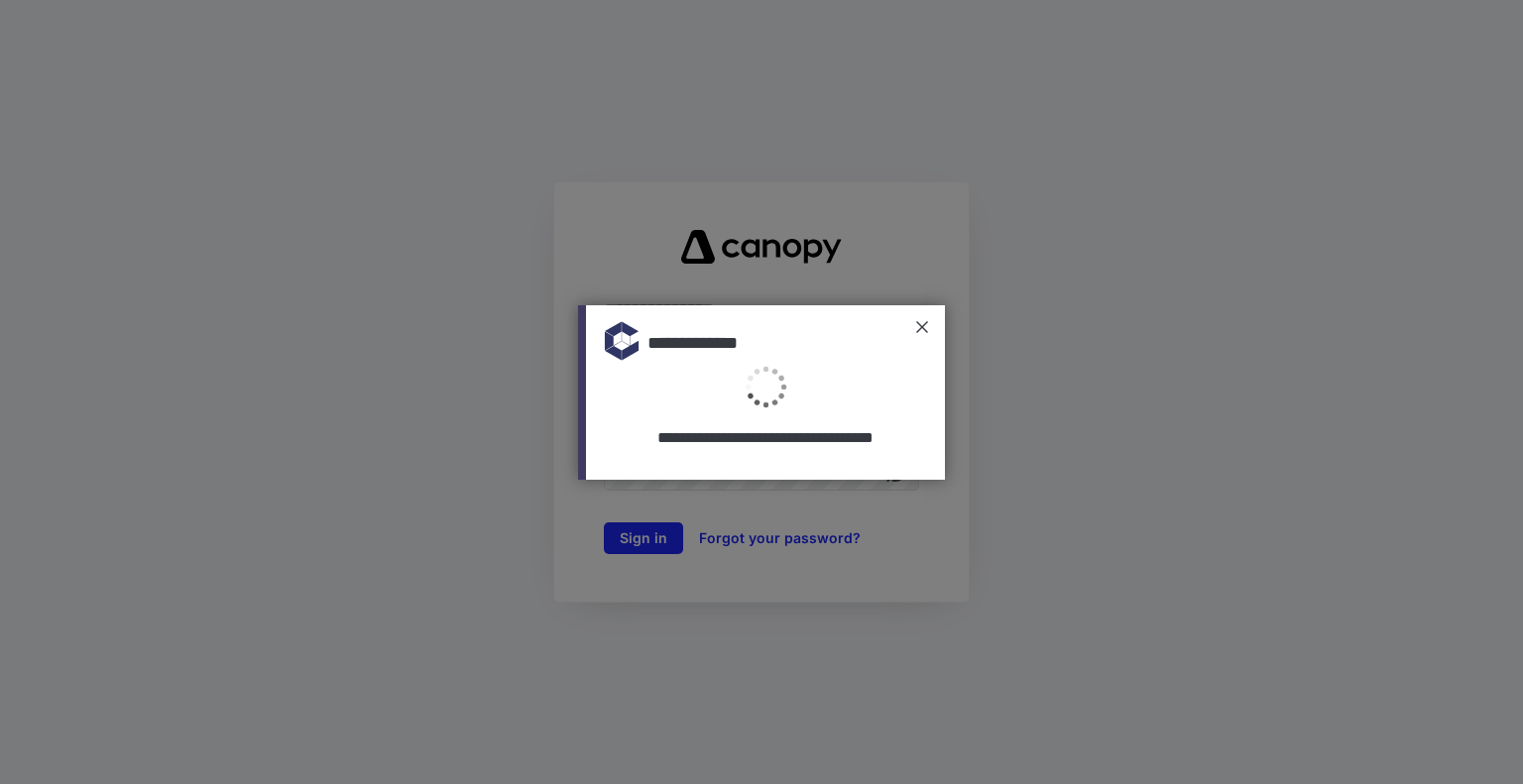 scroll, scrollTop: 0, scrollLeft: 0, axis: both 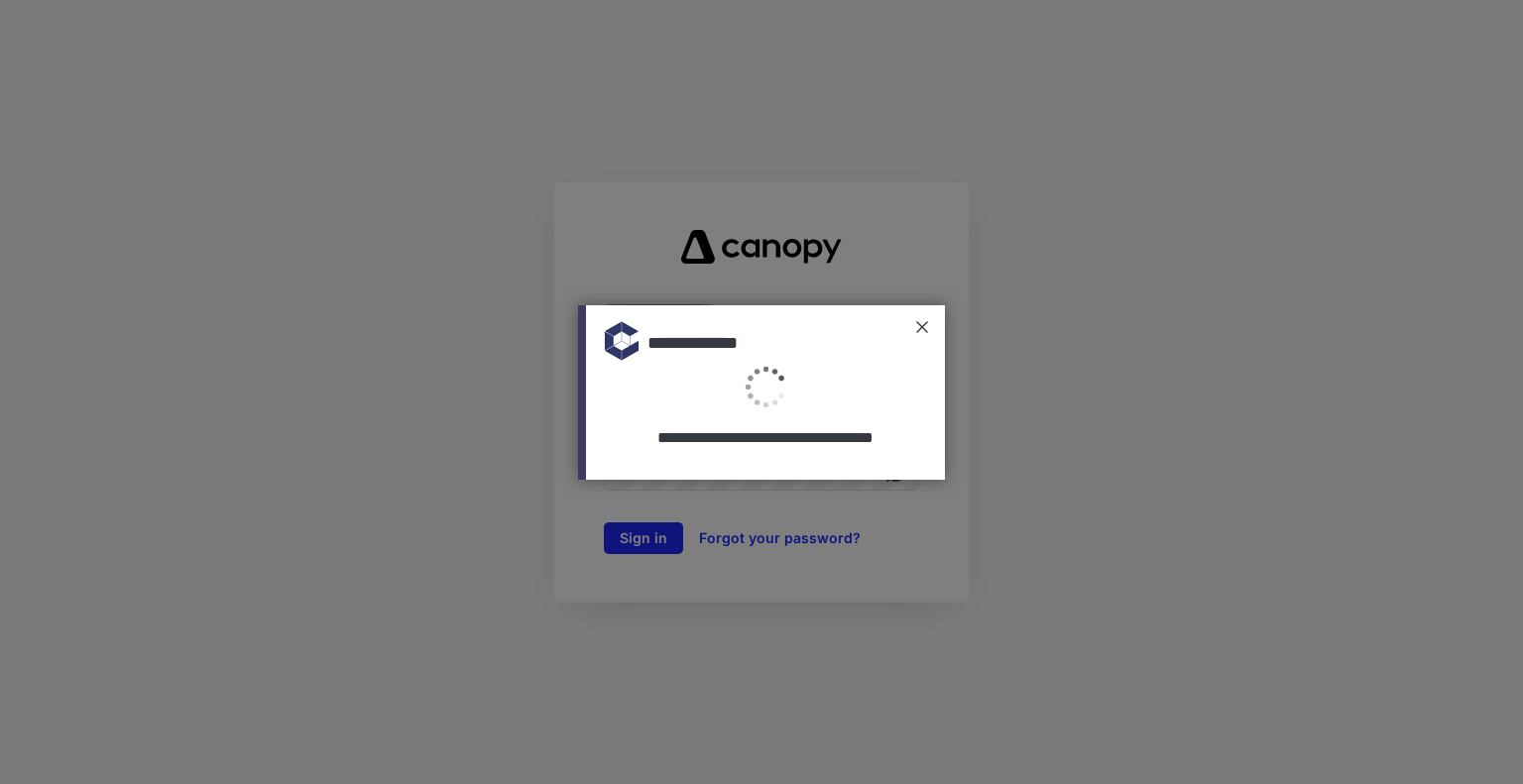 type on "**********" 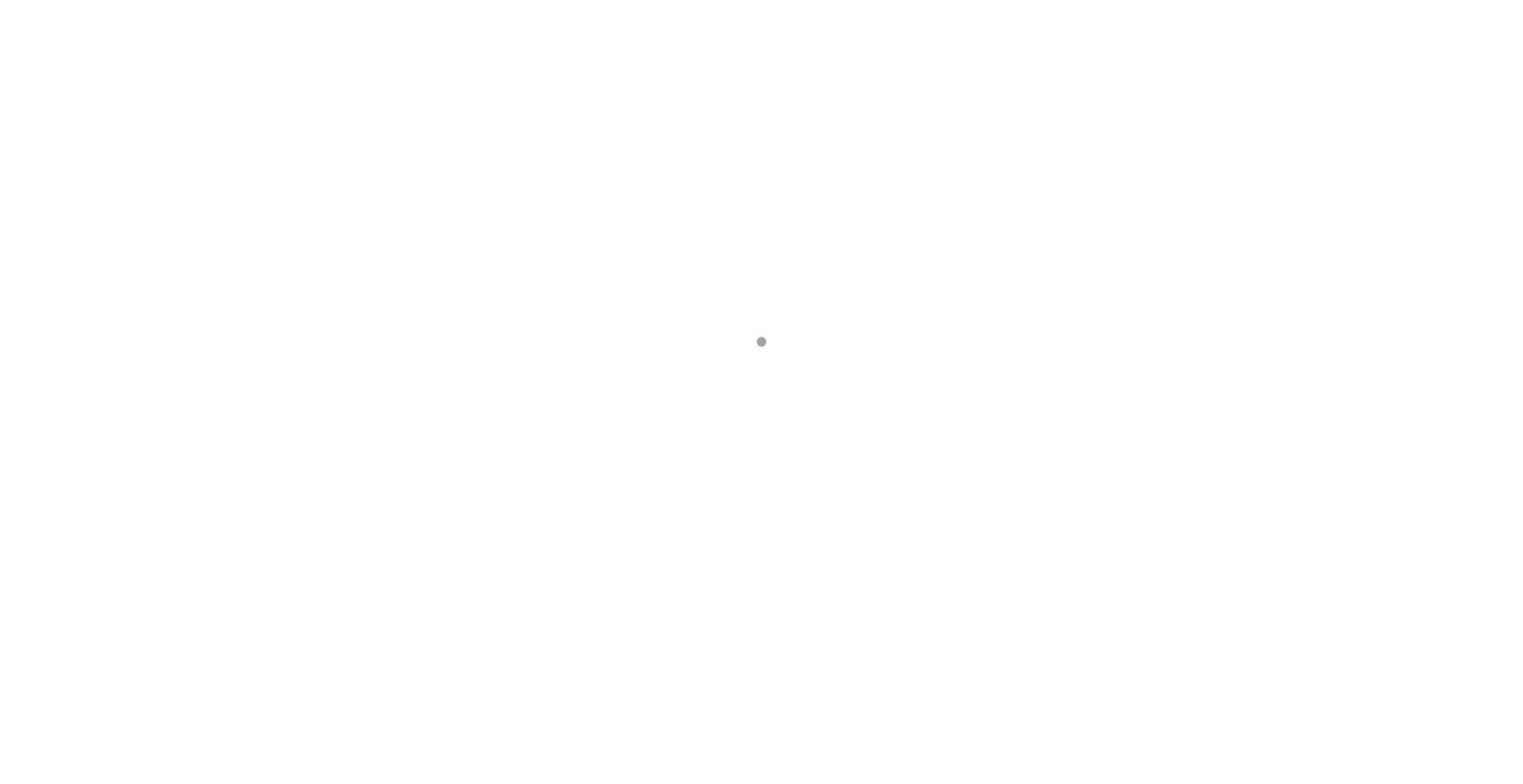scroll, scrollTop: 0, scrollLeft: 0, axis: both 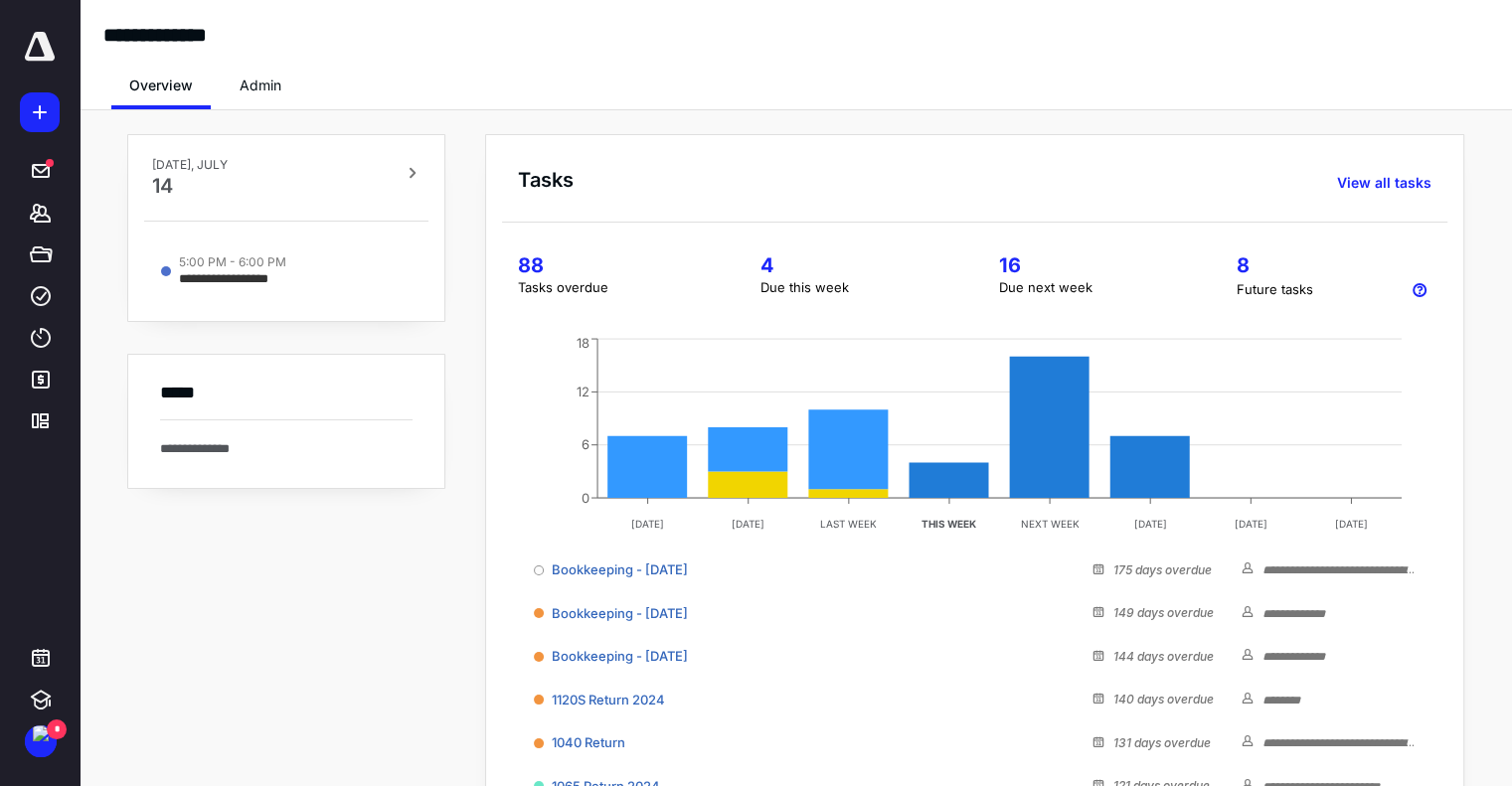 click on "4" at bounding box center [855, 265] 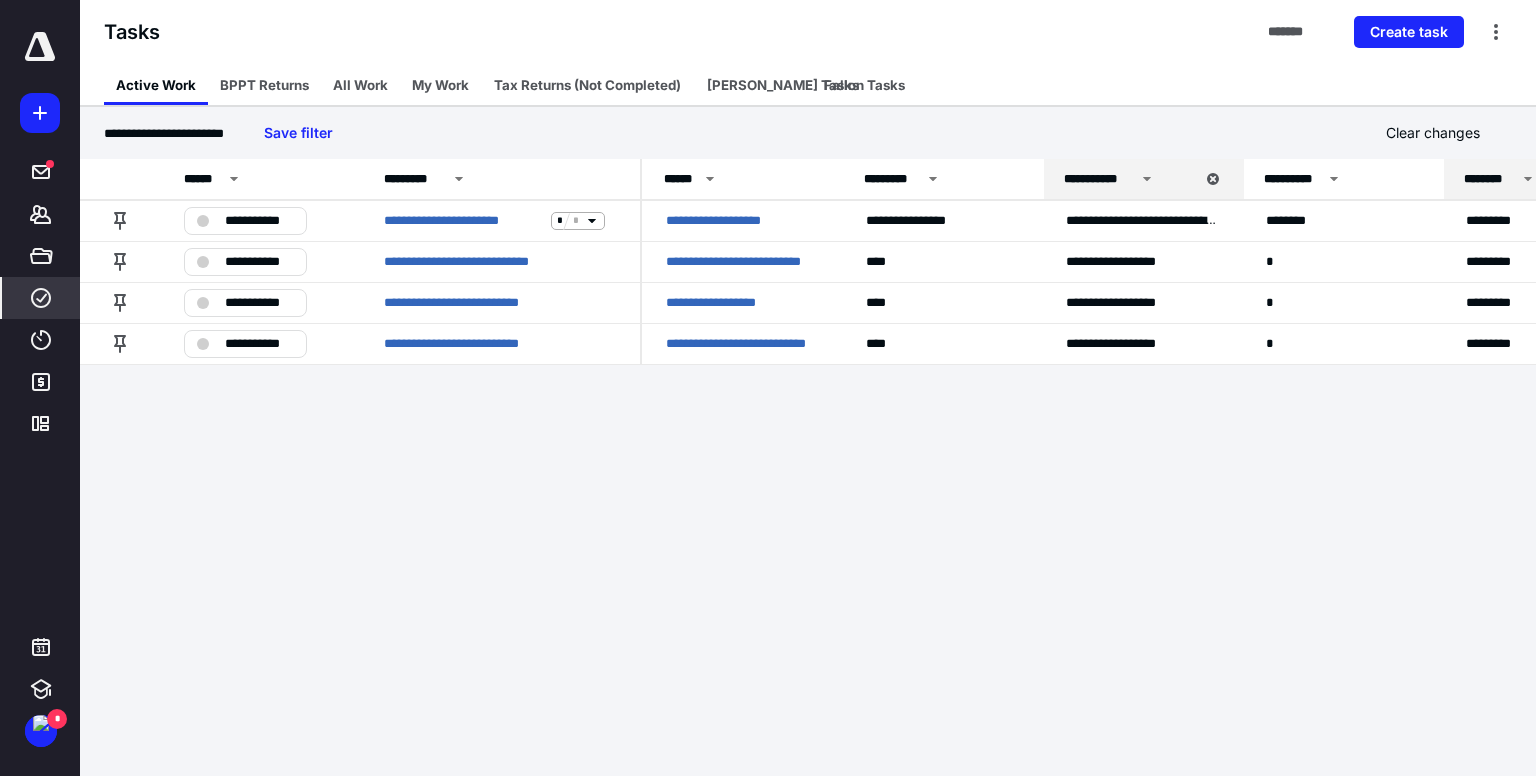 click at bounding box center [40, 47] 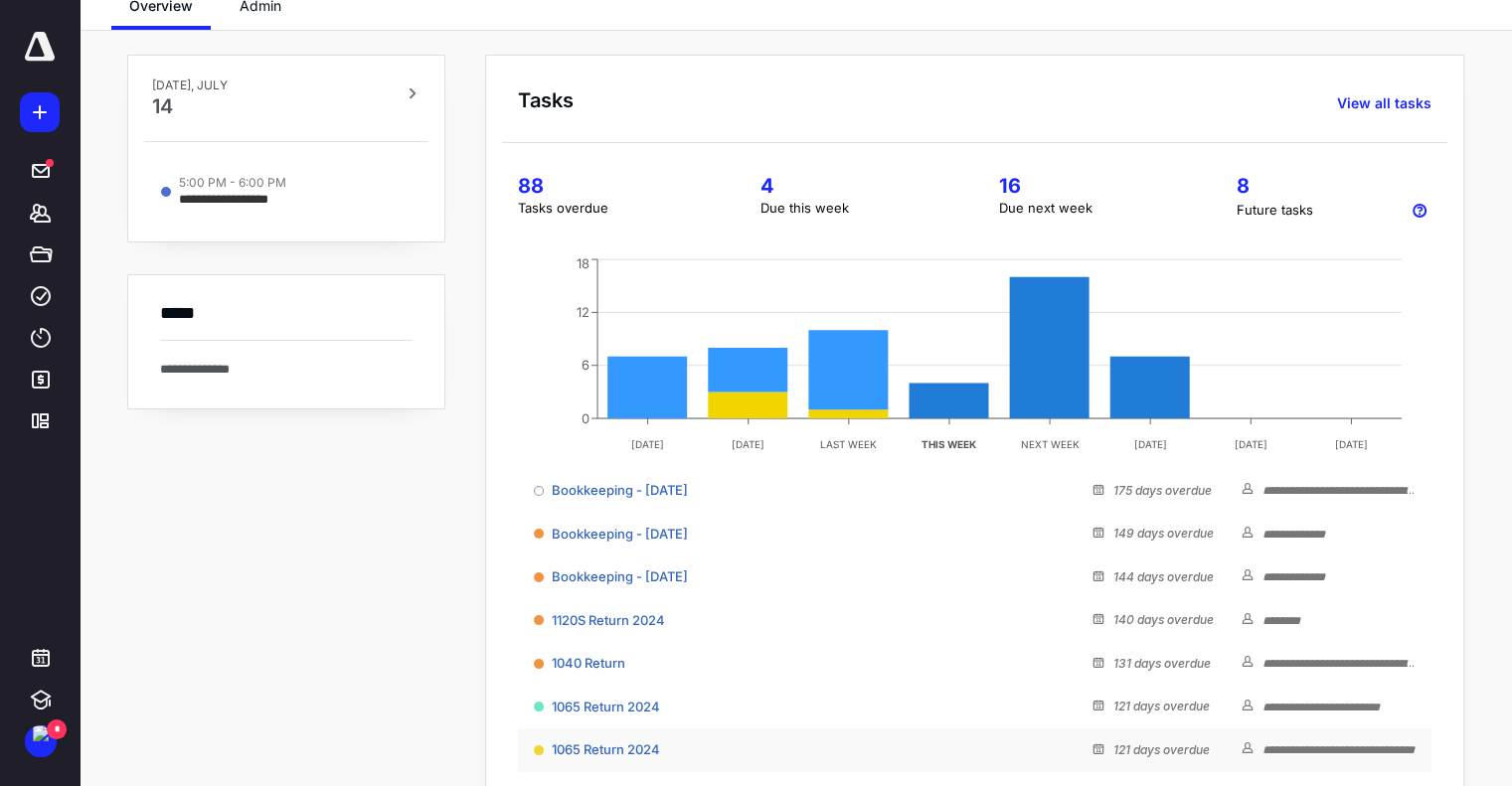 scroll, scrollTop: 0, scrollLeft: 0, axis: both 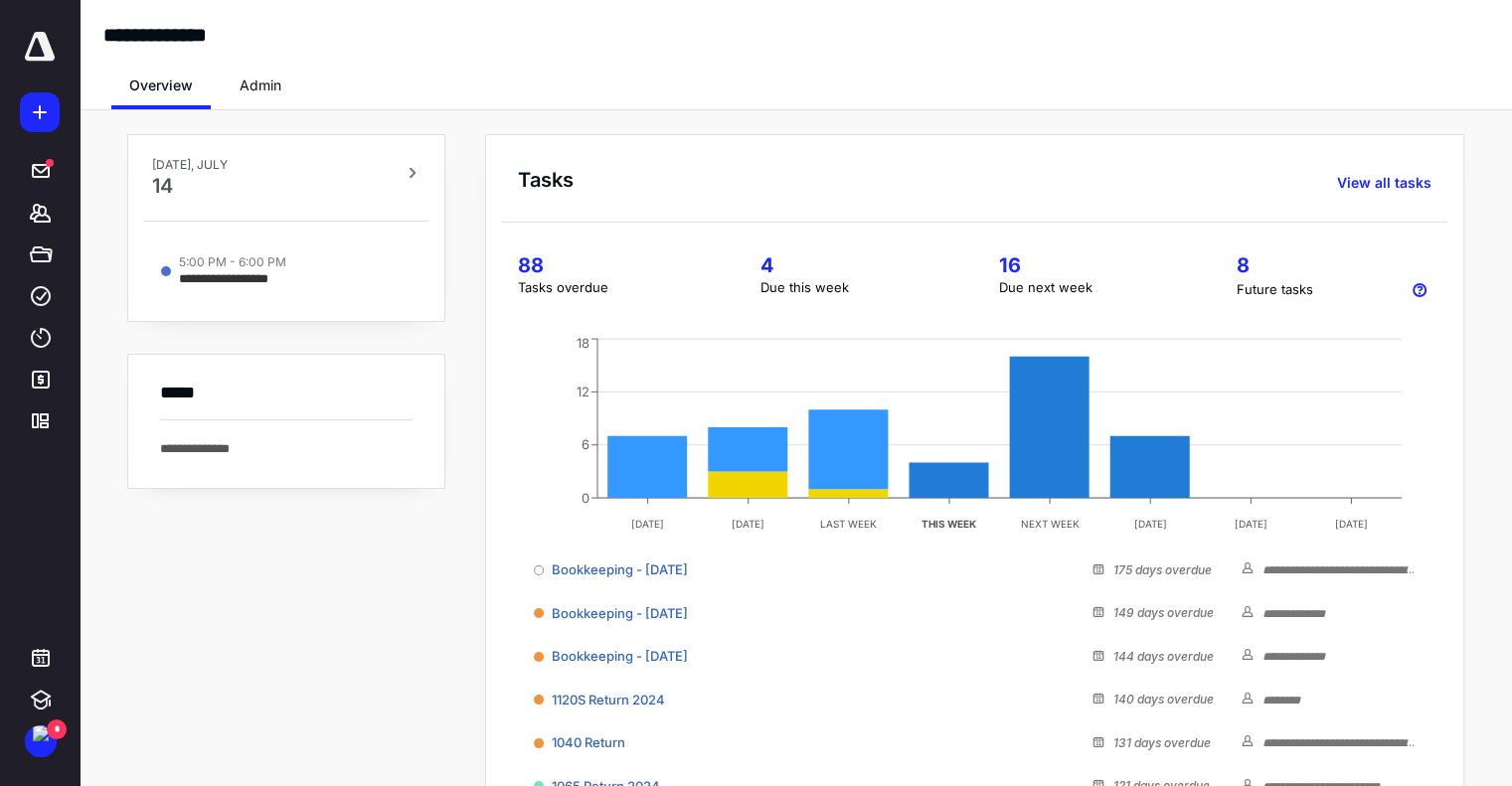 click on "4" at bounding box center (855, 265) 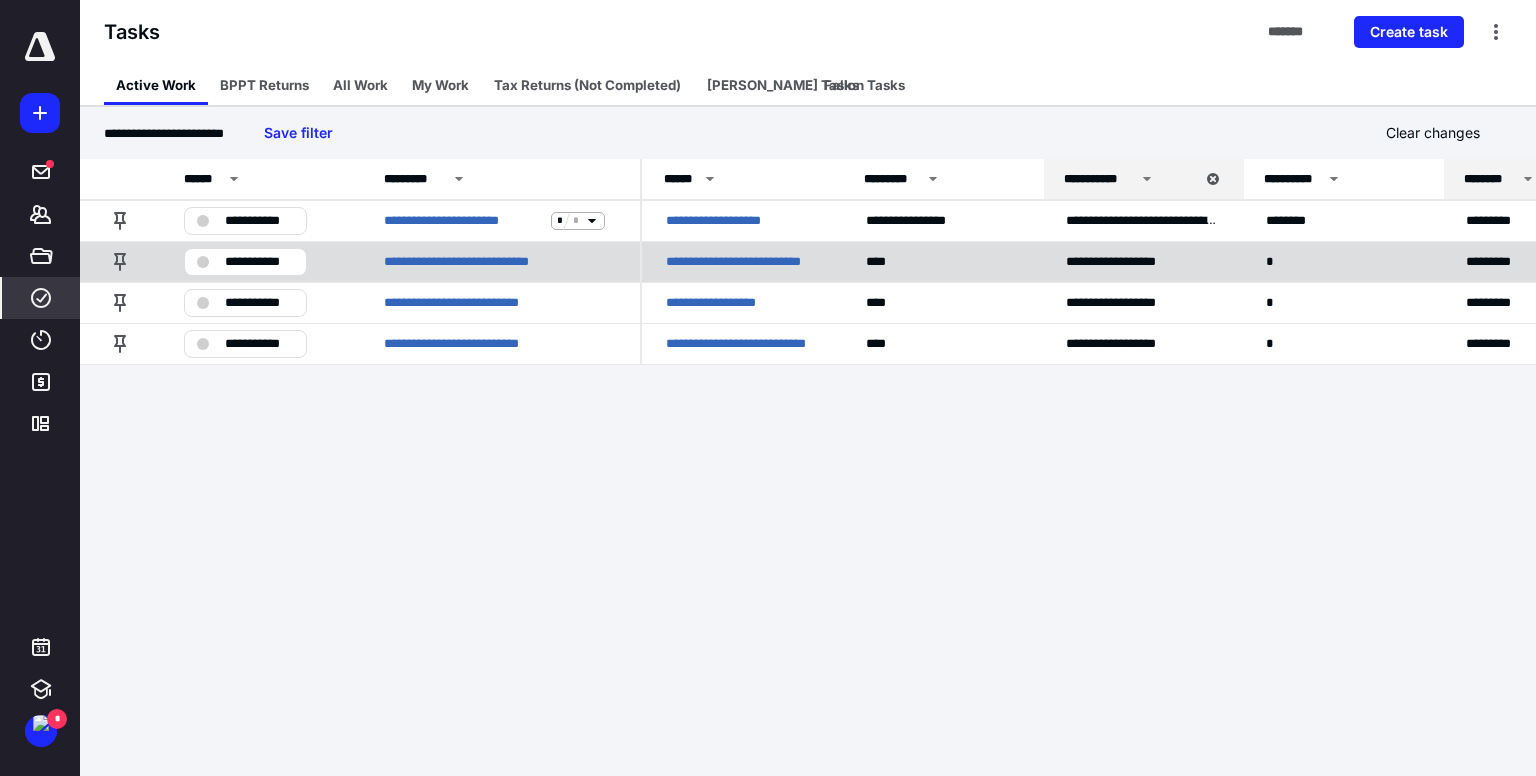 click on "**********" at bounding box center (259, 262) 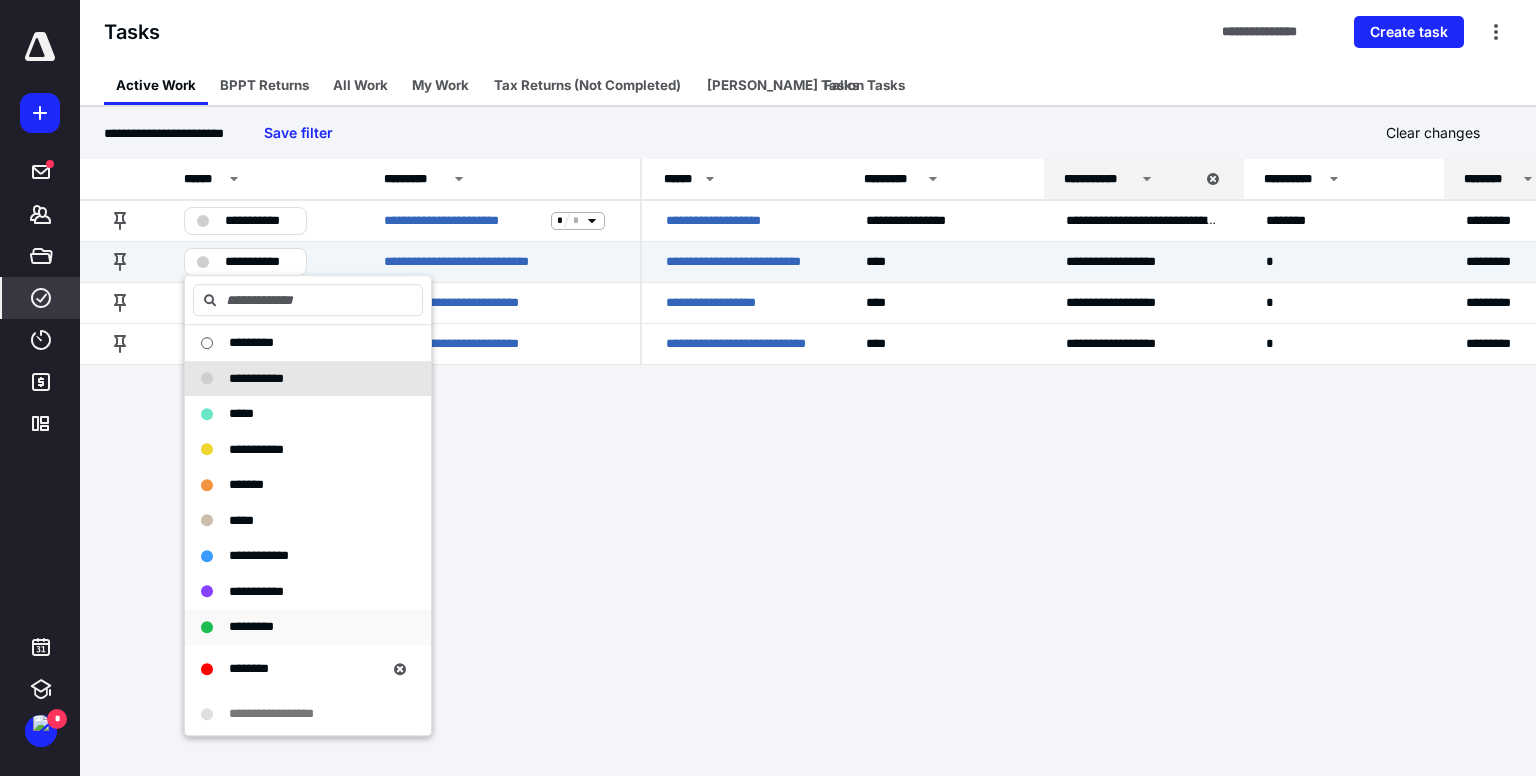 click on "*********" at bounding box center (251, 626) 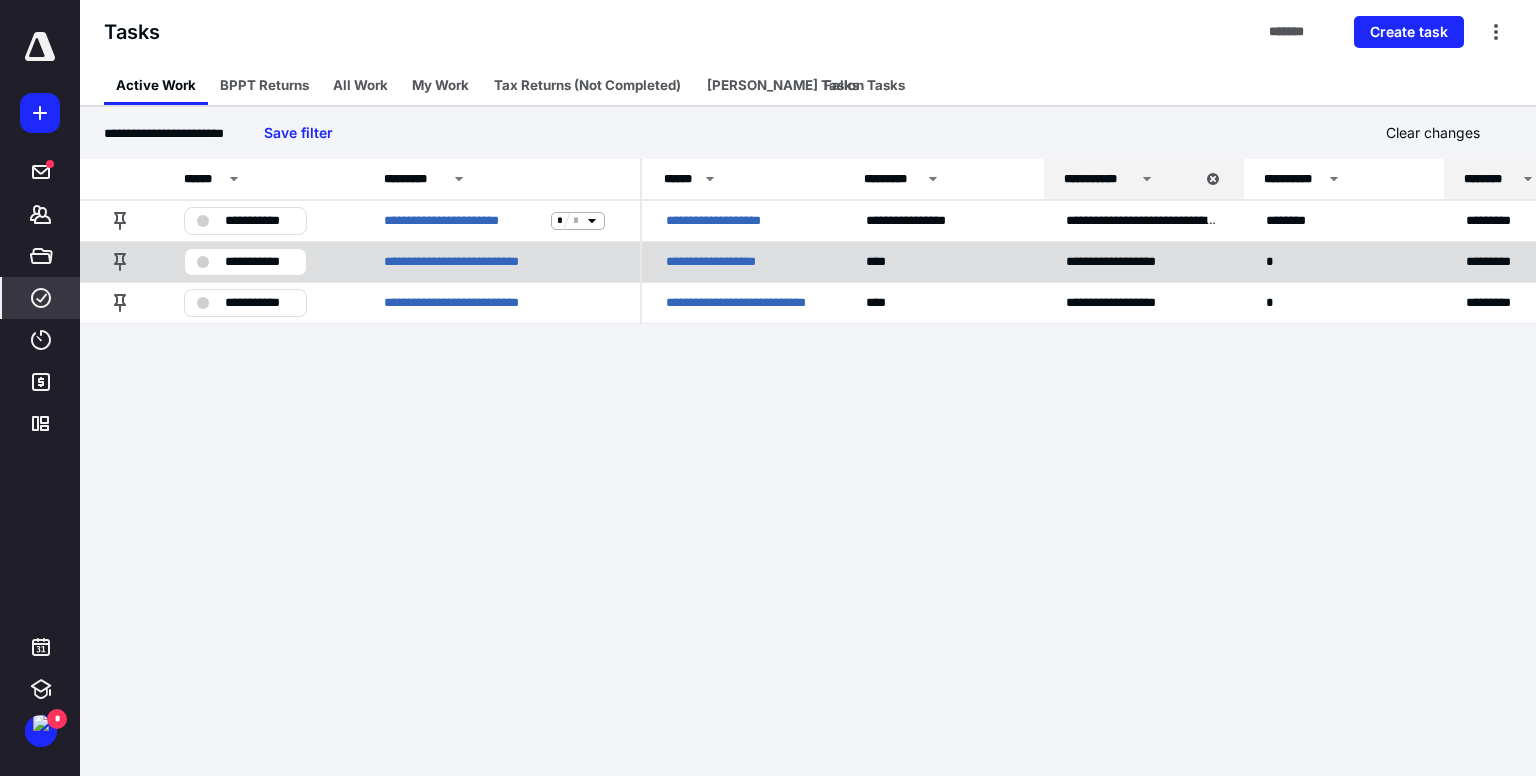 click on "**********" at bounding box center [259, 262] 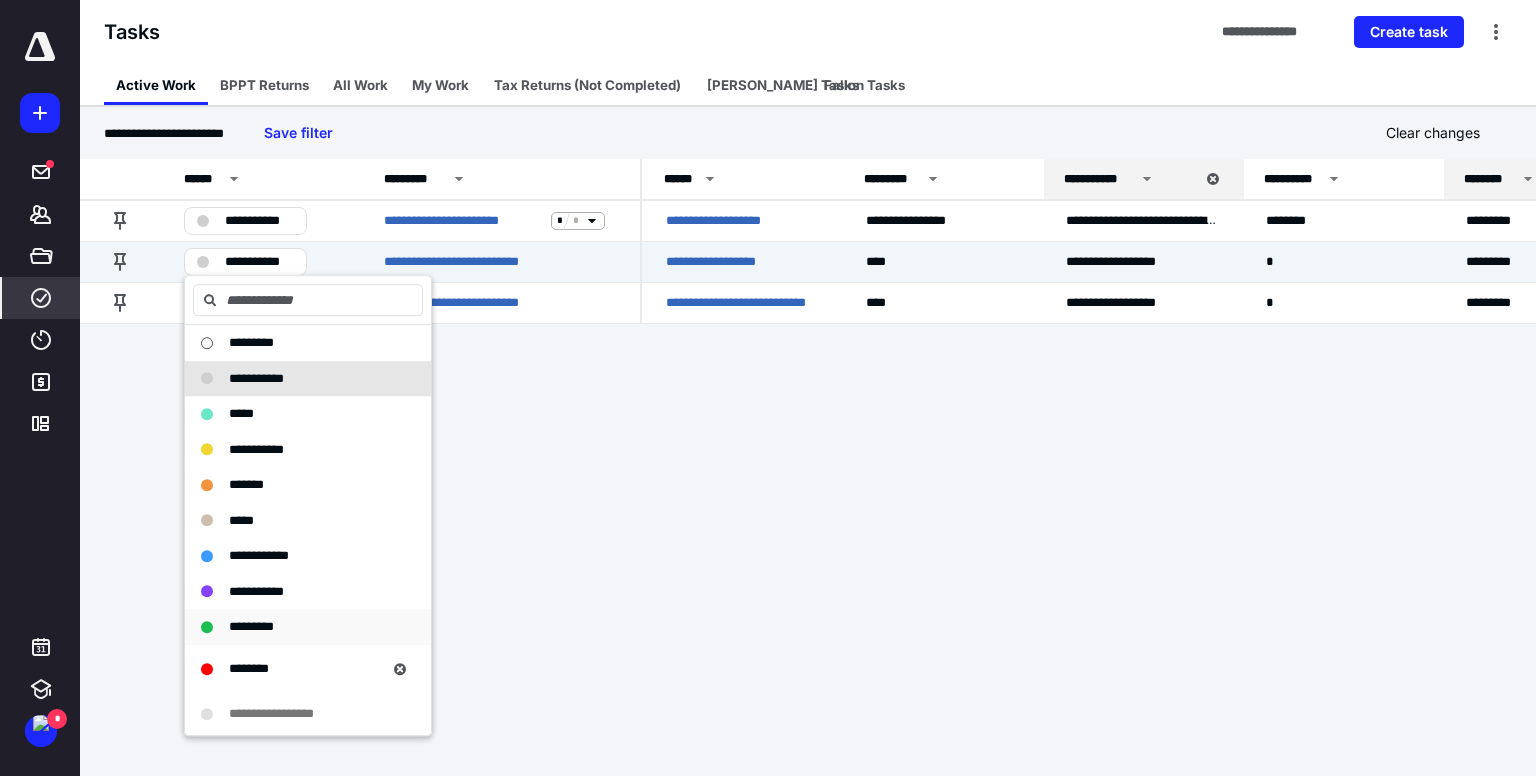 click on "*********" at bounding box center [251, 626] 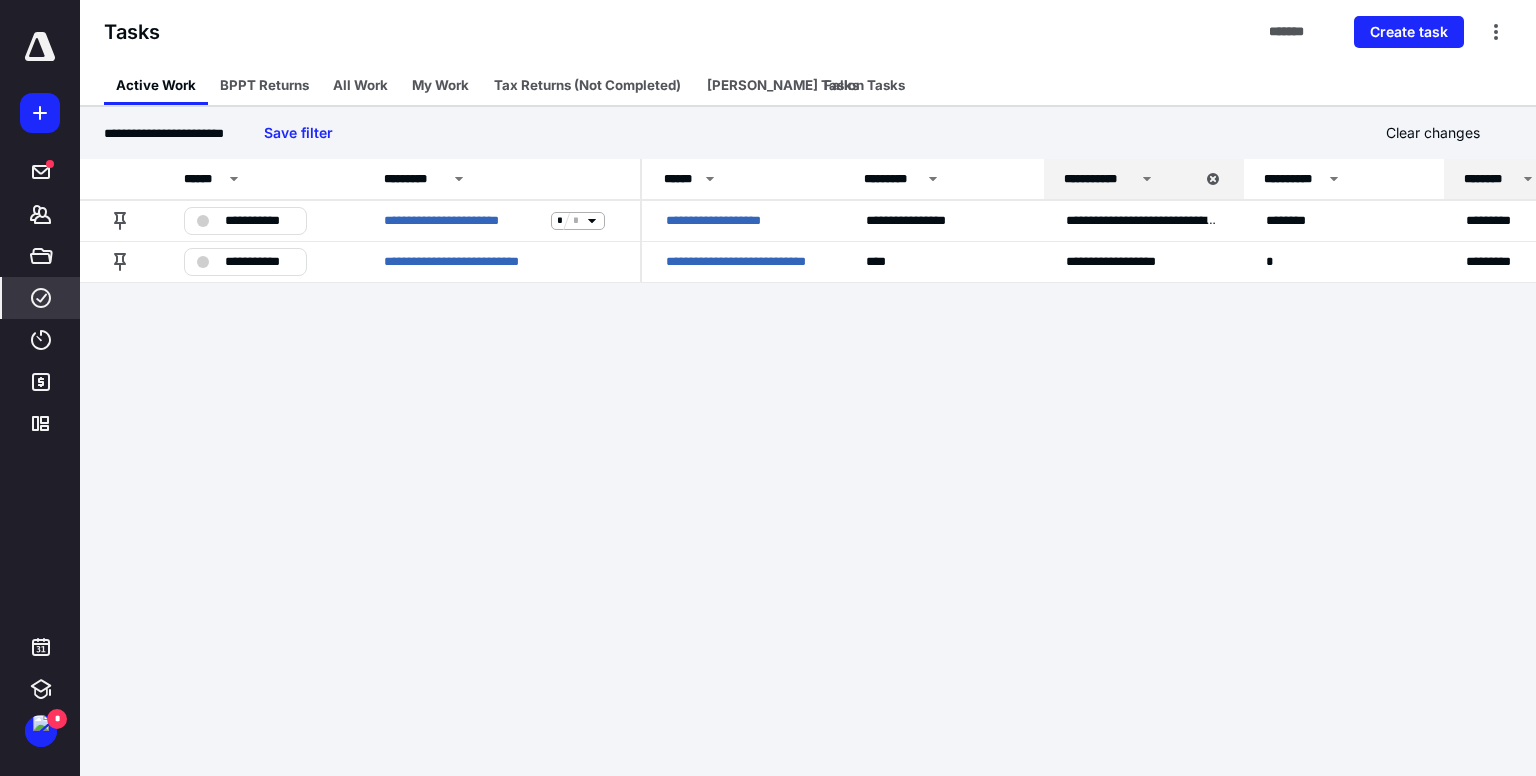 click at bounding box center [40, 47] 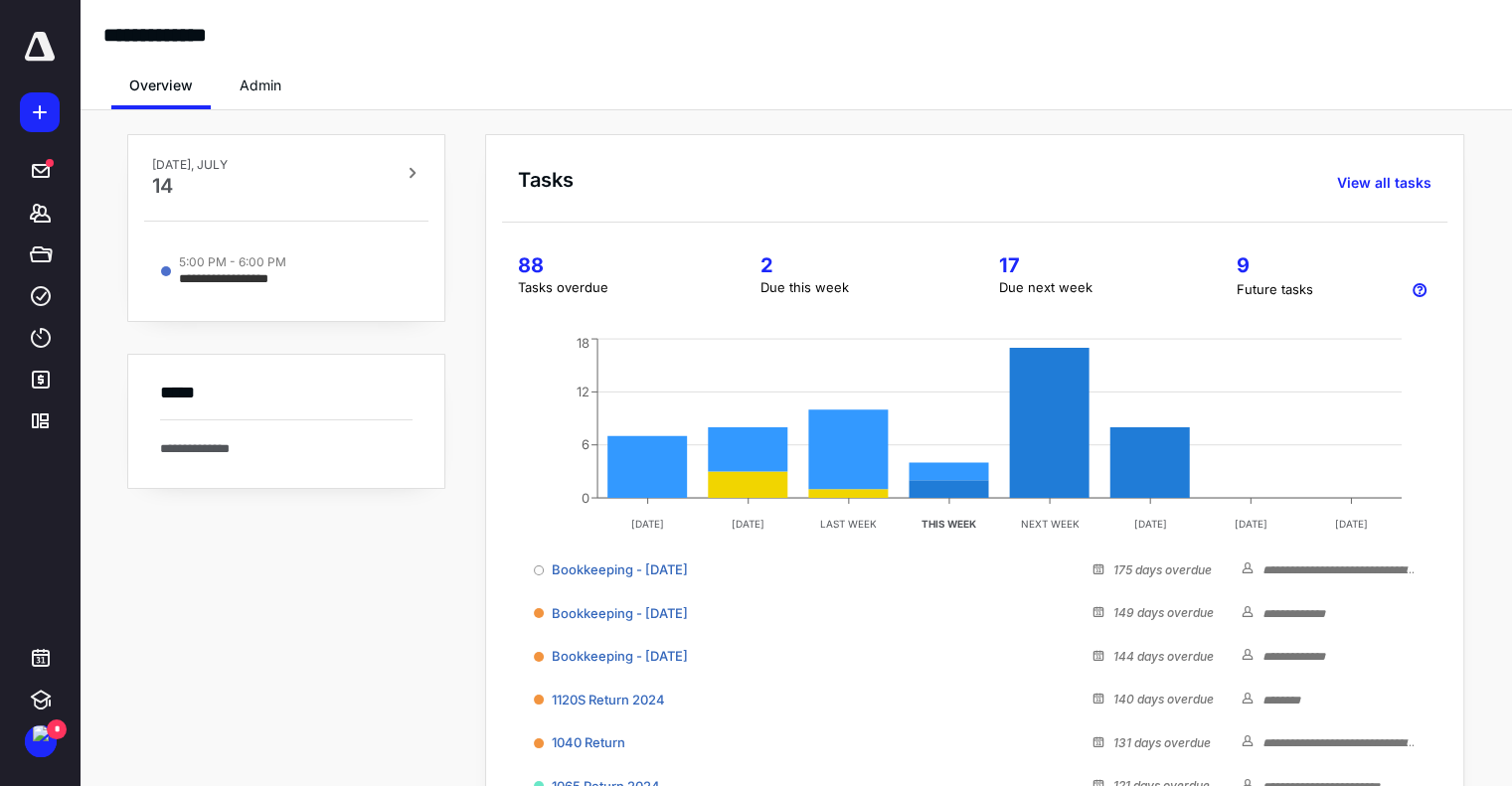 click on "**********" at bounding box center [286, 577] 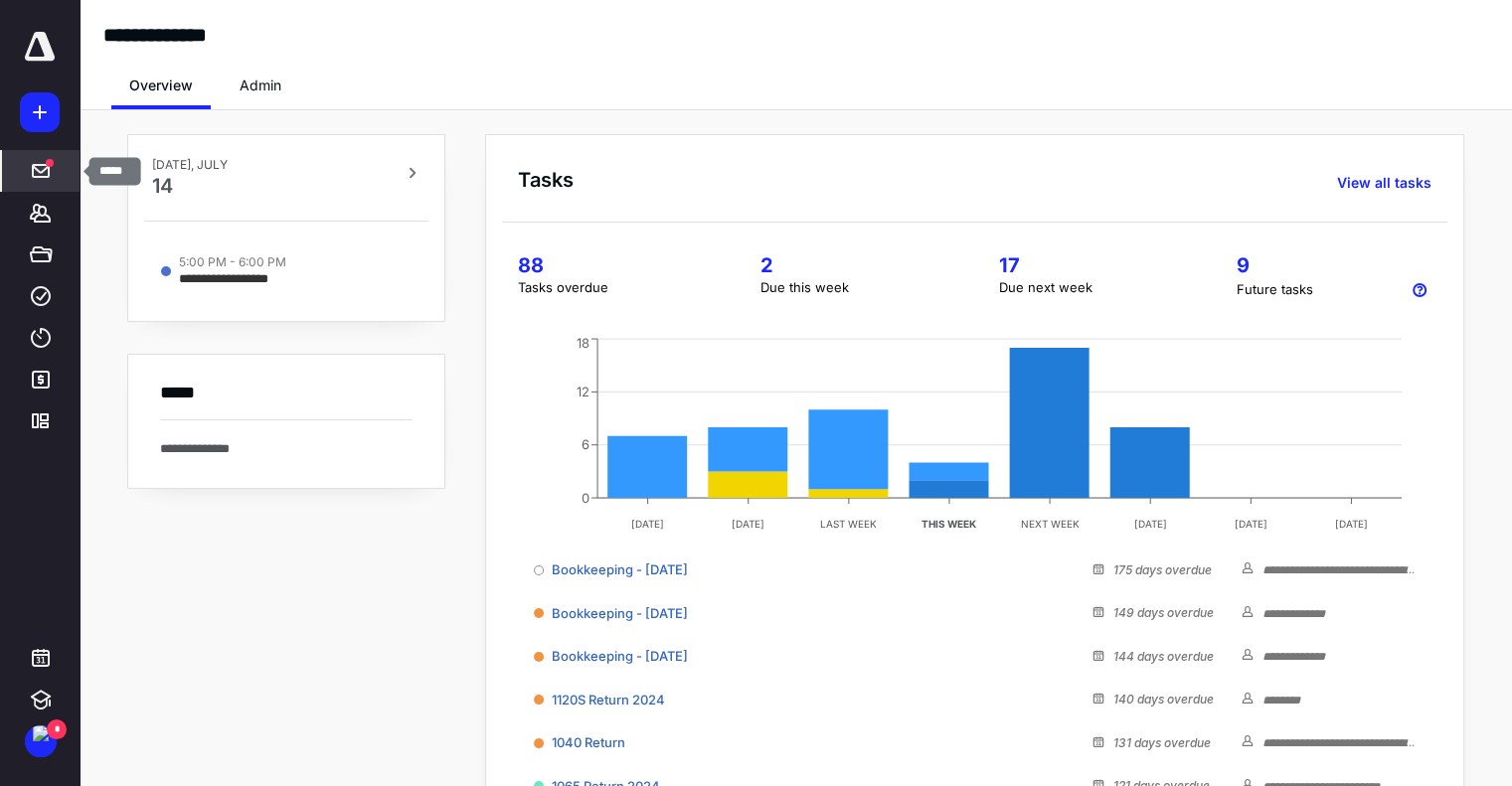 click 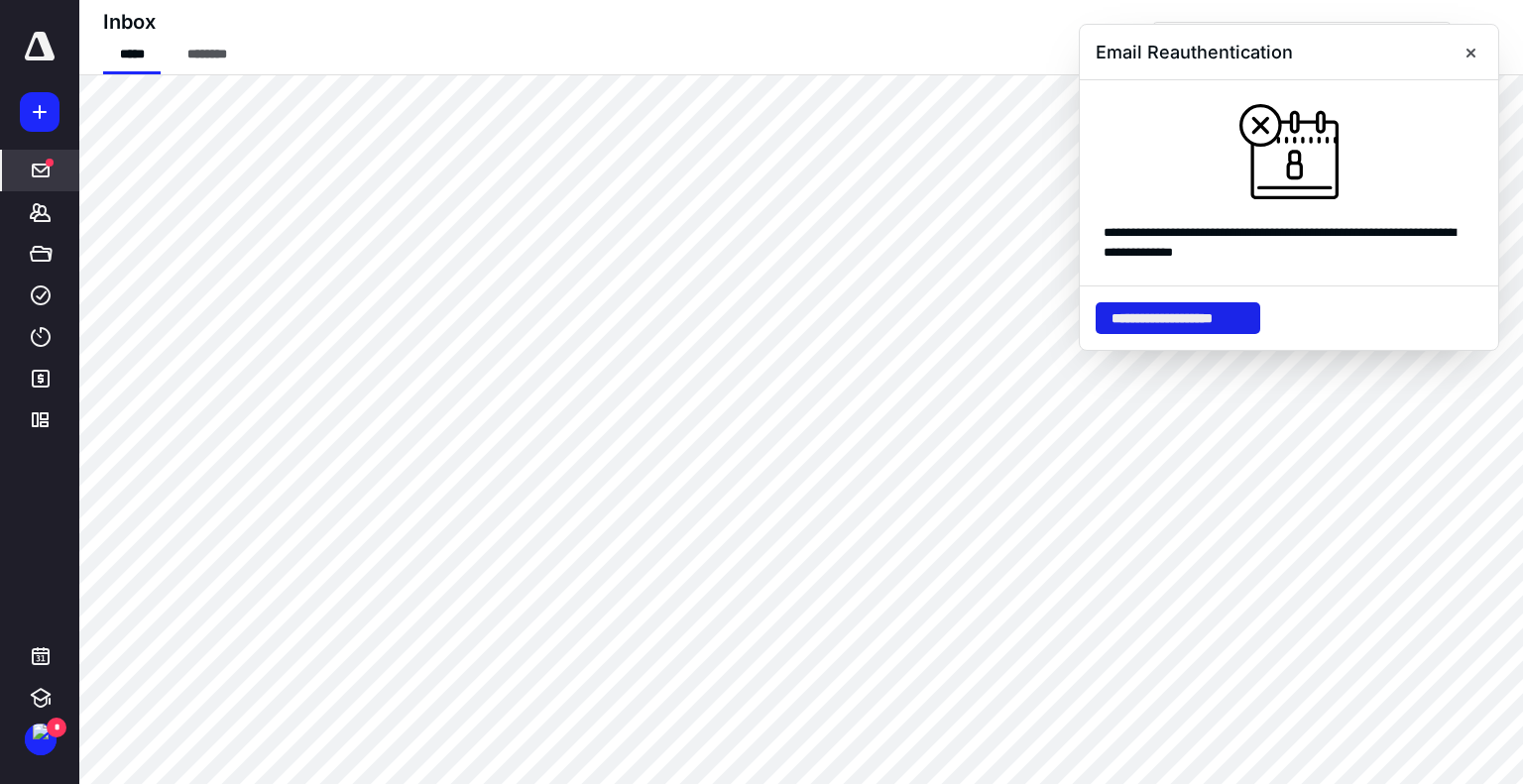 click on "**********" at bounding box center [1178, 318] 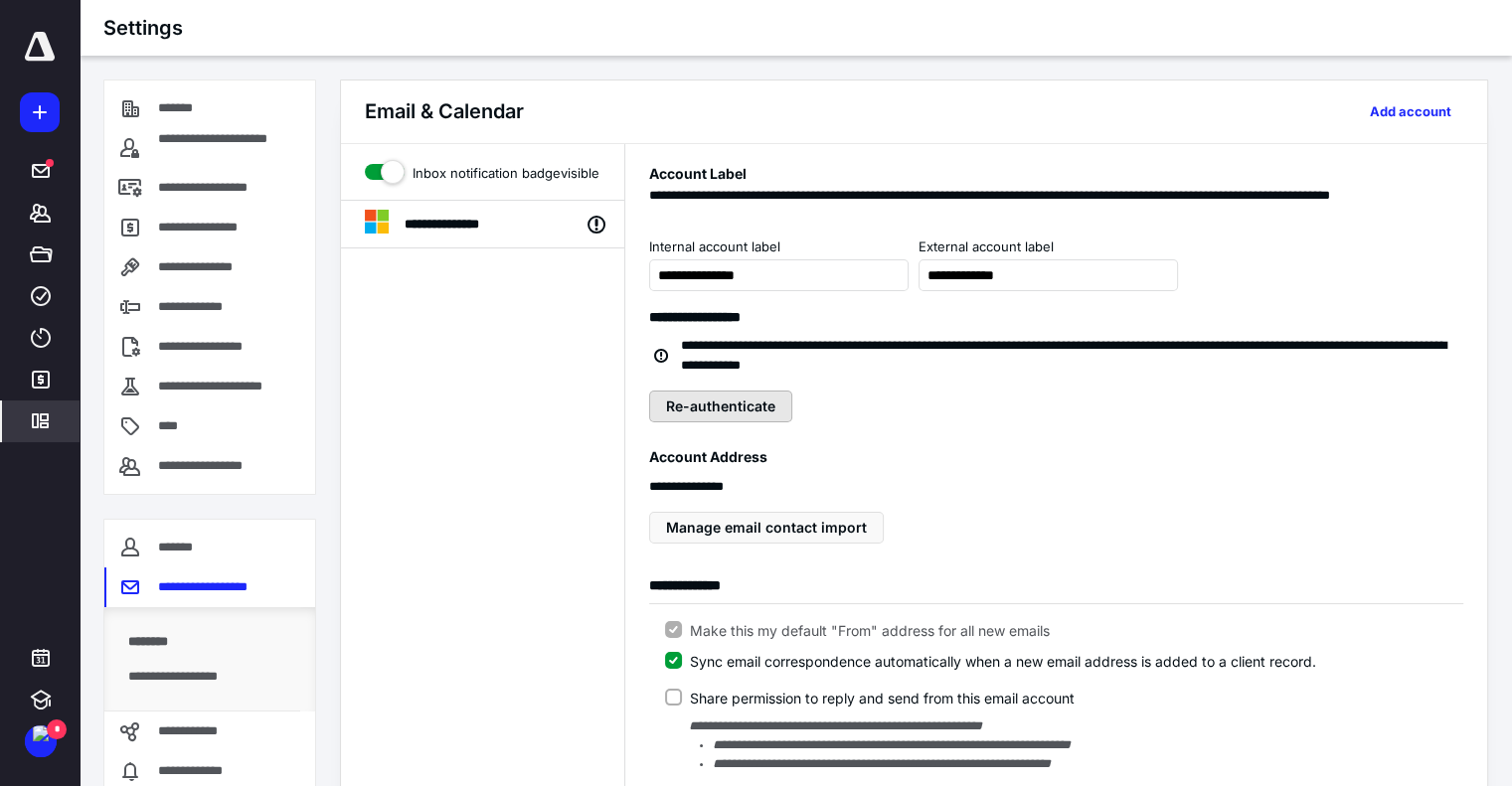 click on "Re-authenticate" at bounding box center [721, 406] 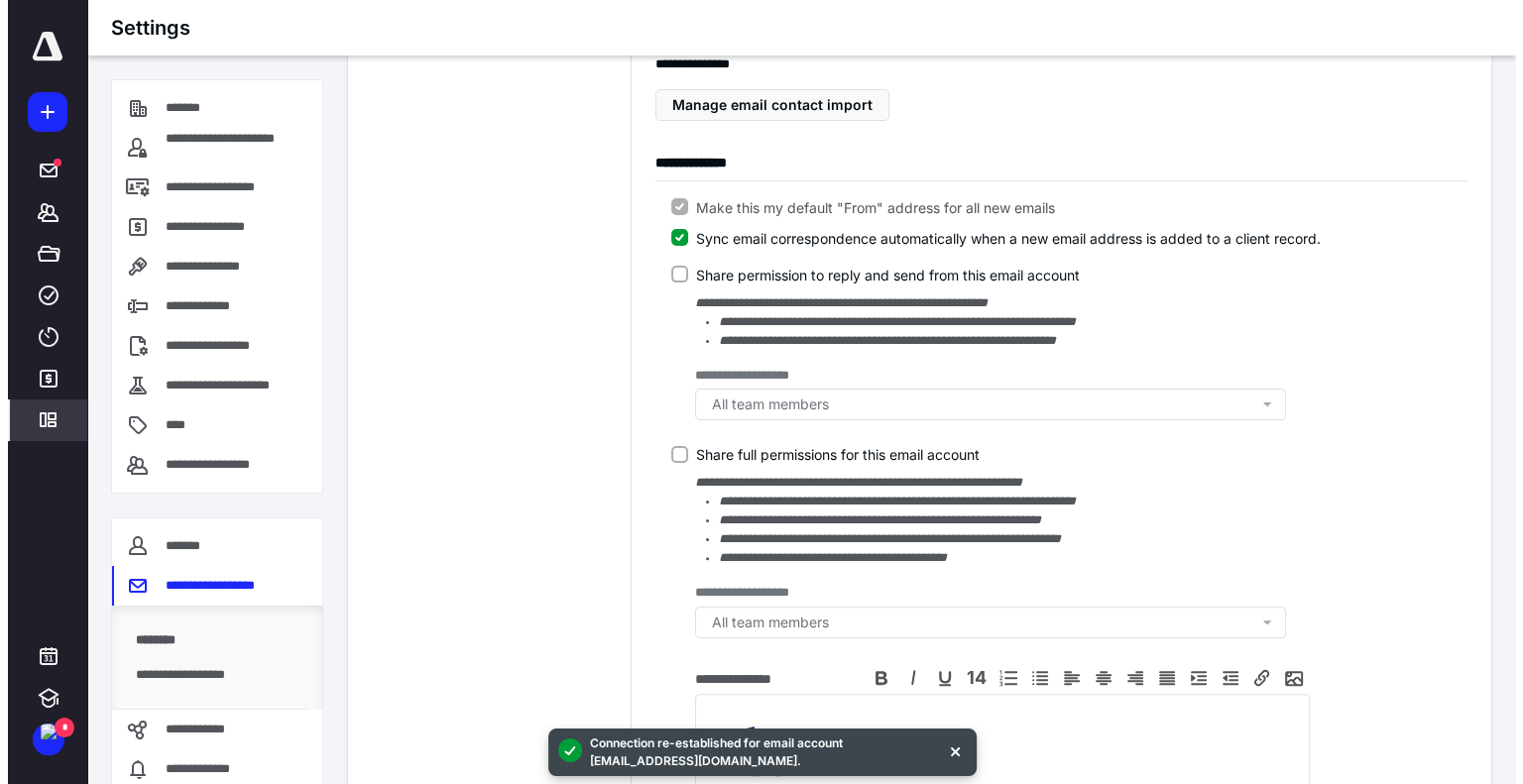 scroll, scrollTop: 0, scrollLeft: 0, axis: both 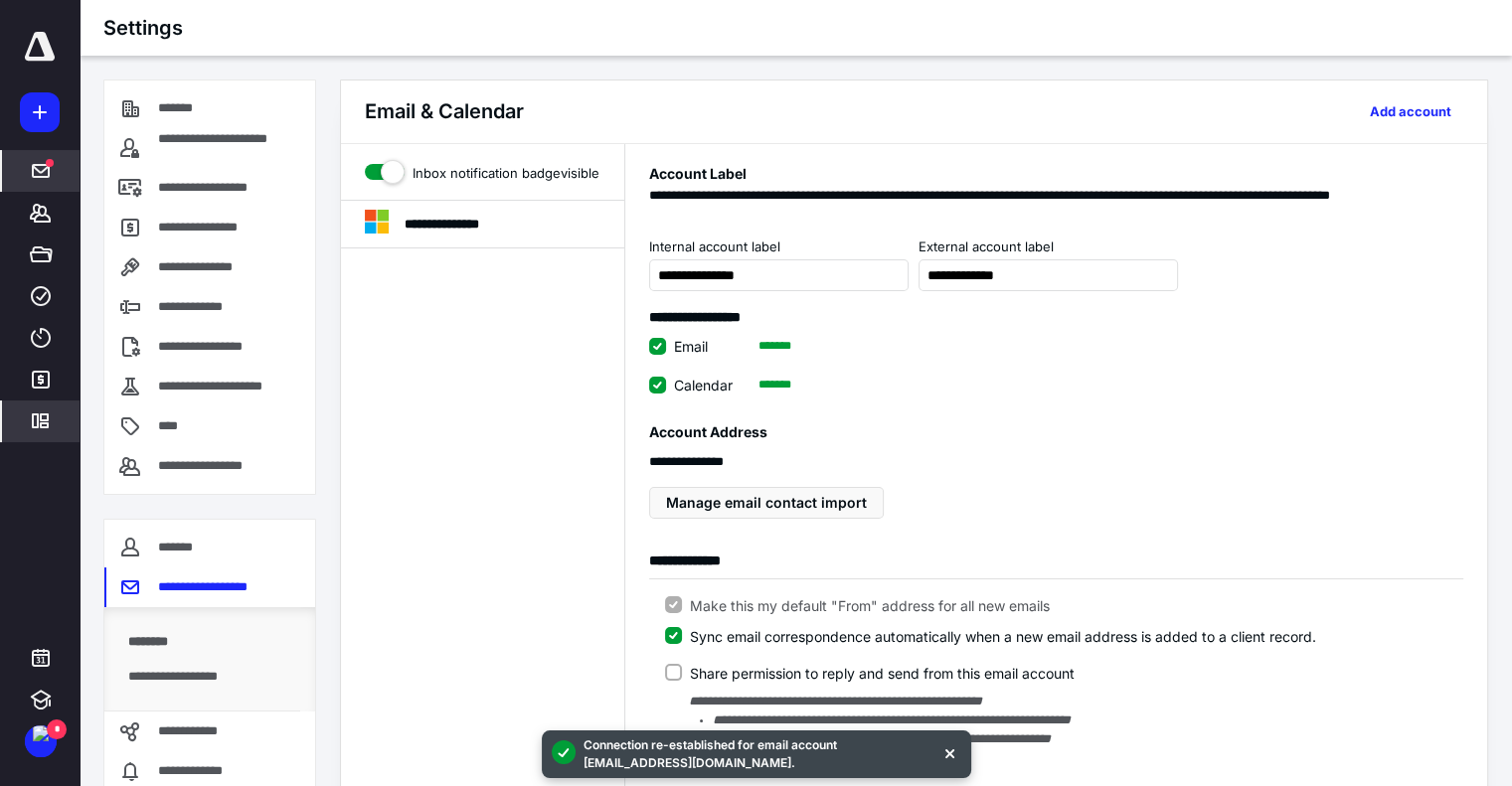 click 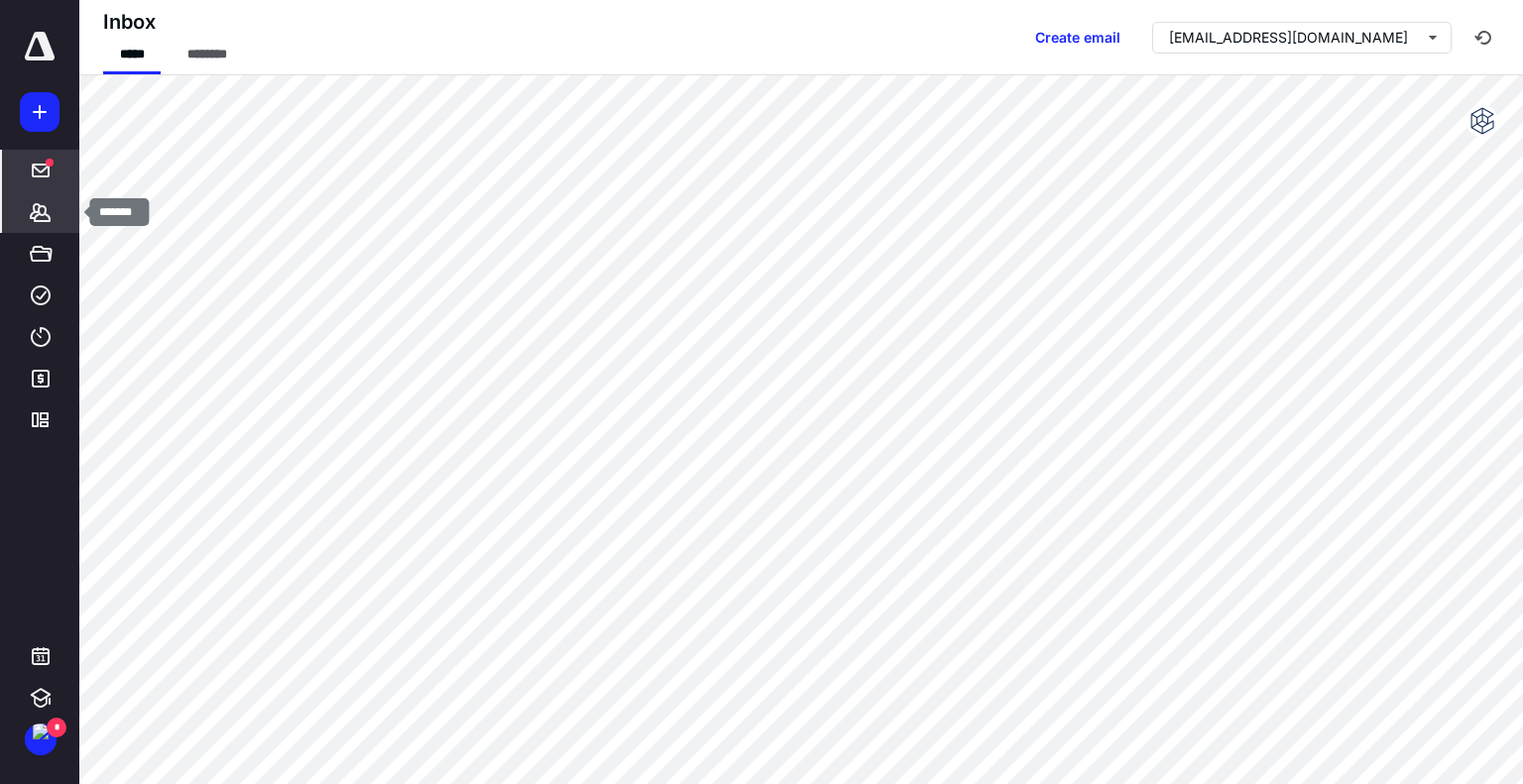 click 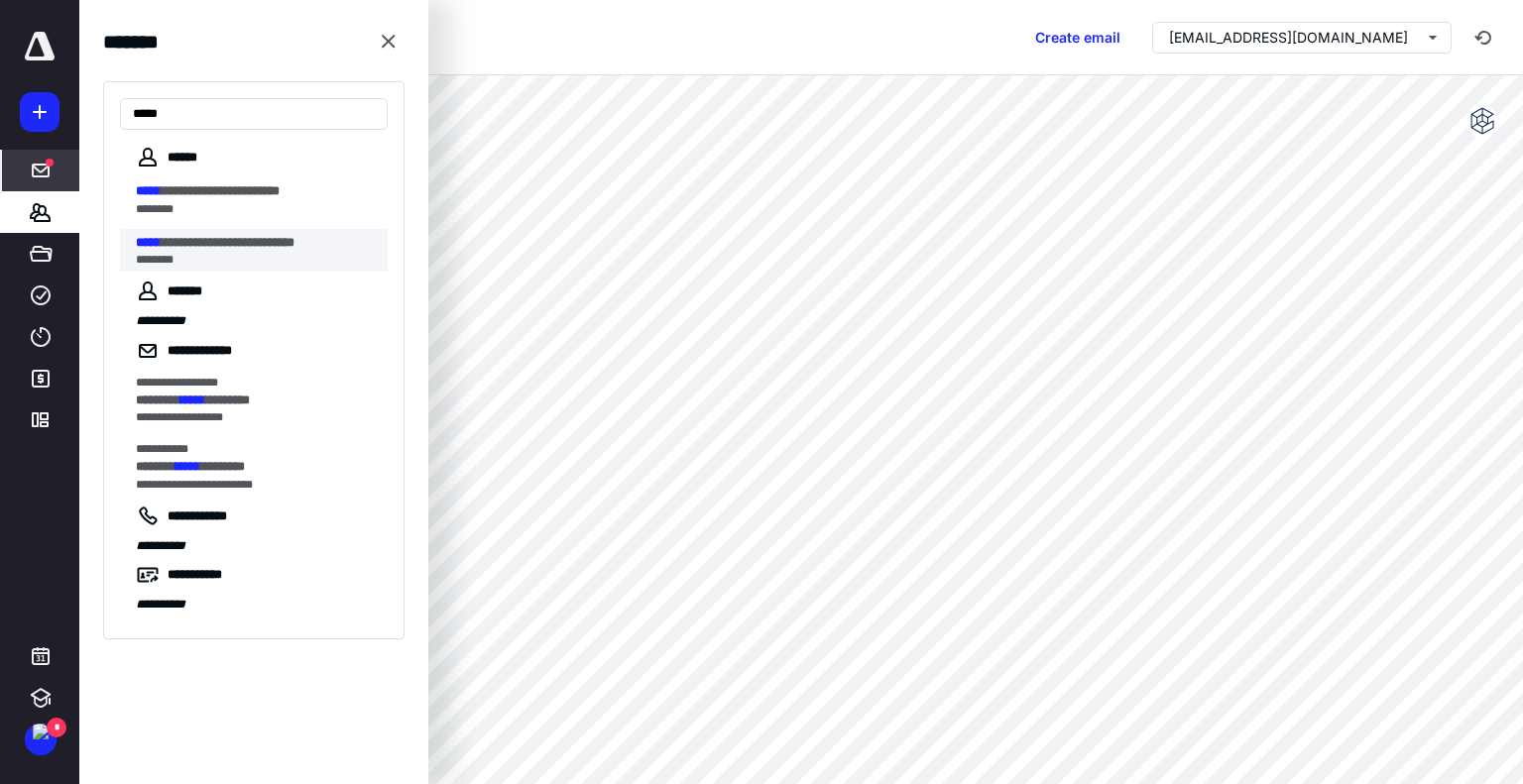 type on "*****" 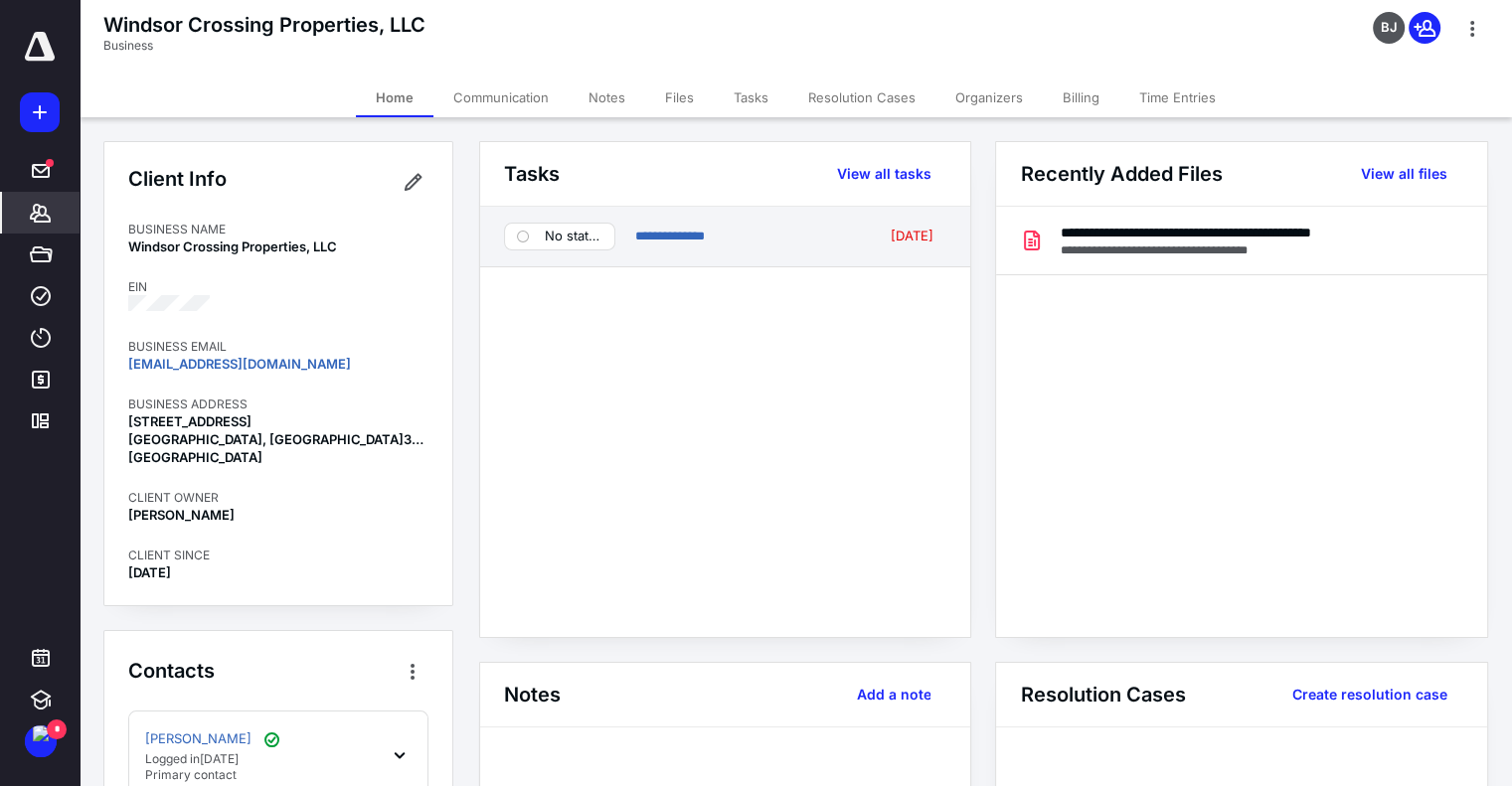 click on "No status" at bounding box center (574, 236) 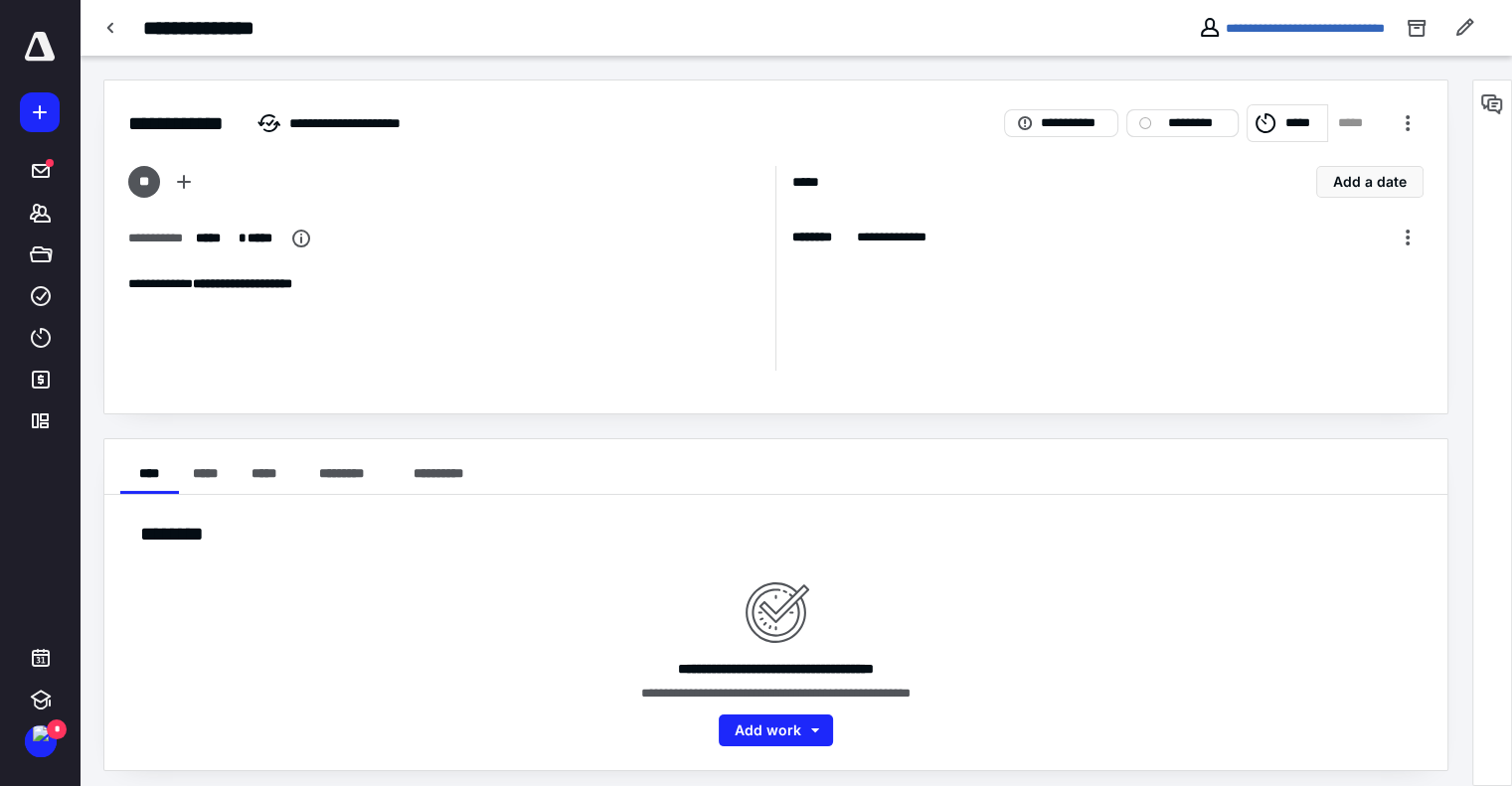 click on "*********" at bounding box center [1196, 123] 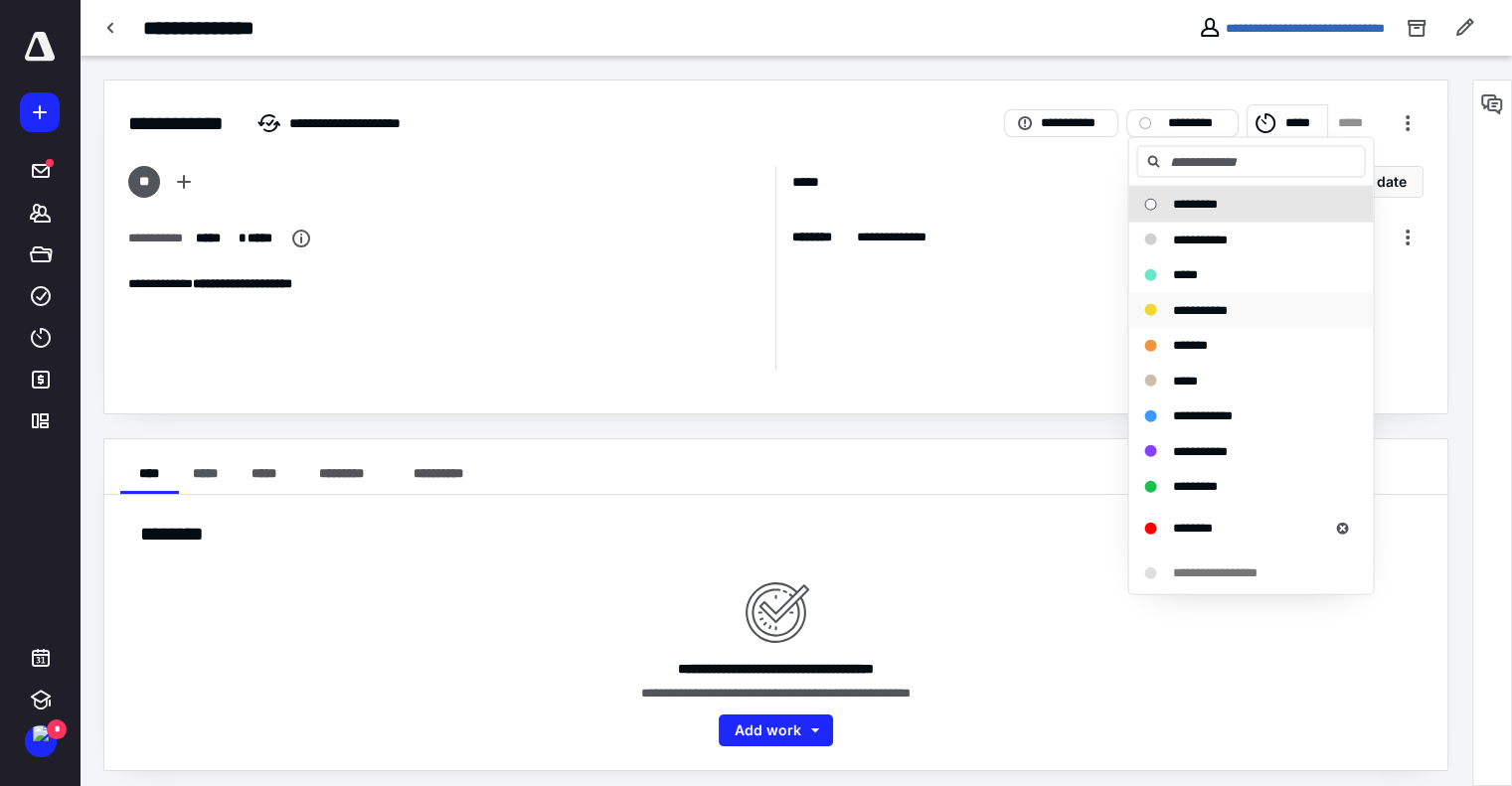 click on "**********" at bounding box center (1199, 309) 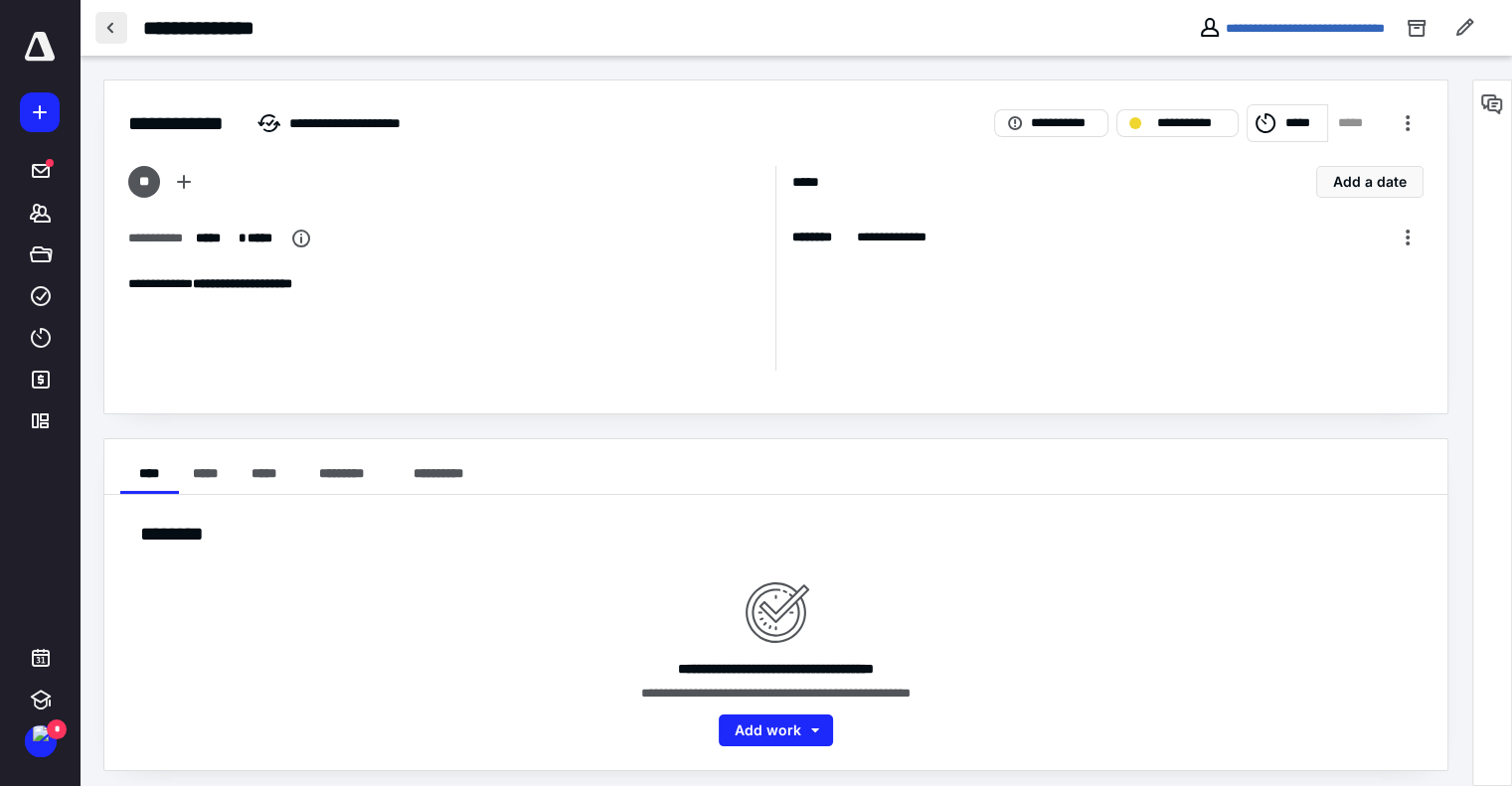 click at bounding box center [111, 28] 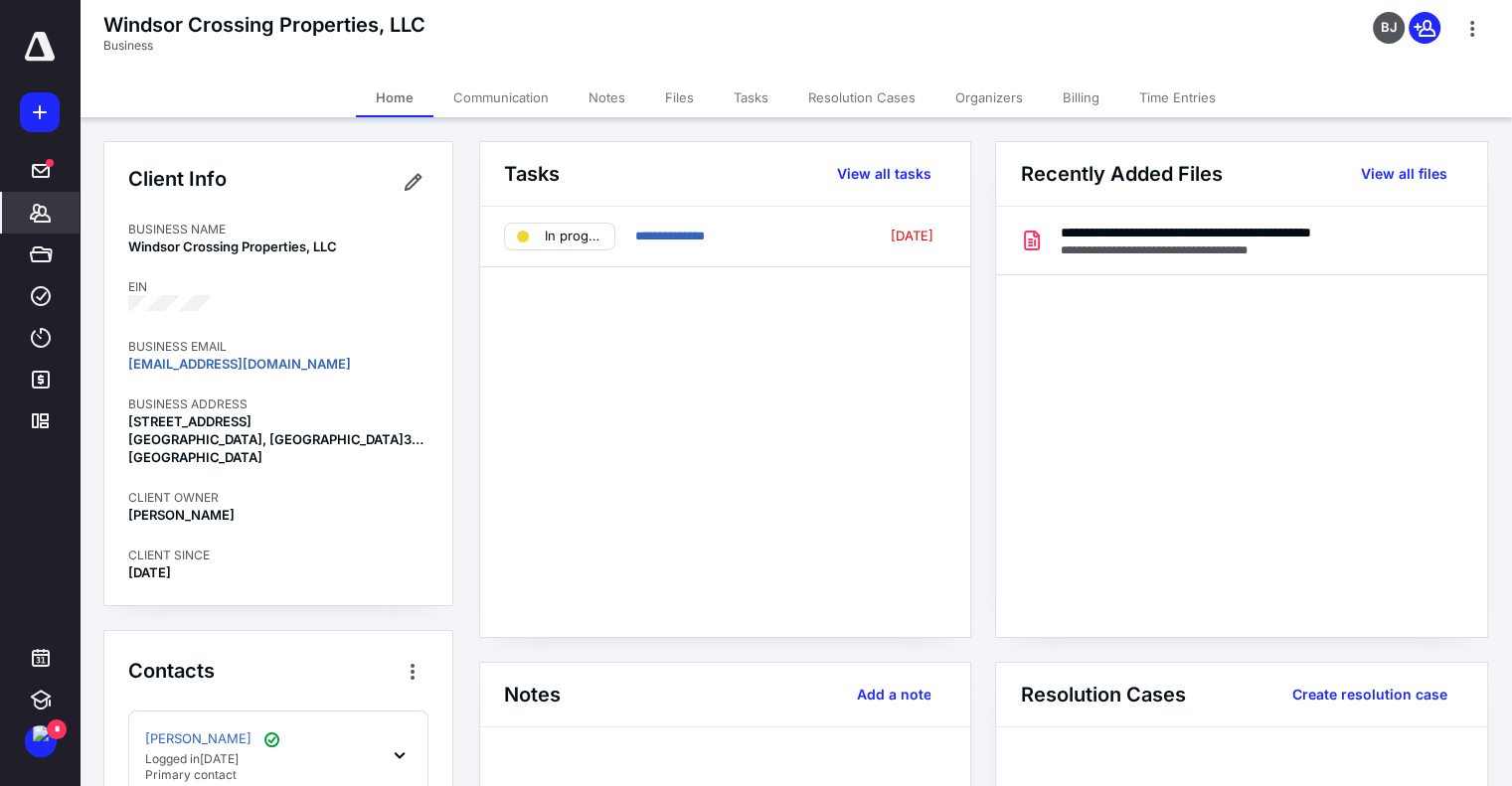 click on "Files" at bounding box center (679, 97) 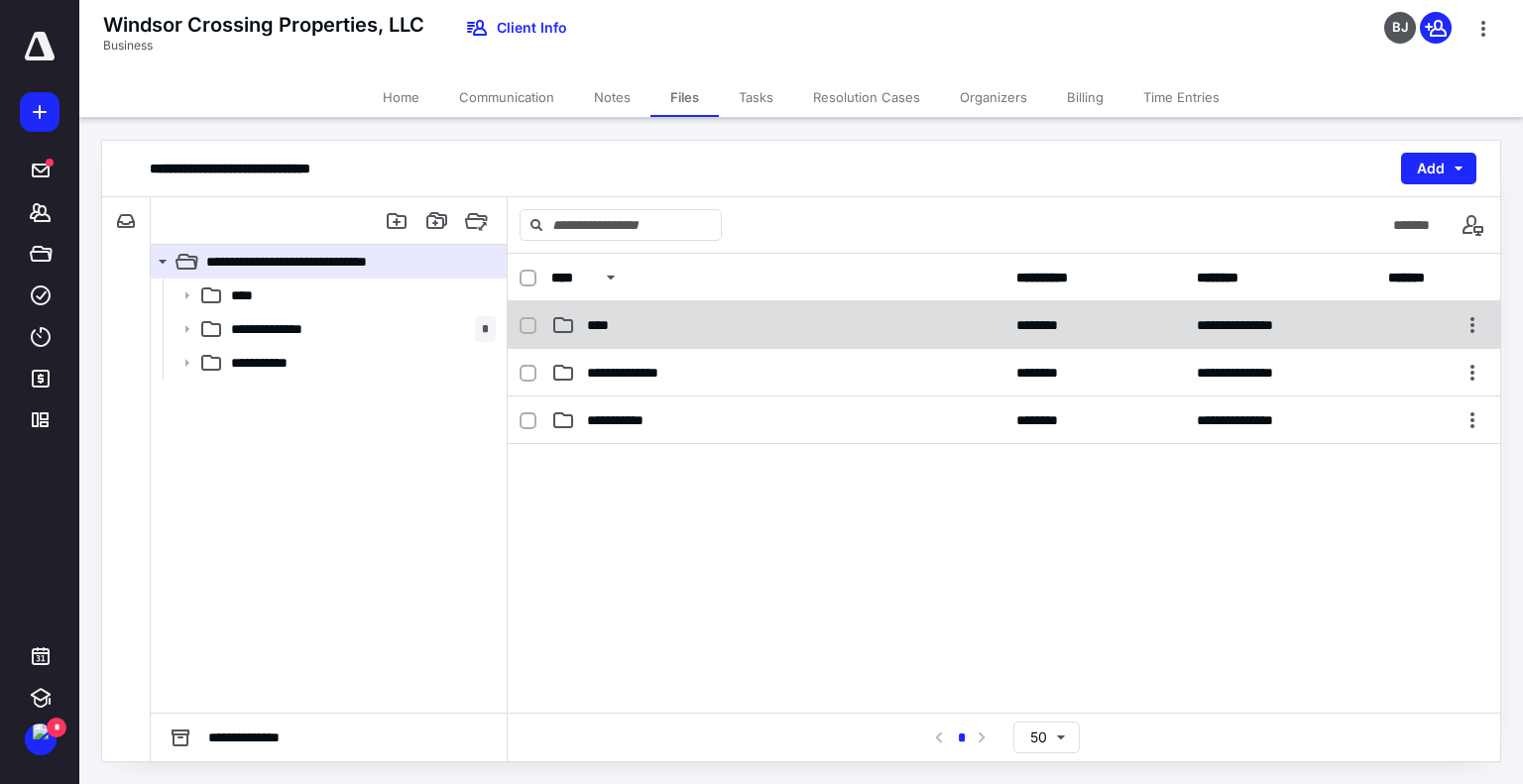 click on "****" at bounding box center [777, 325] 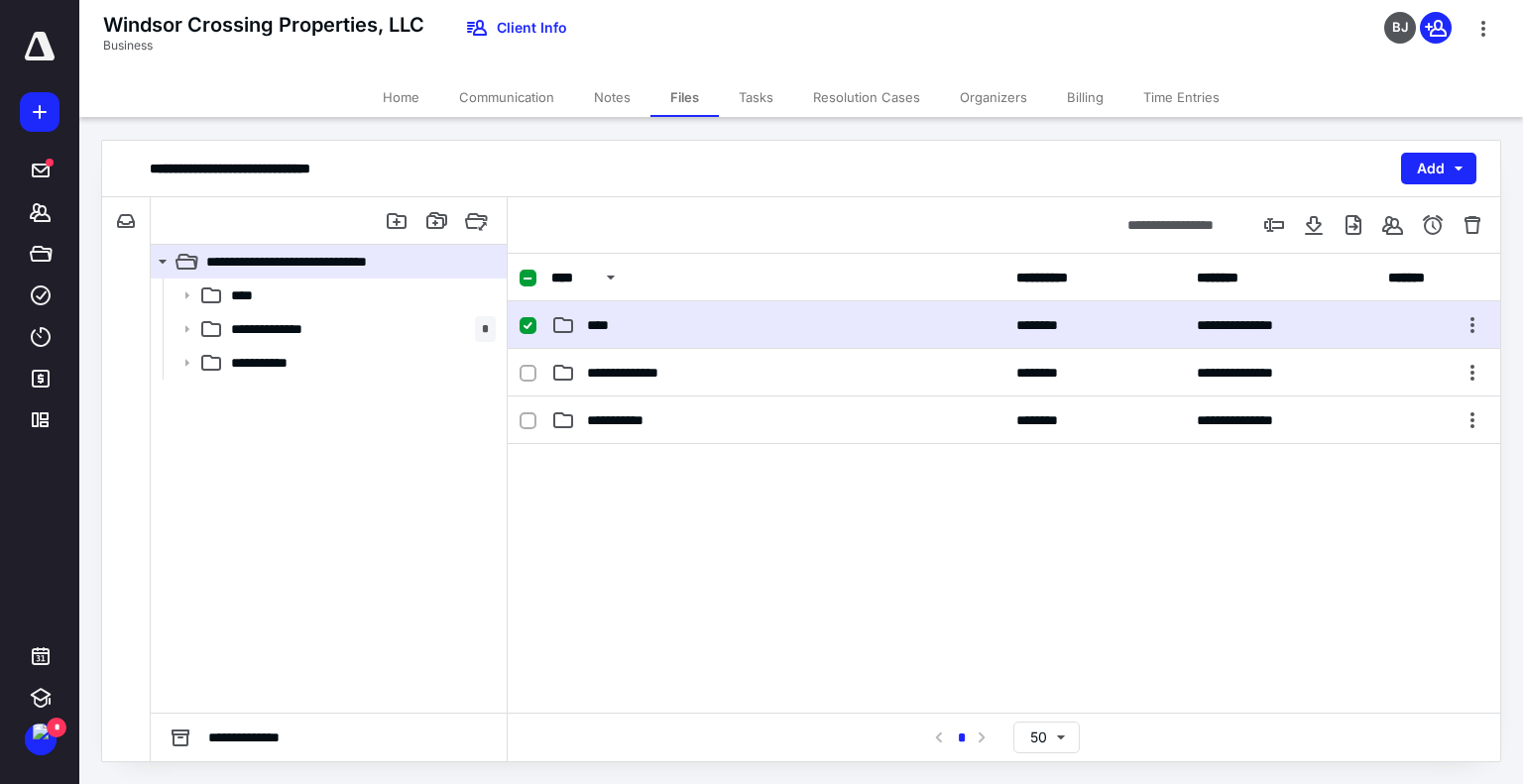 click on "****" at bounding box center [777, 325] 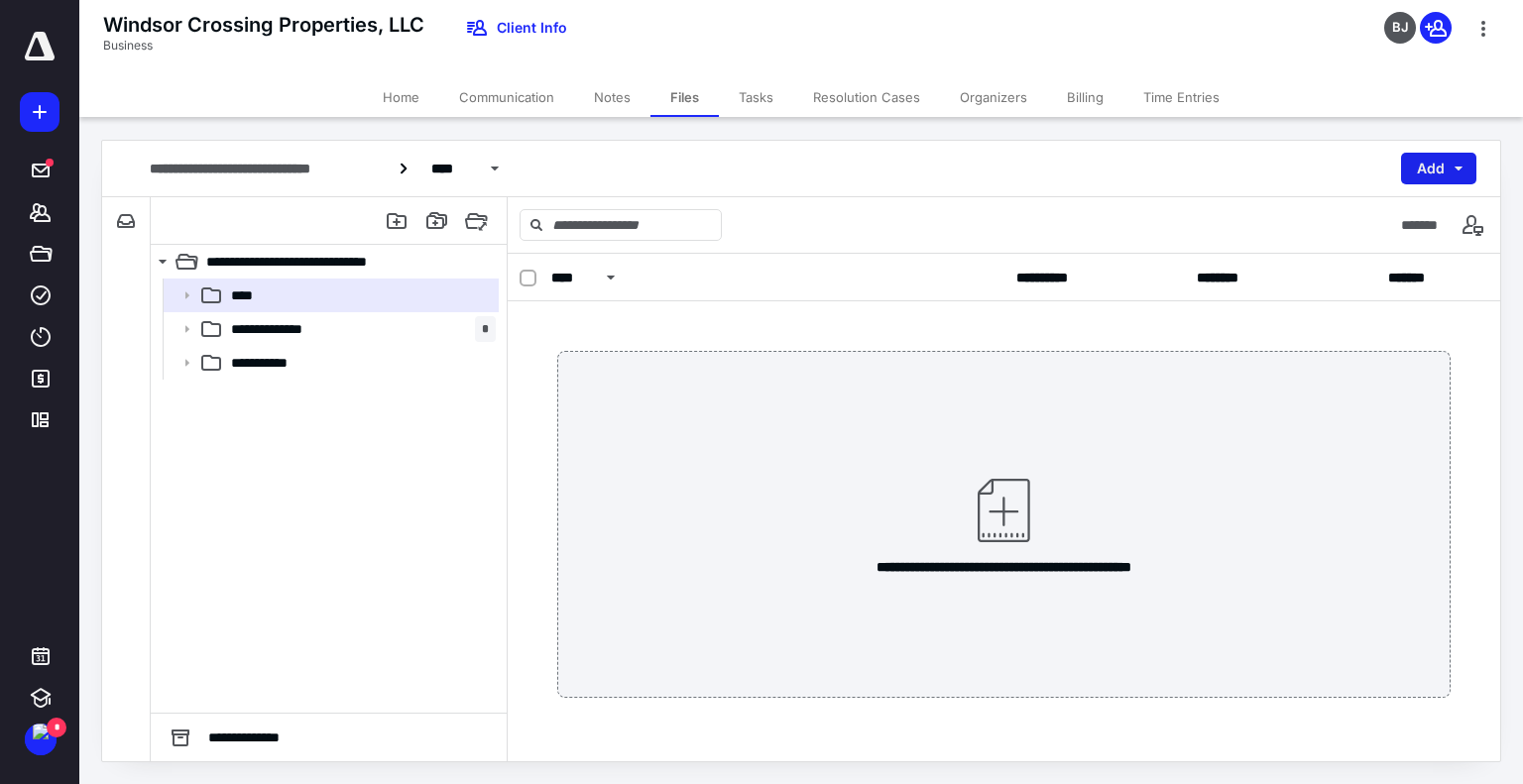 click on "Add" at bounding box center (1439, 168) 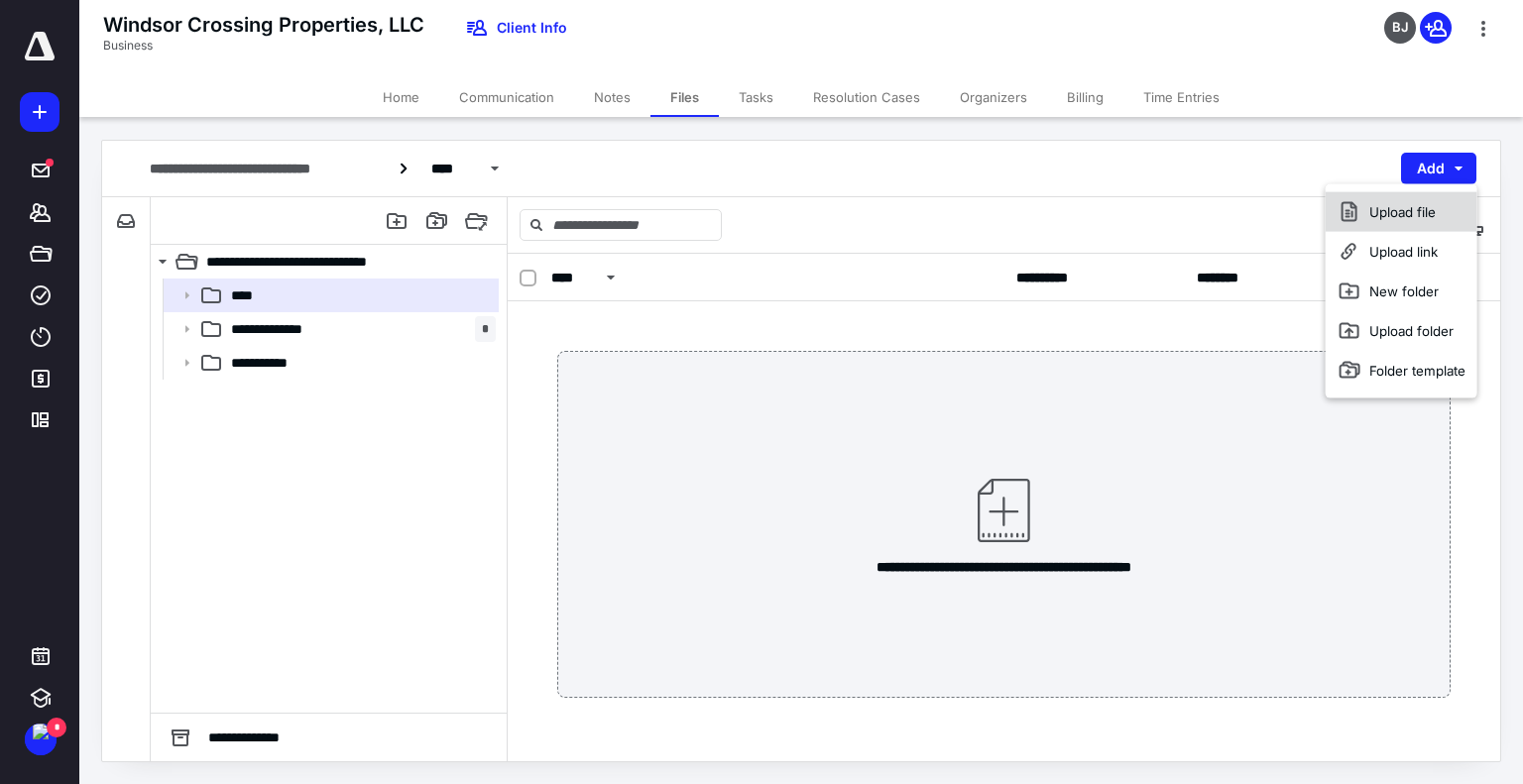 click on "Upload file" at bounding box center [1401, 212] 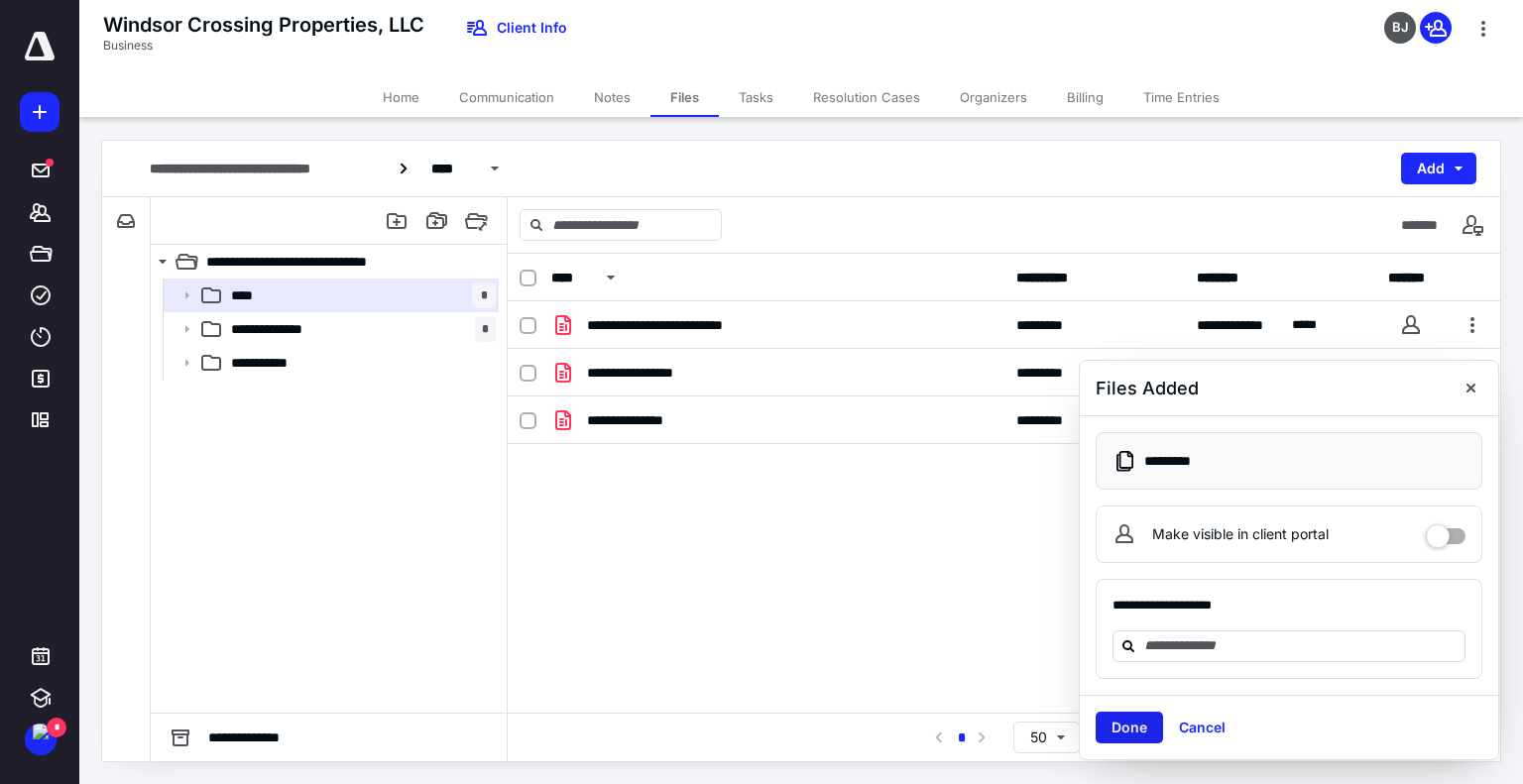 click on "Done" at bounding box center (1129, 728) 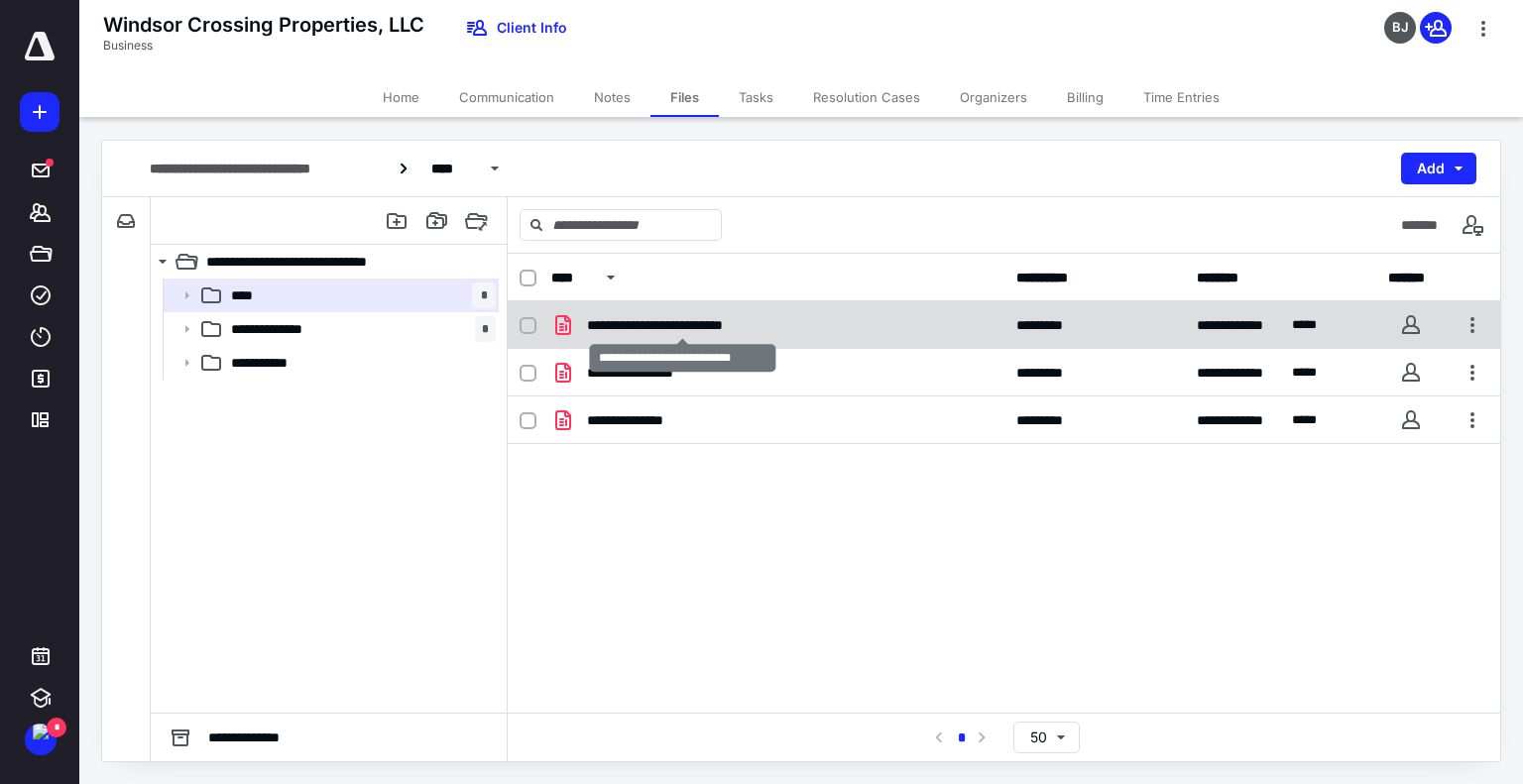 click on "**********" at bounding box center (683, 325) 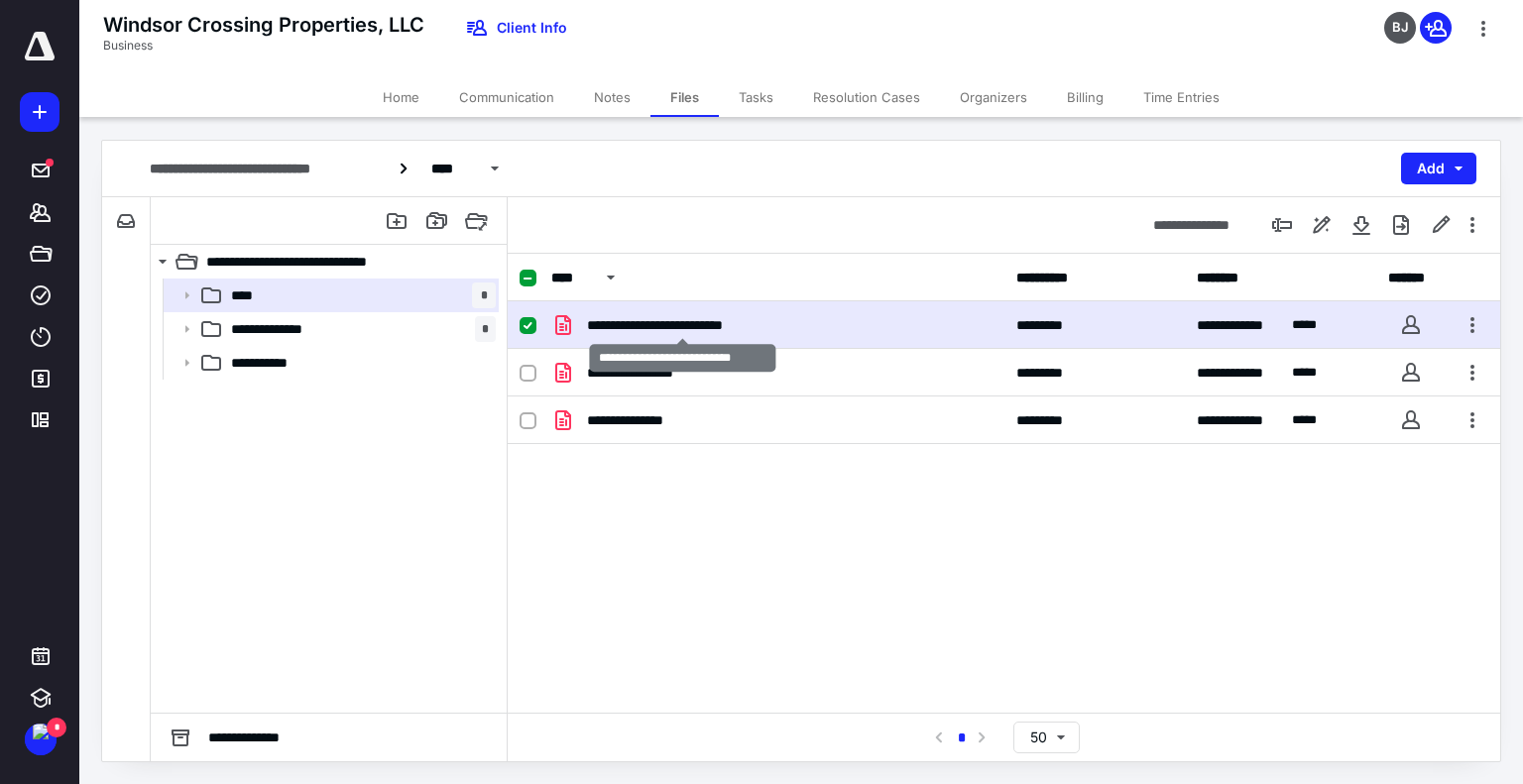 click on "**********" at bounding box center [683, 325] 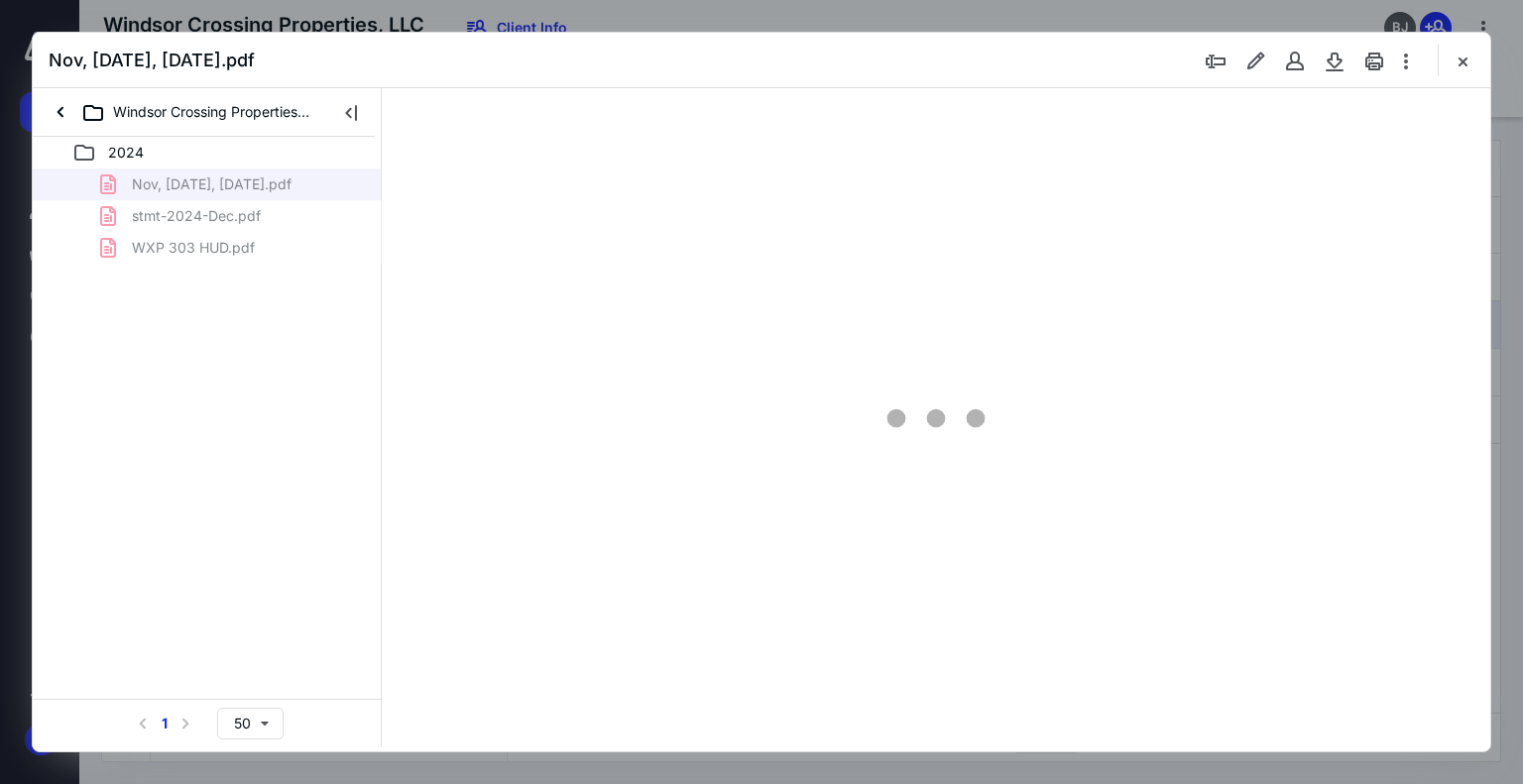 scroll, scrollTop: 0, scrollLeft: 0, axis: both 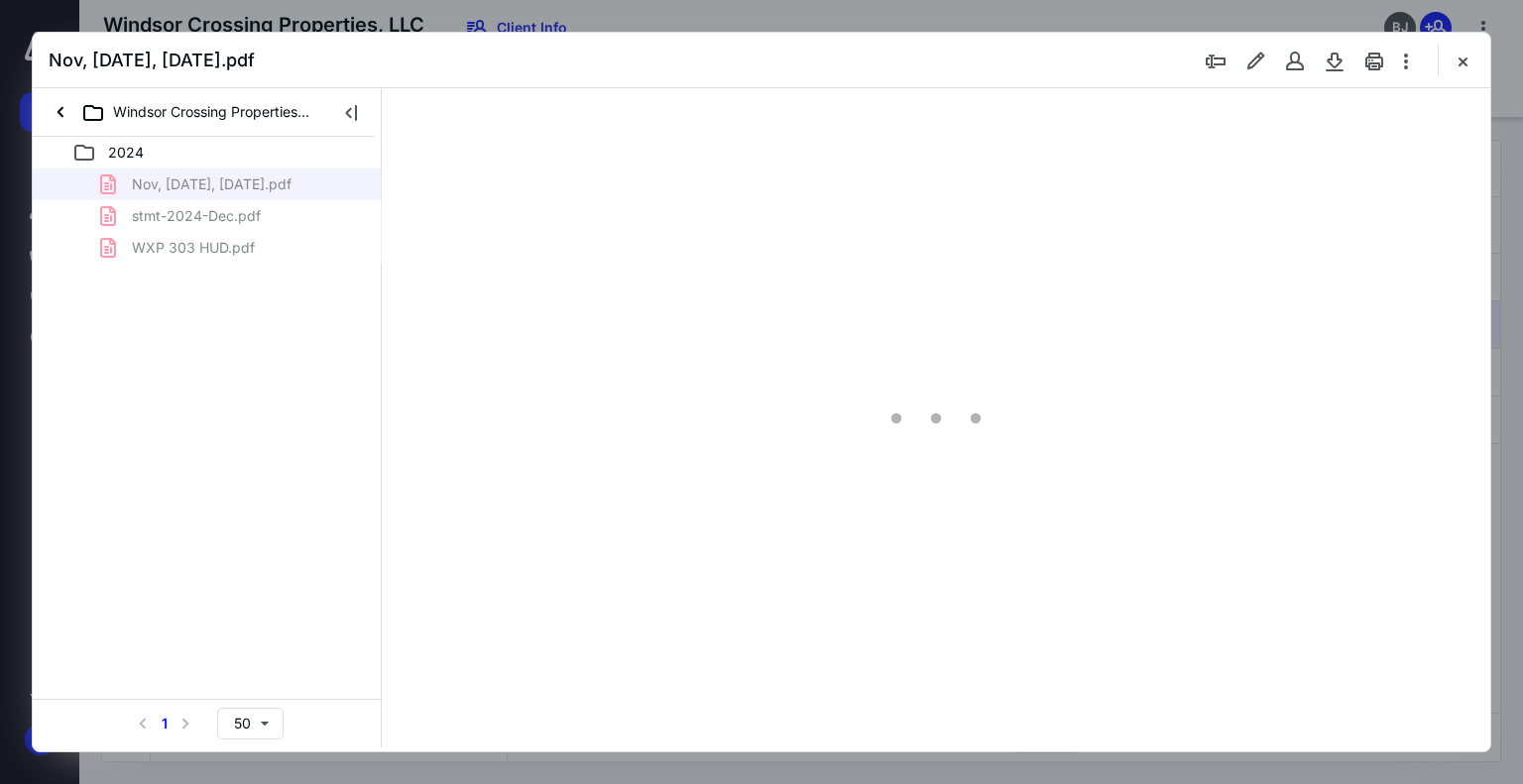 type on "74" 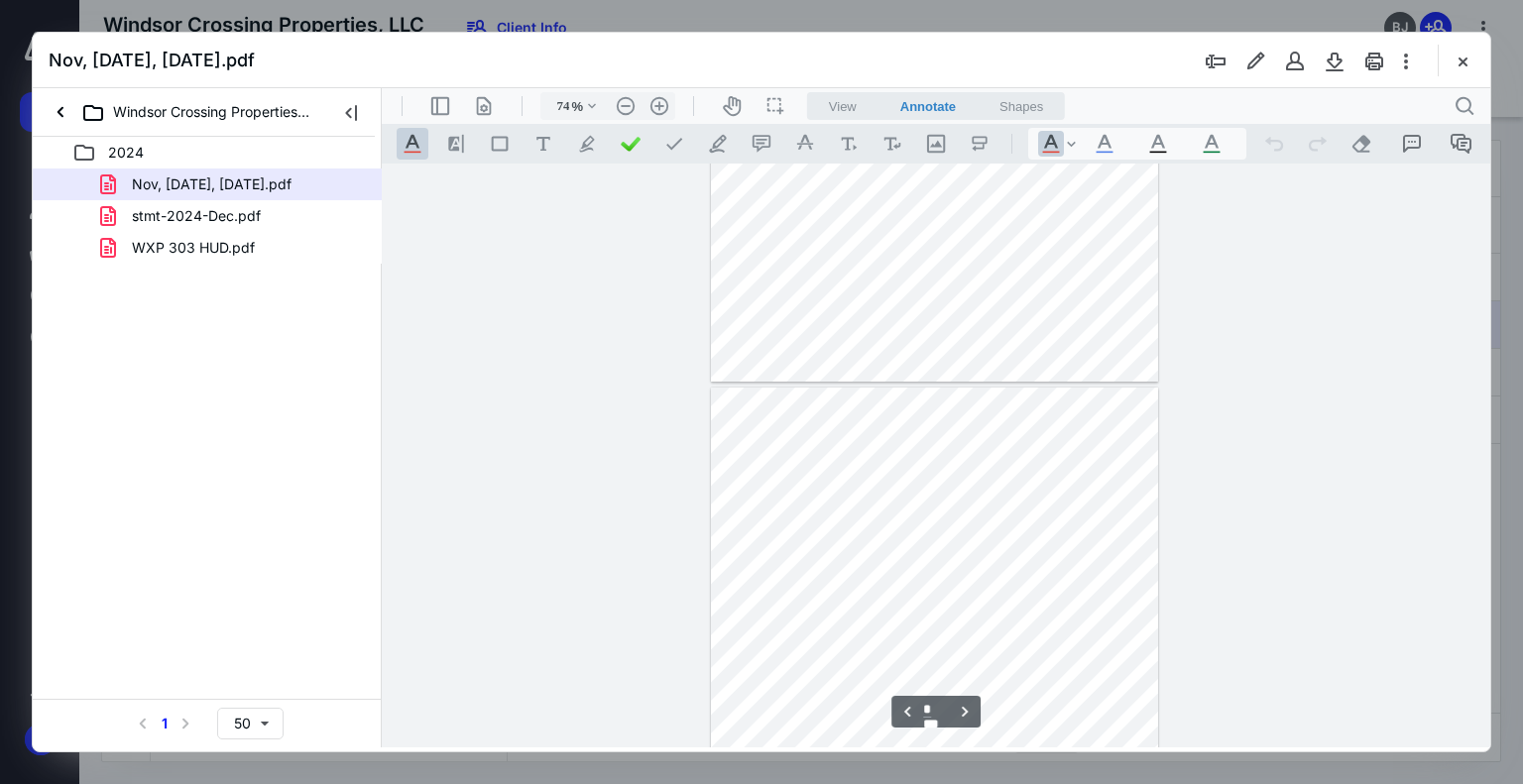 scroll, scrollTop: 1090, scrollLeft: 0, axis: vertical 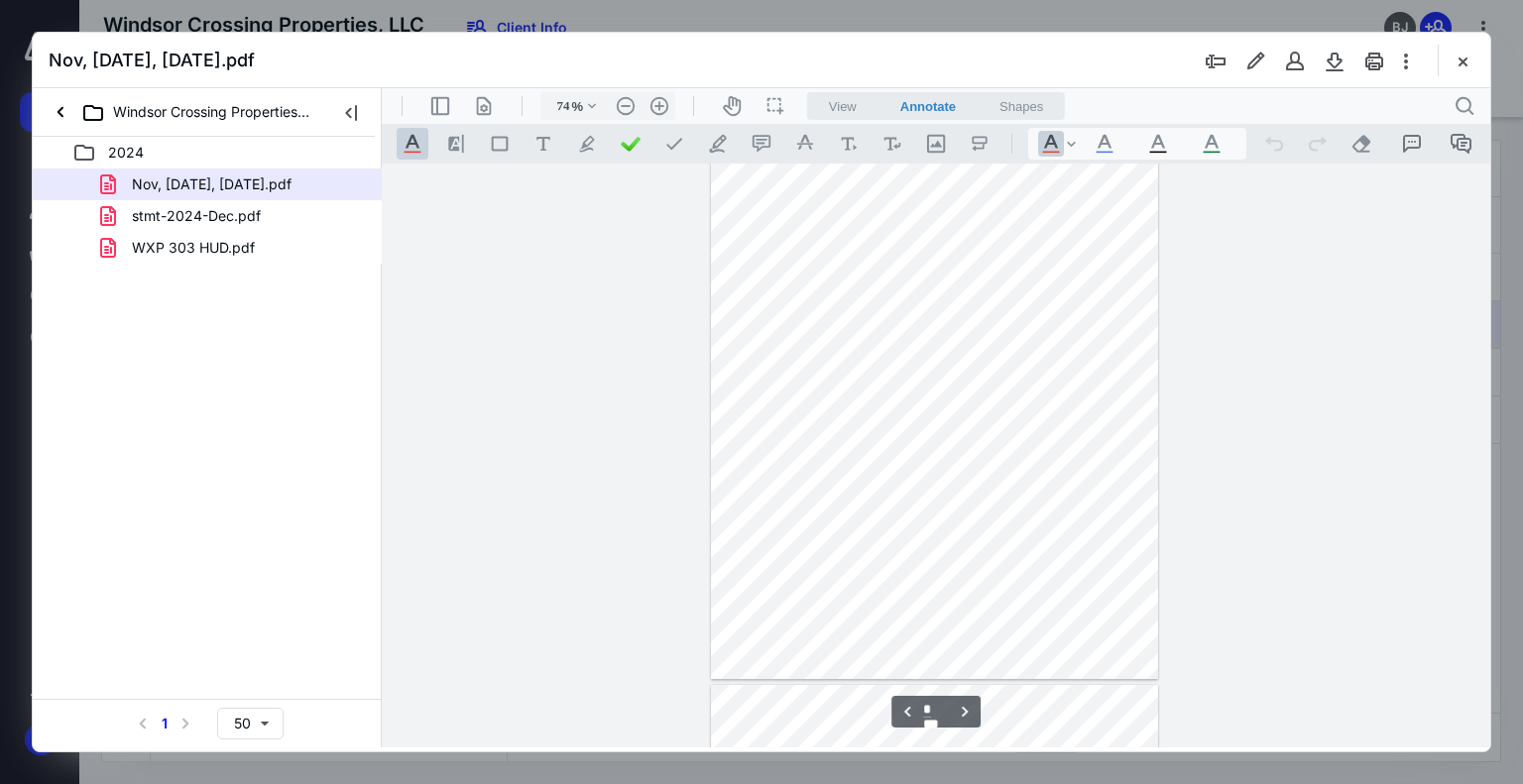 type on "*" 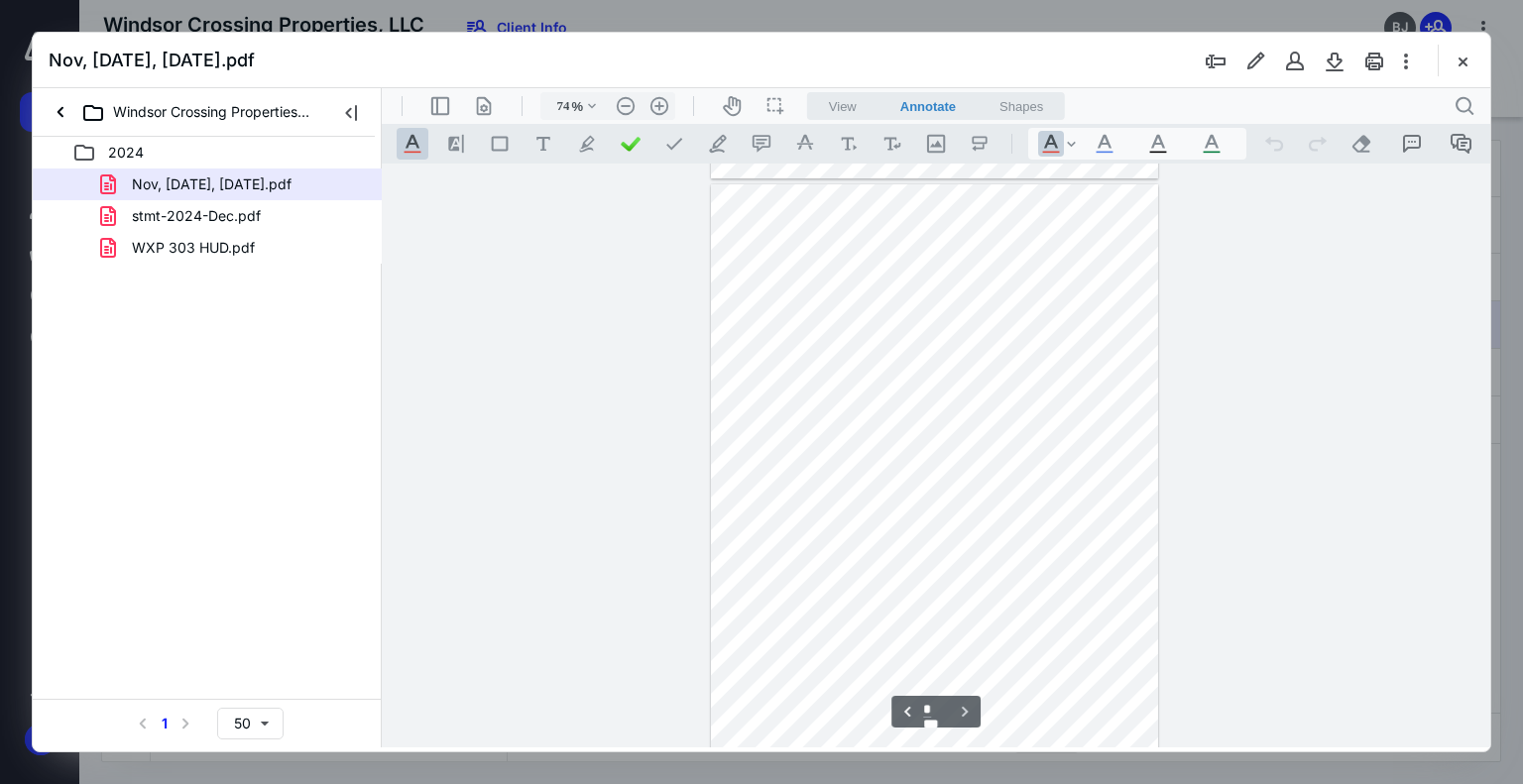 scroll, scrollTop: 2924, scrollLeft: 0, axis: vertical 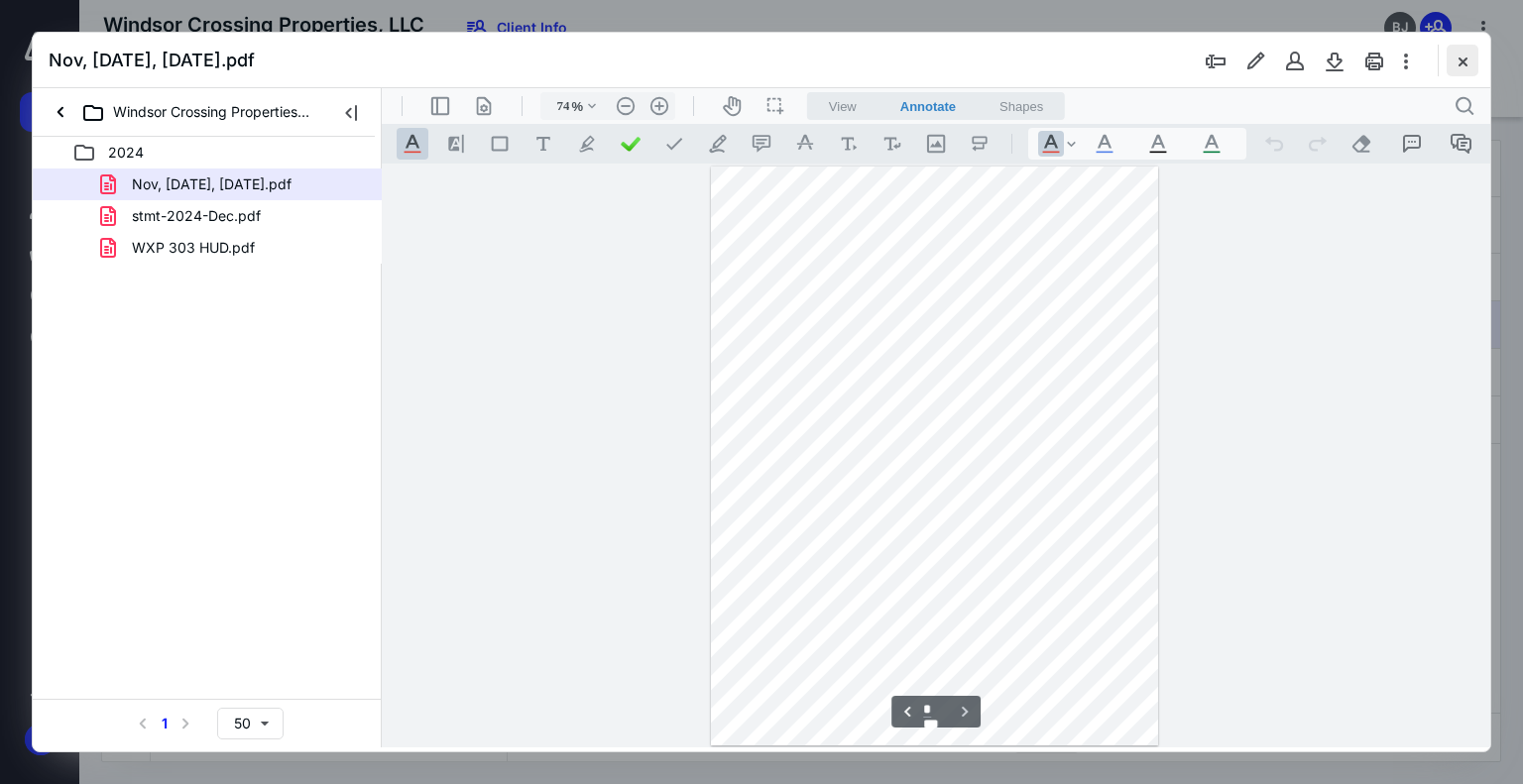 click at bounding box center (1463, 60) 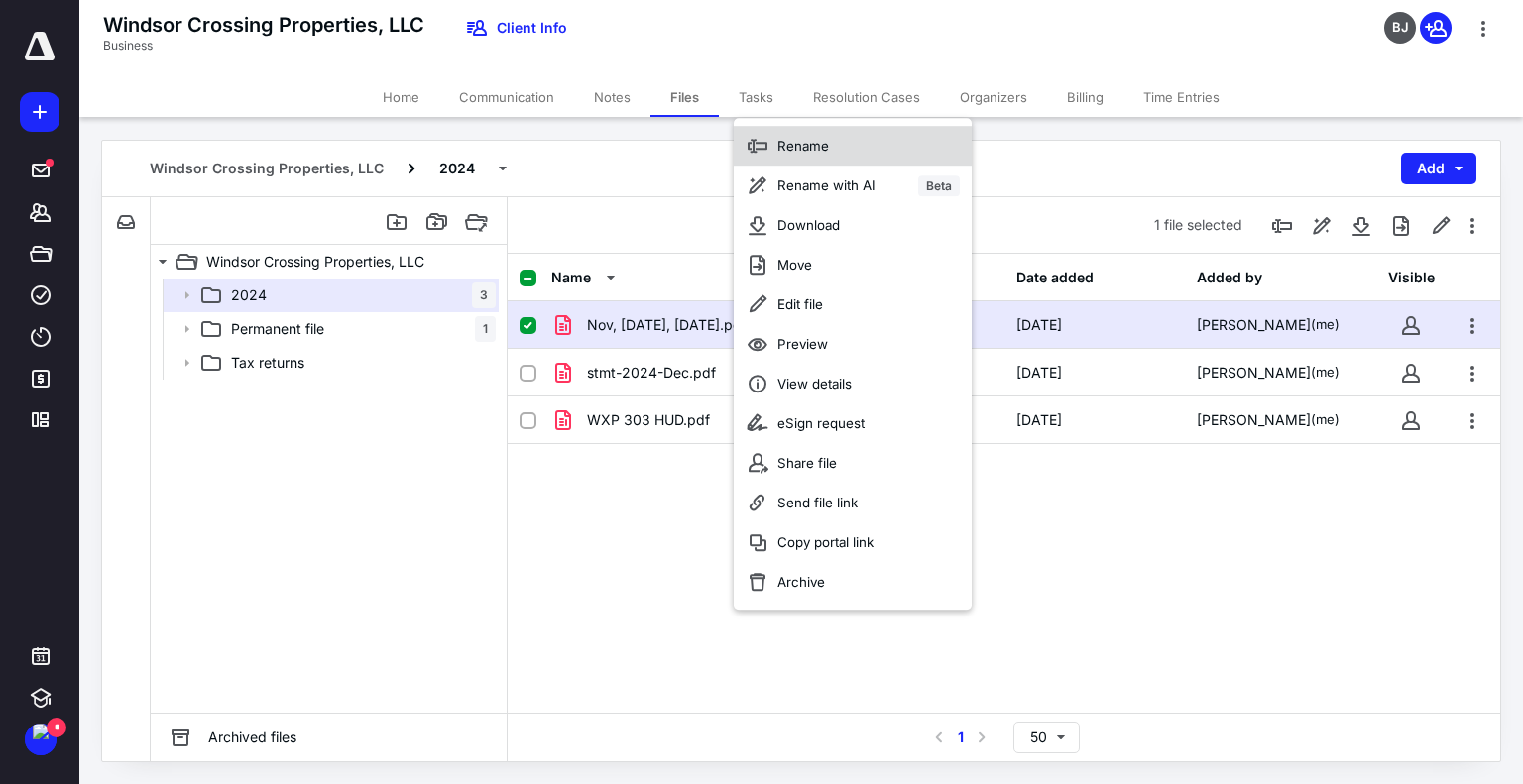 click on "Rename" at bounding box center [803, 146] 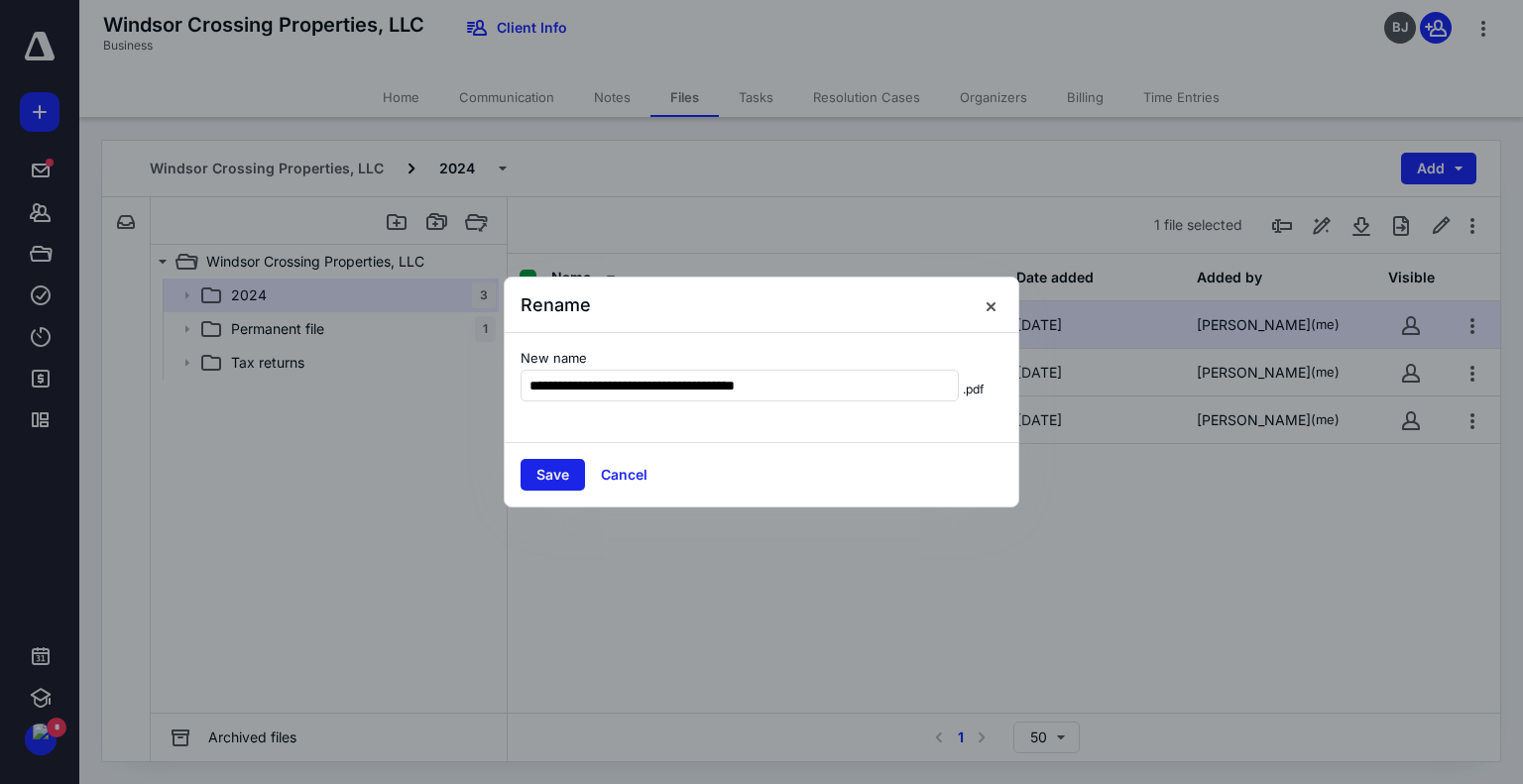 type on "**********" 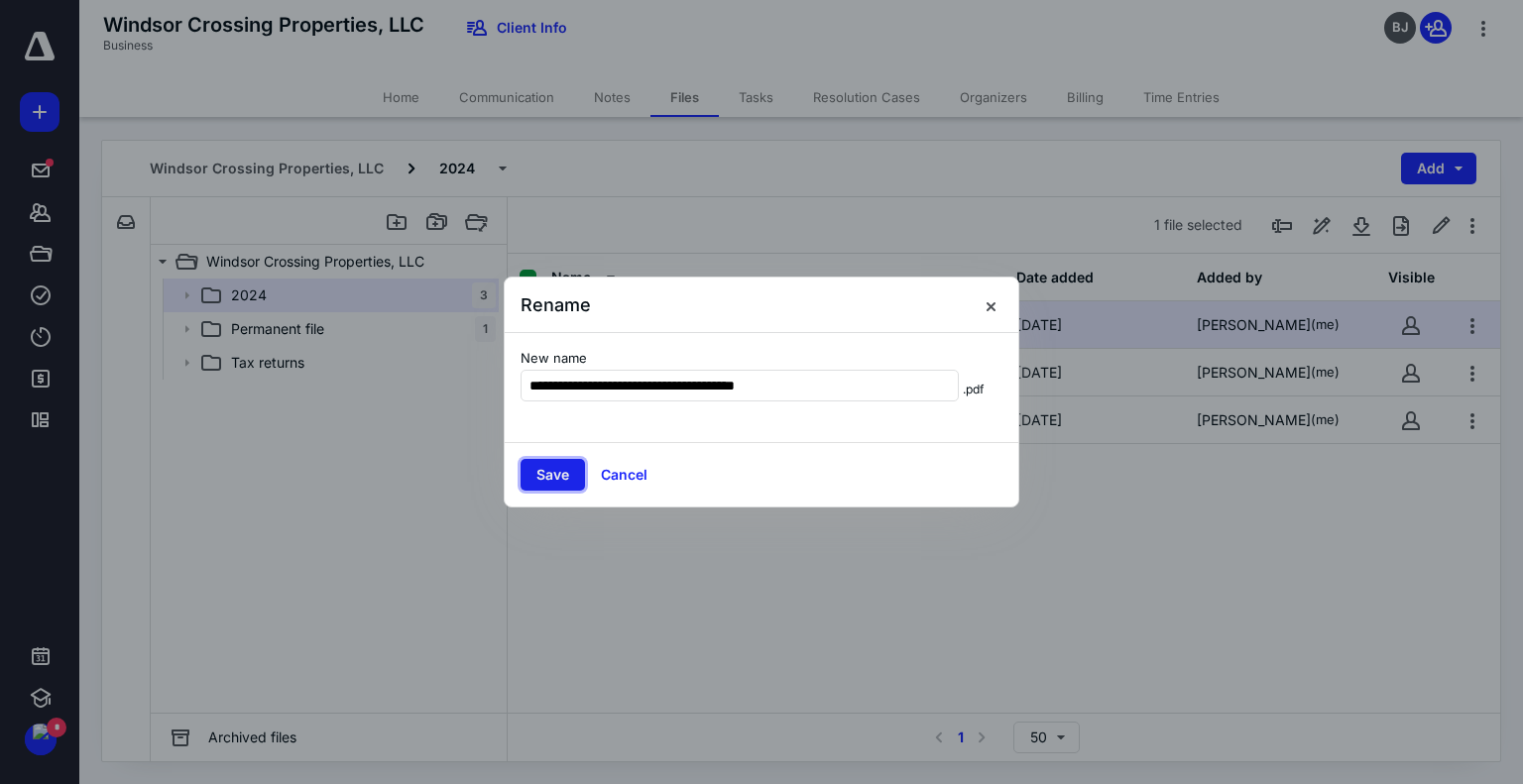 click on "Save" at bounding box center (552, 475) 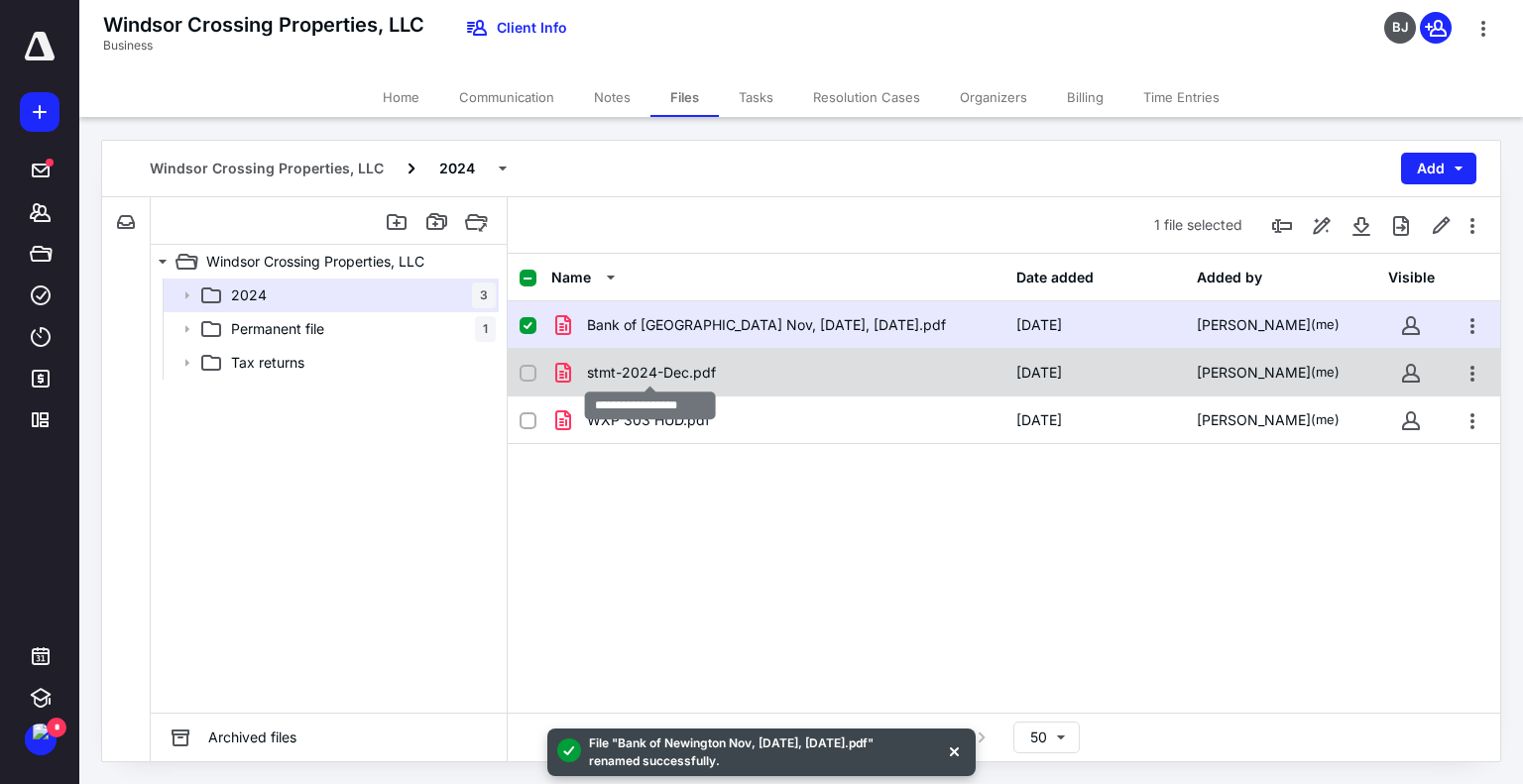 click on "stmt-2024-Dec.pdf" at bounding box center [651, 373] 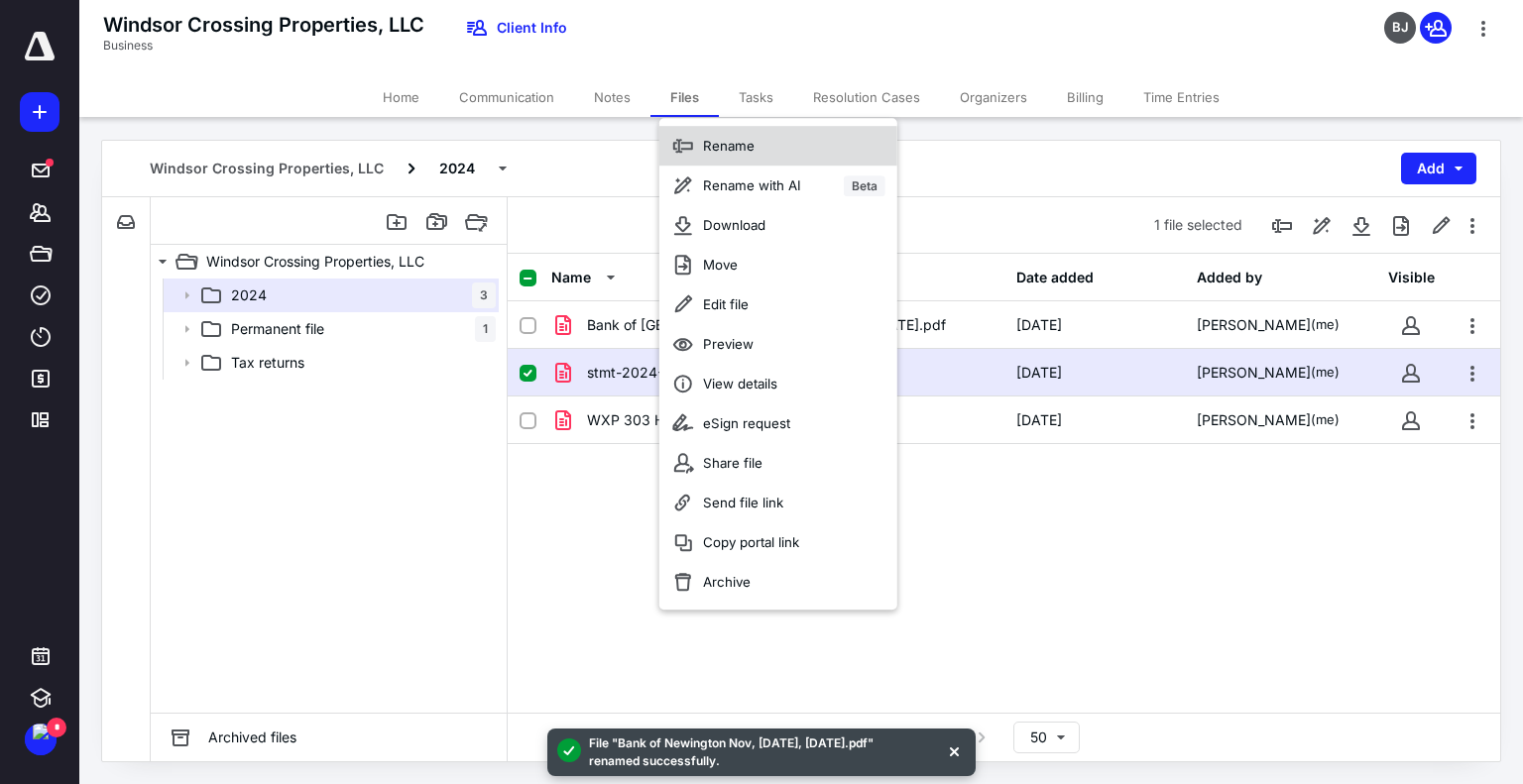 click on "Rename" at bounding box center [729, 146] 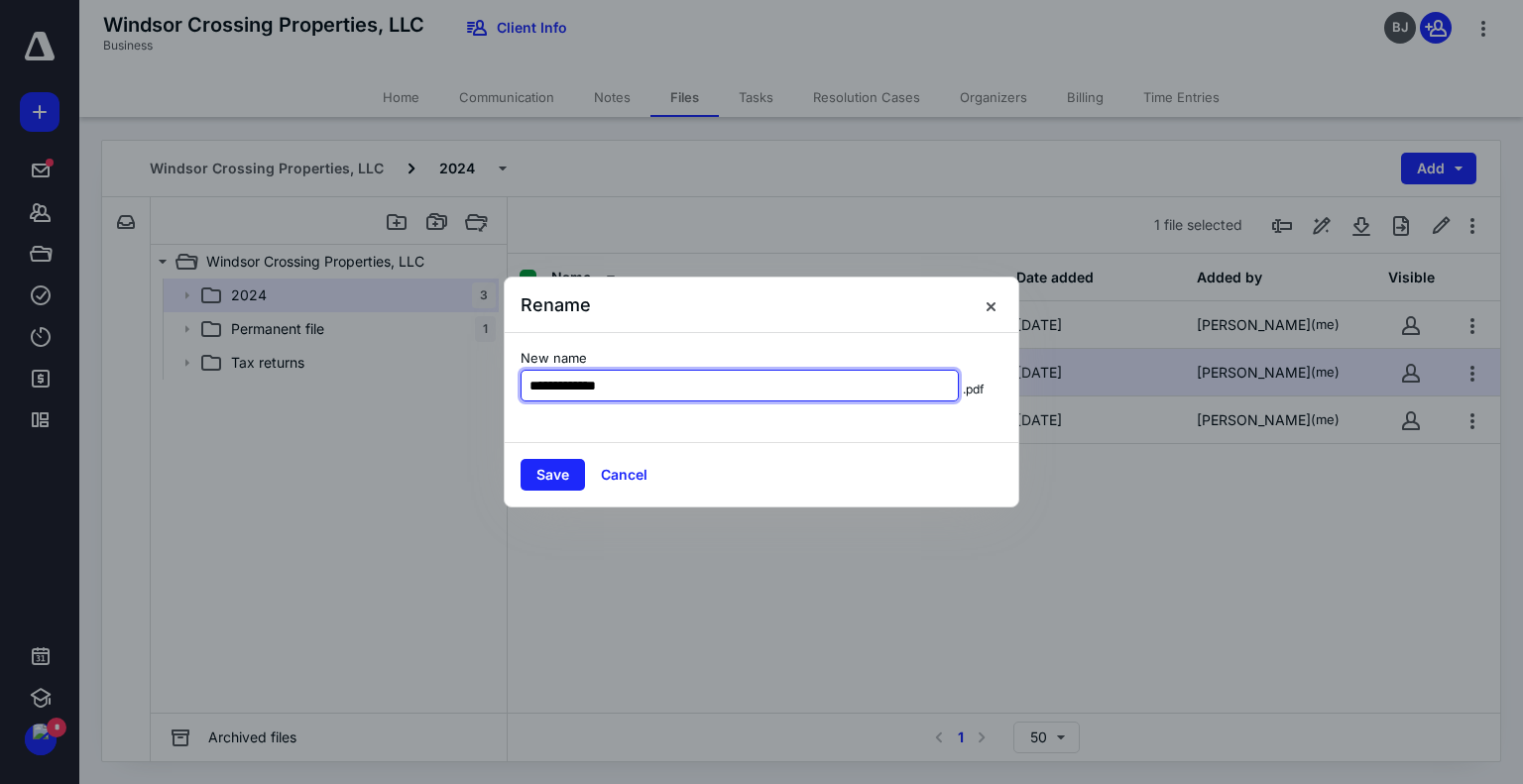 click on "**********" at bounding box center [740, 386] 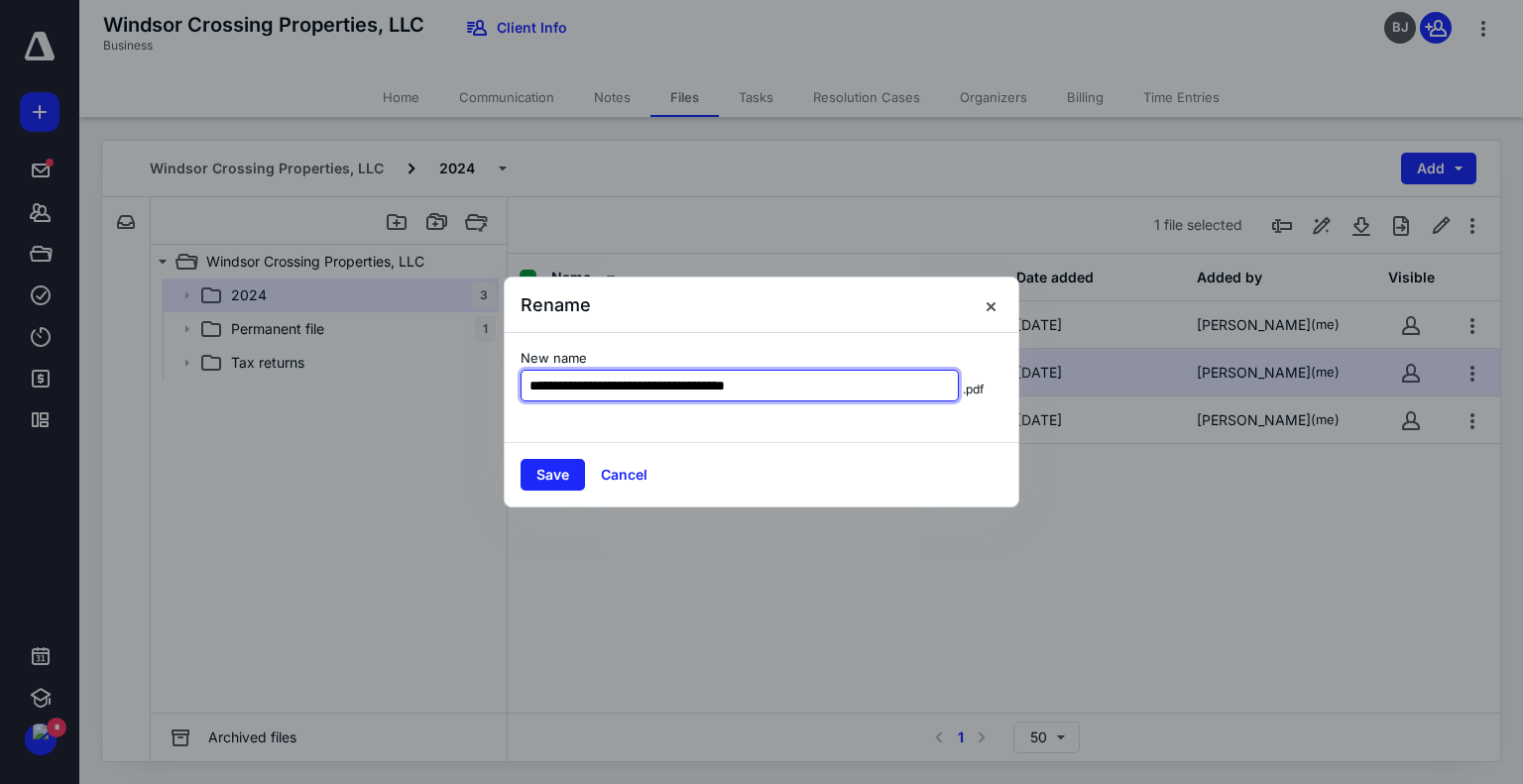type on "**********" 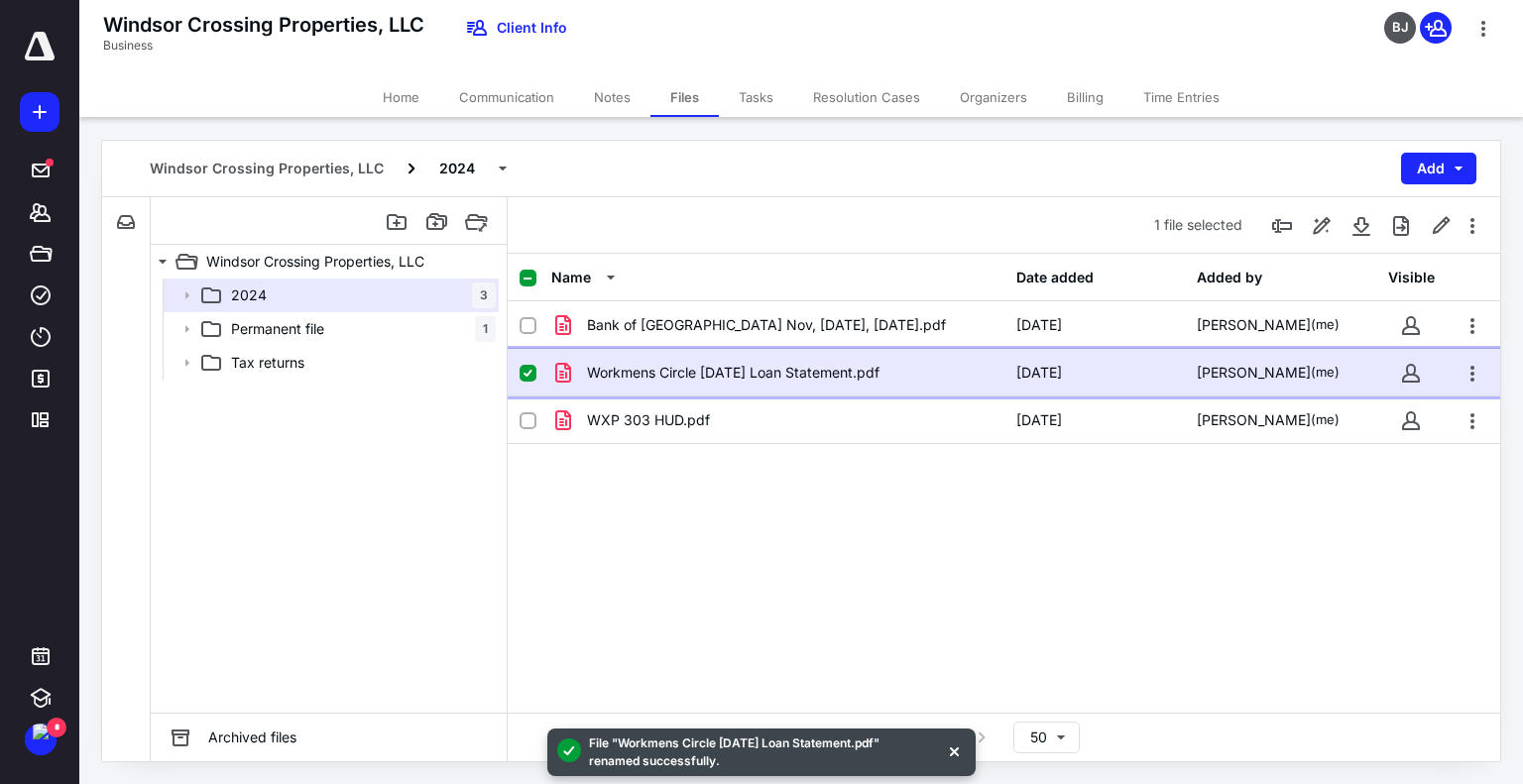 click on "Workmens Circle [DATE] Loan Statement.pdf" at bounding box center (733, 373) 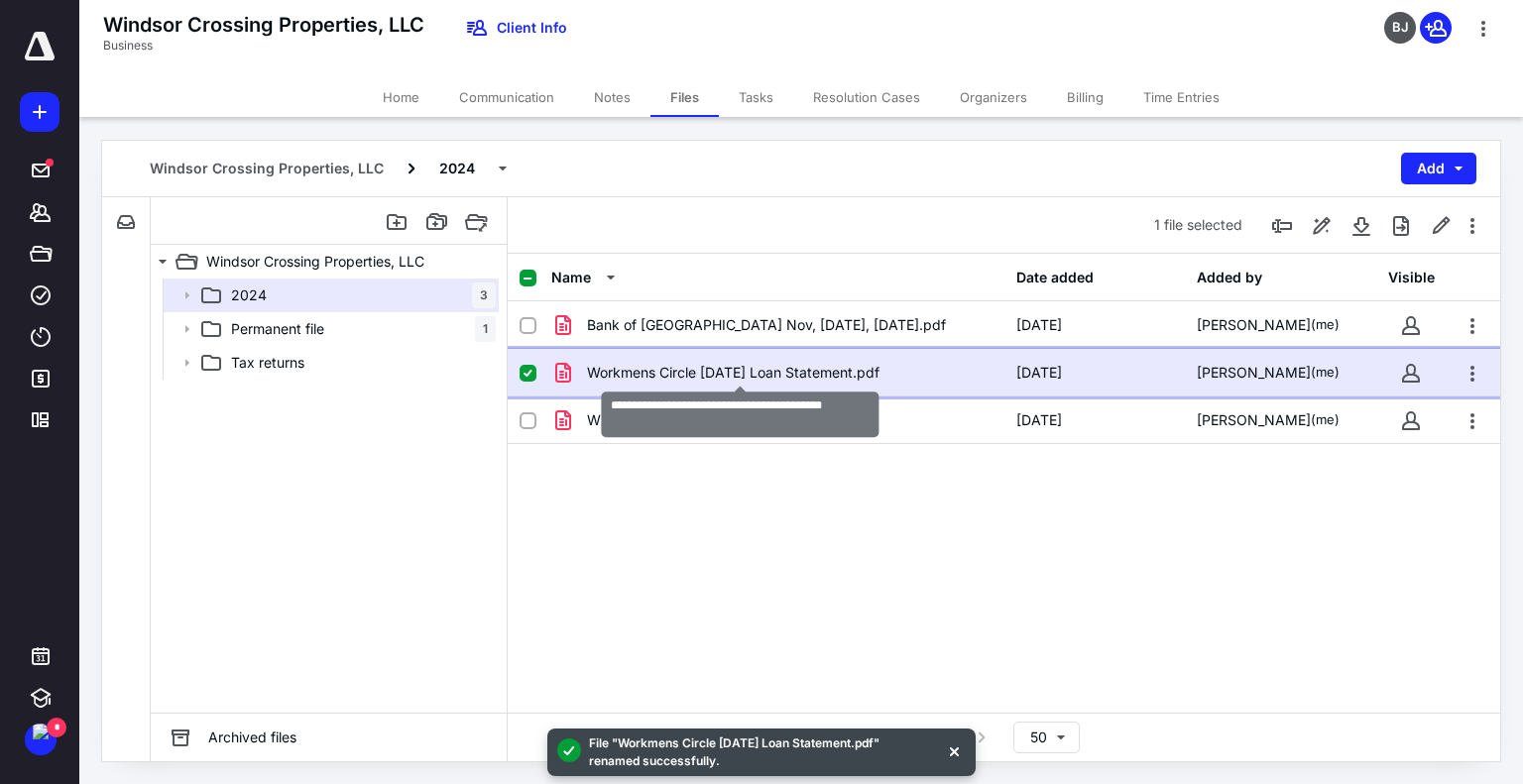 click on "Workmens Circle [DATE] Loan Statement.pdf" at bounding box center [733, 373] 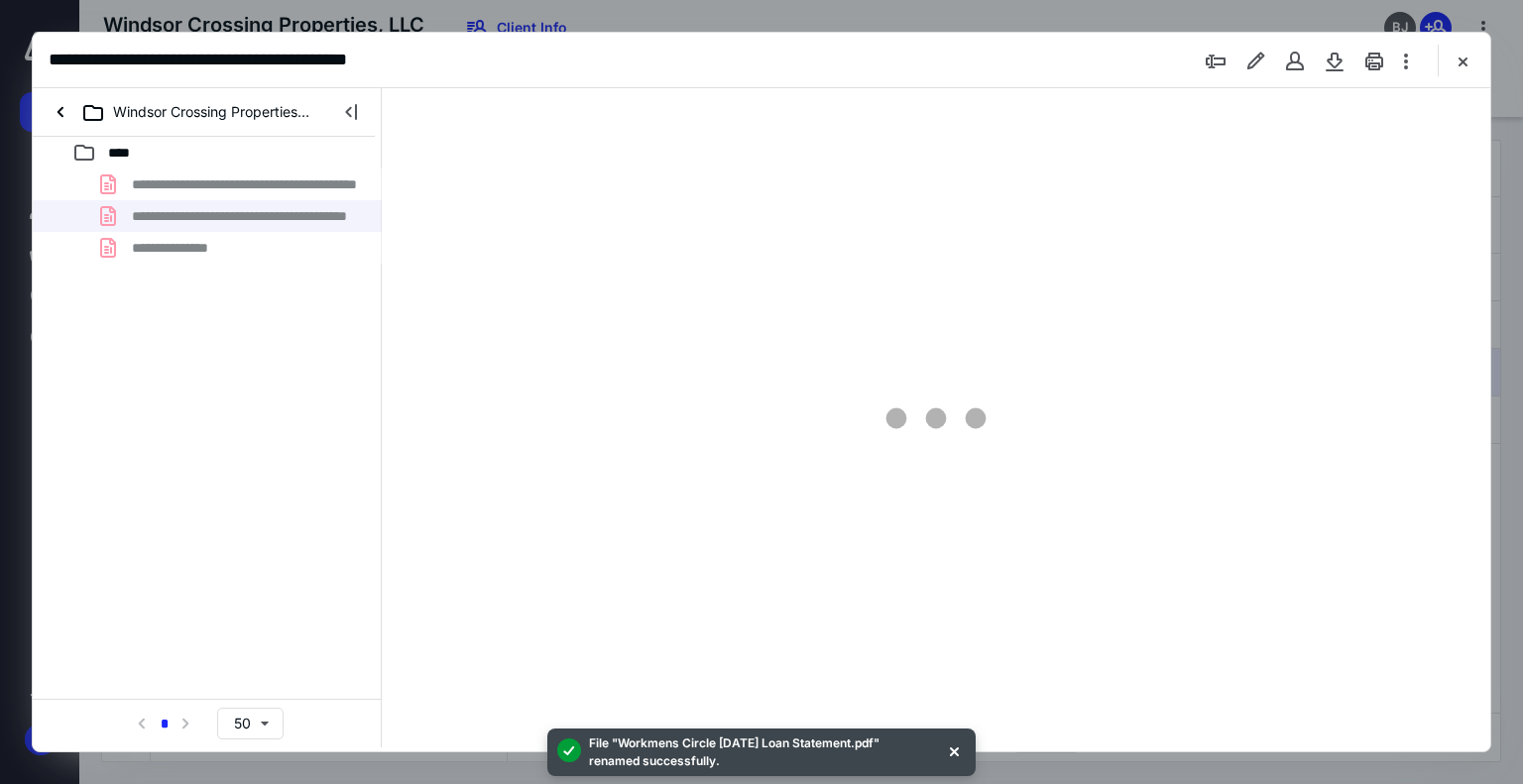 scroll, scrollTop: 0, scrollLeft: 0, axis: both 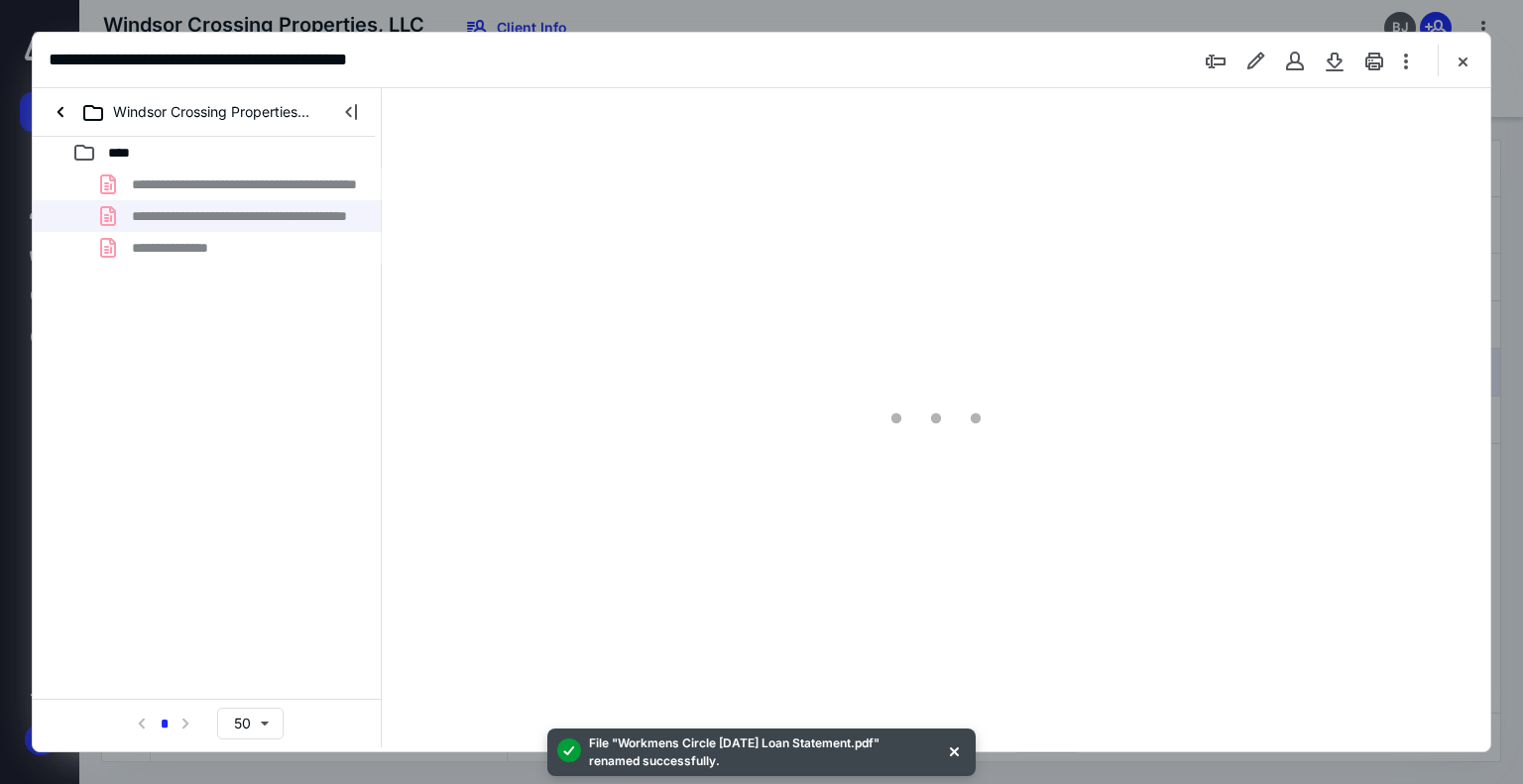 type on "74" 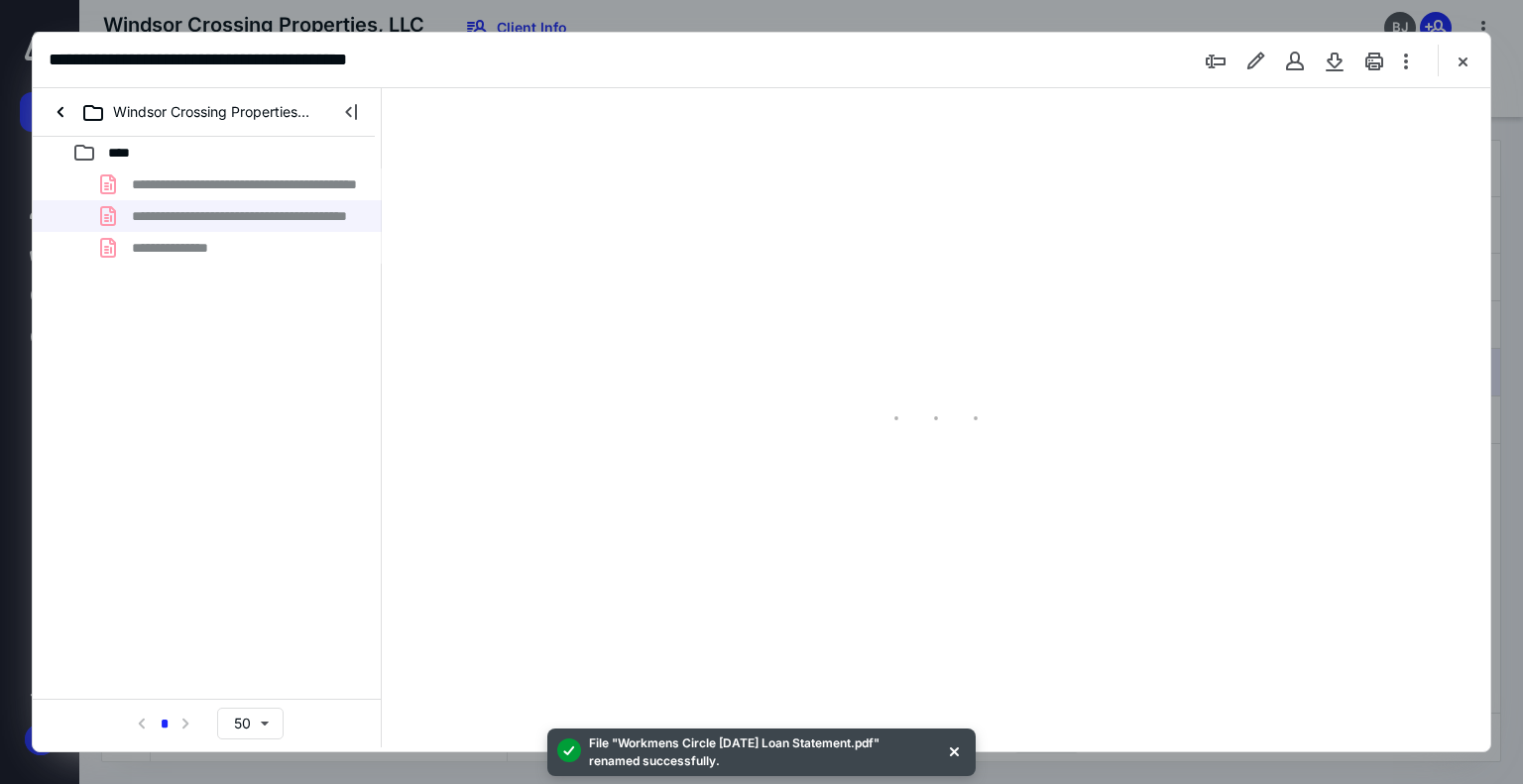 scroll, scrollTop: 78, scrollLeft: 0, axis: vertical 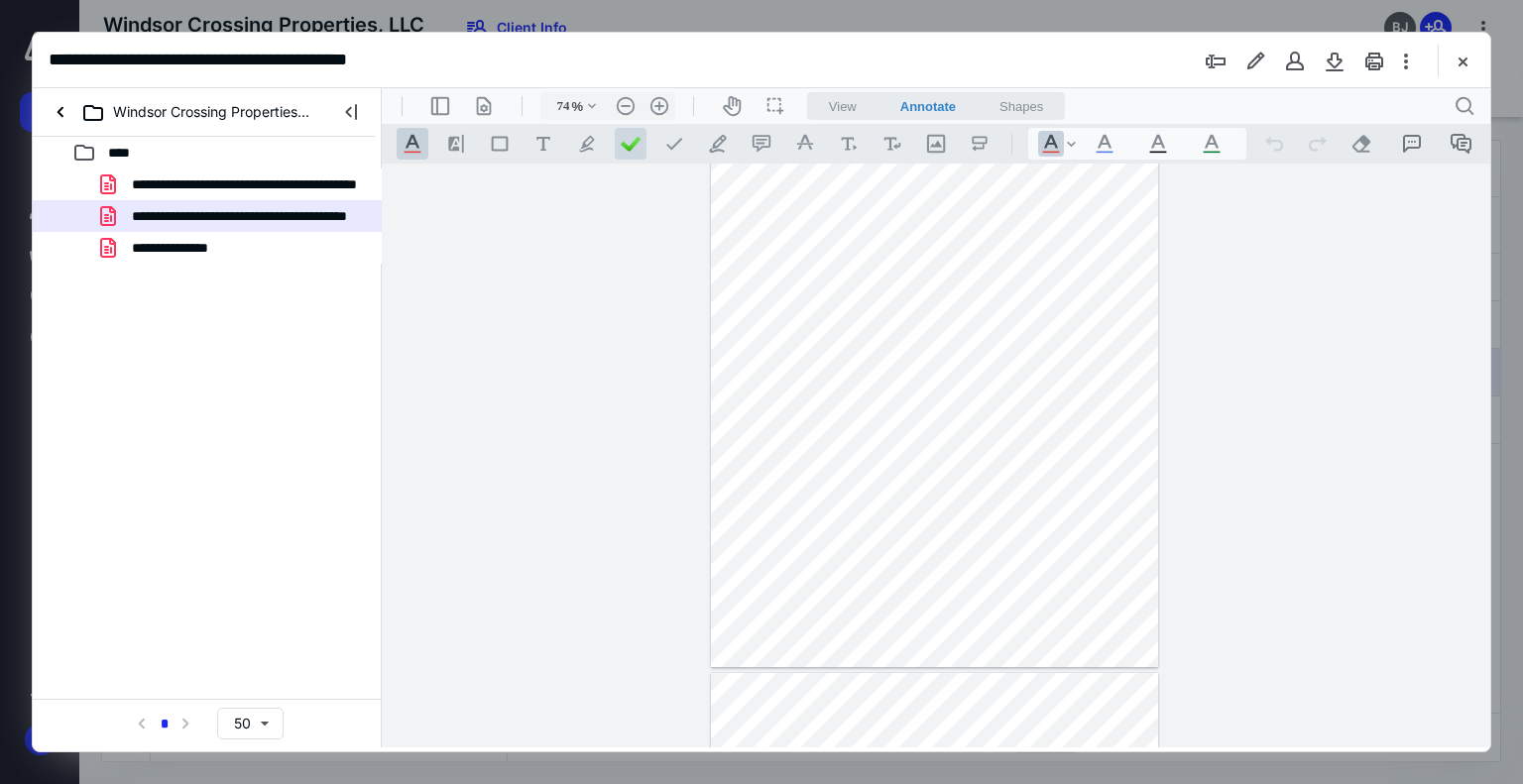 click at bounding box center (631, 144) 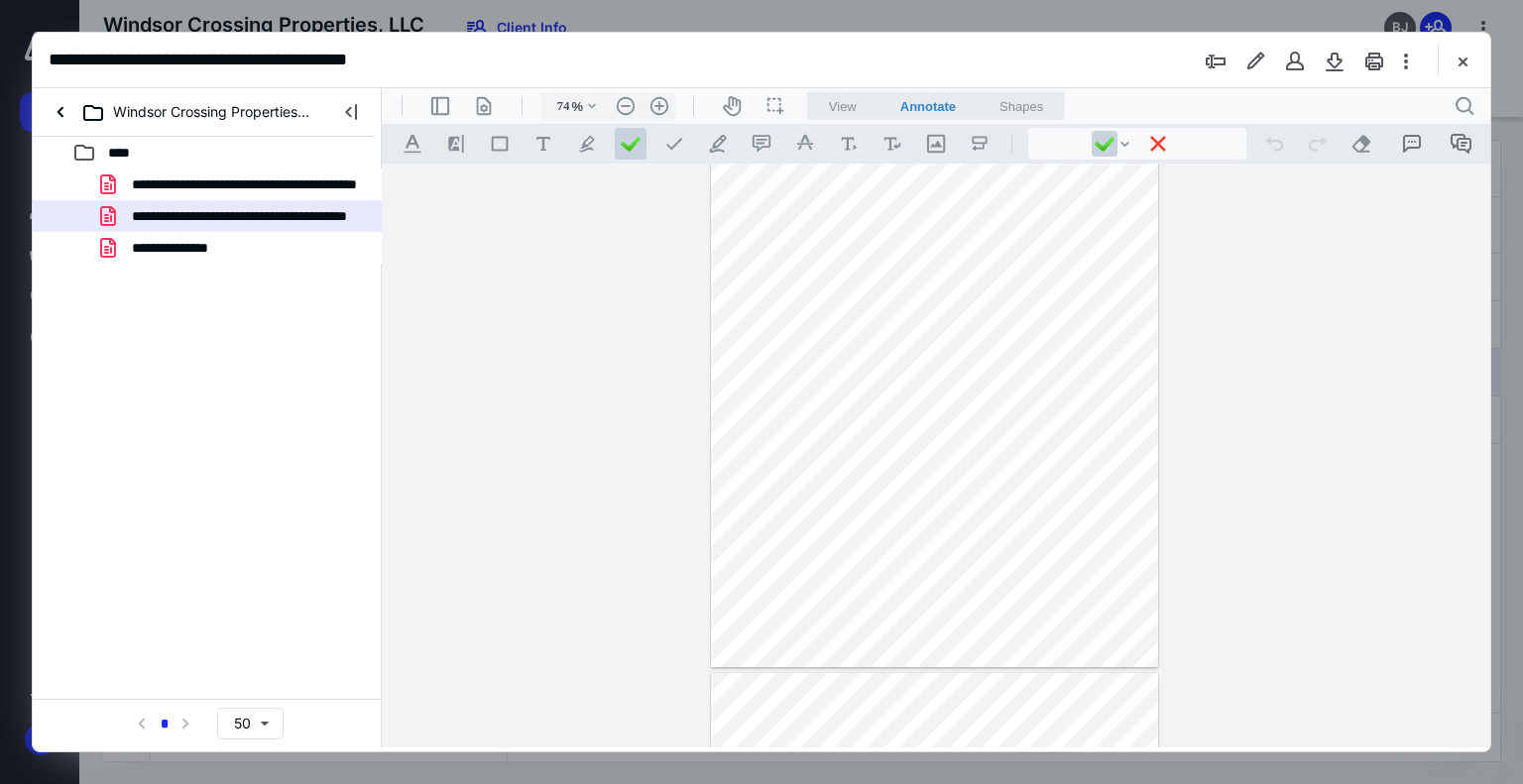 click at bounding box center (934, 378) 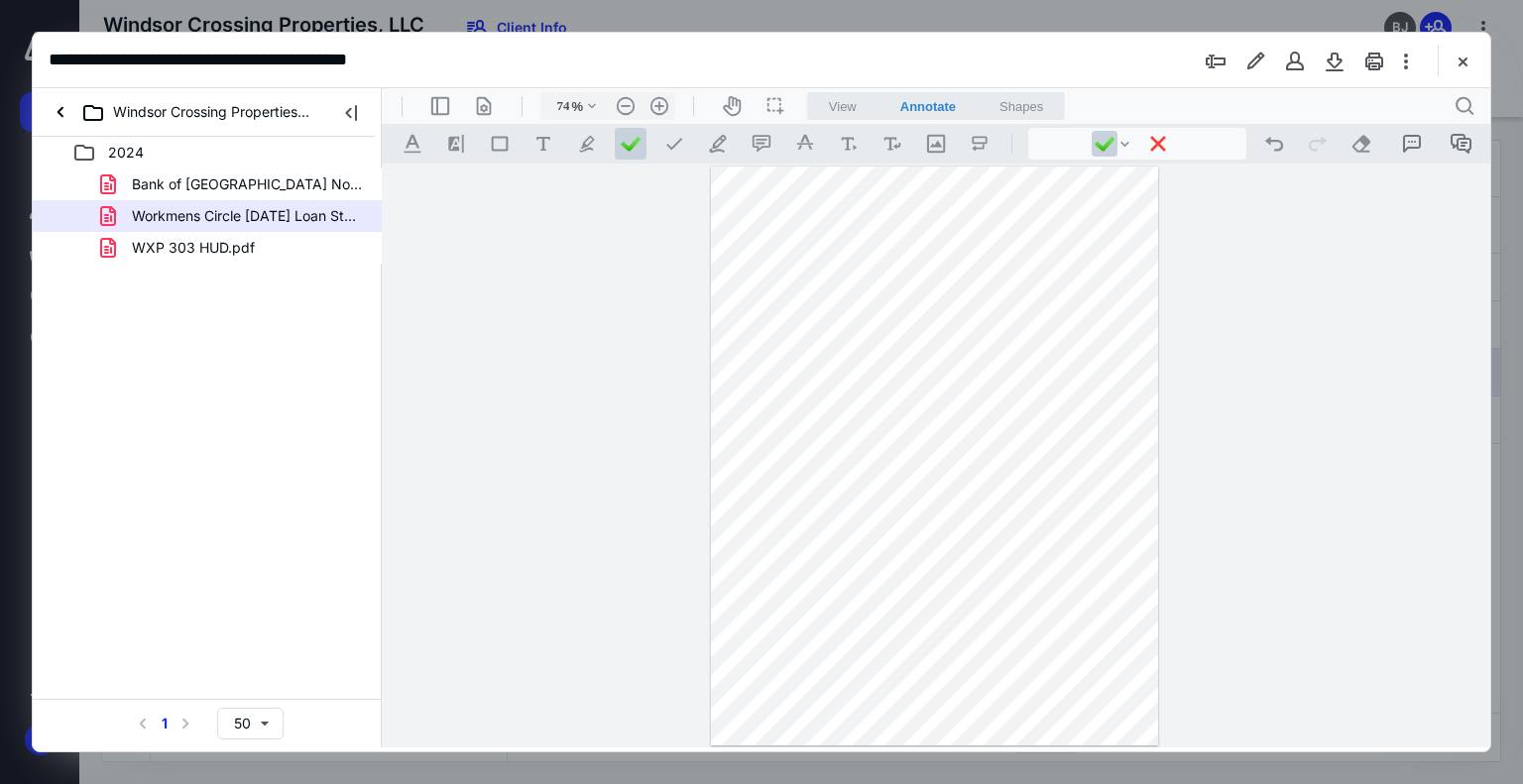scroll, scrollTop: 0, scrollLeft: 0, axis: both 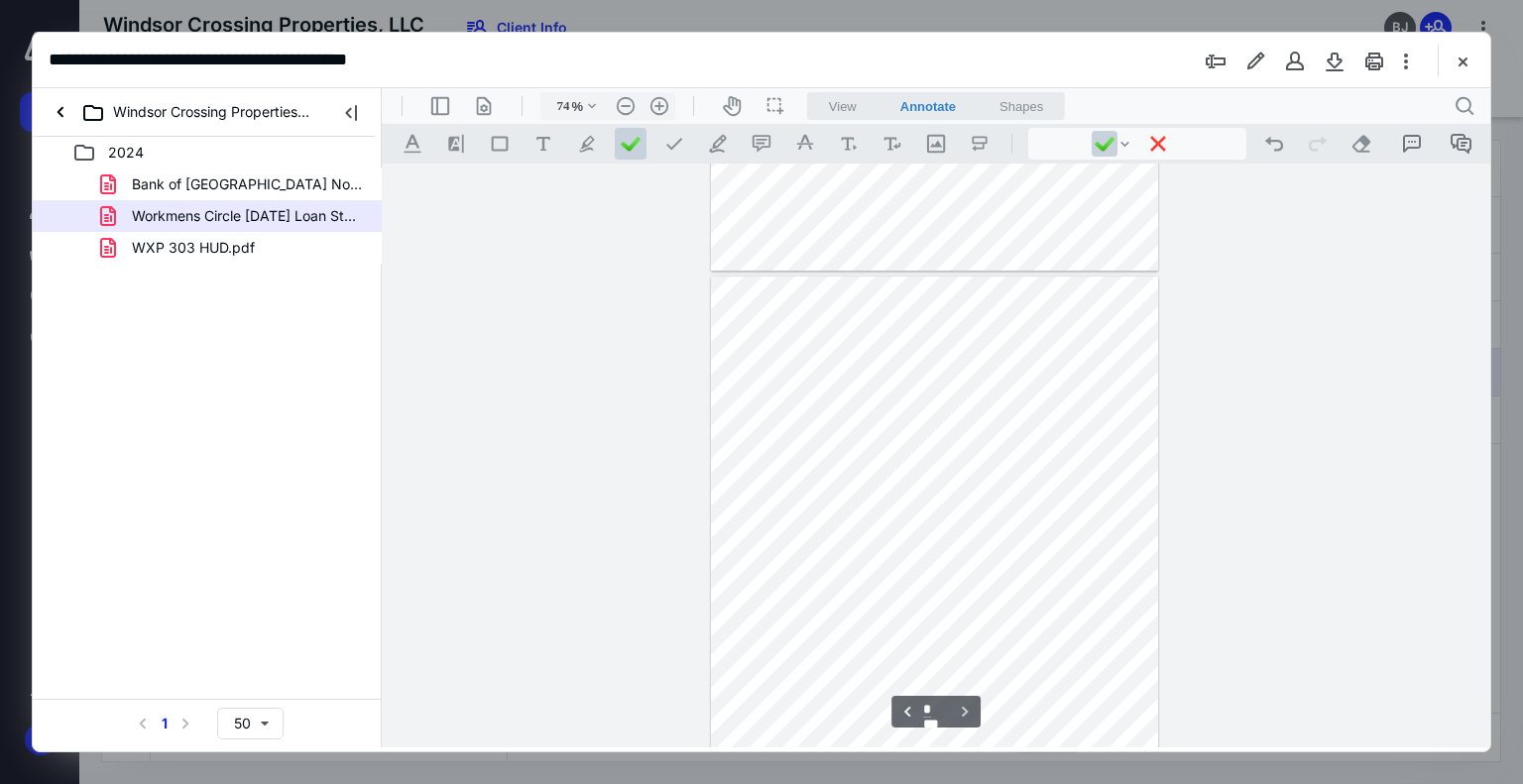 type on "*" 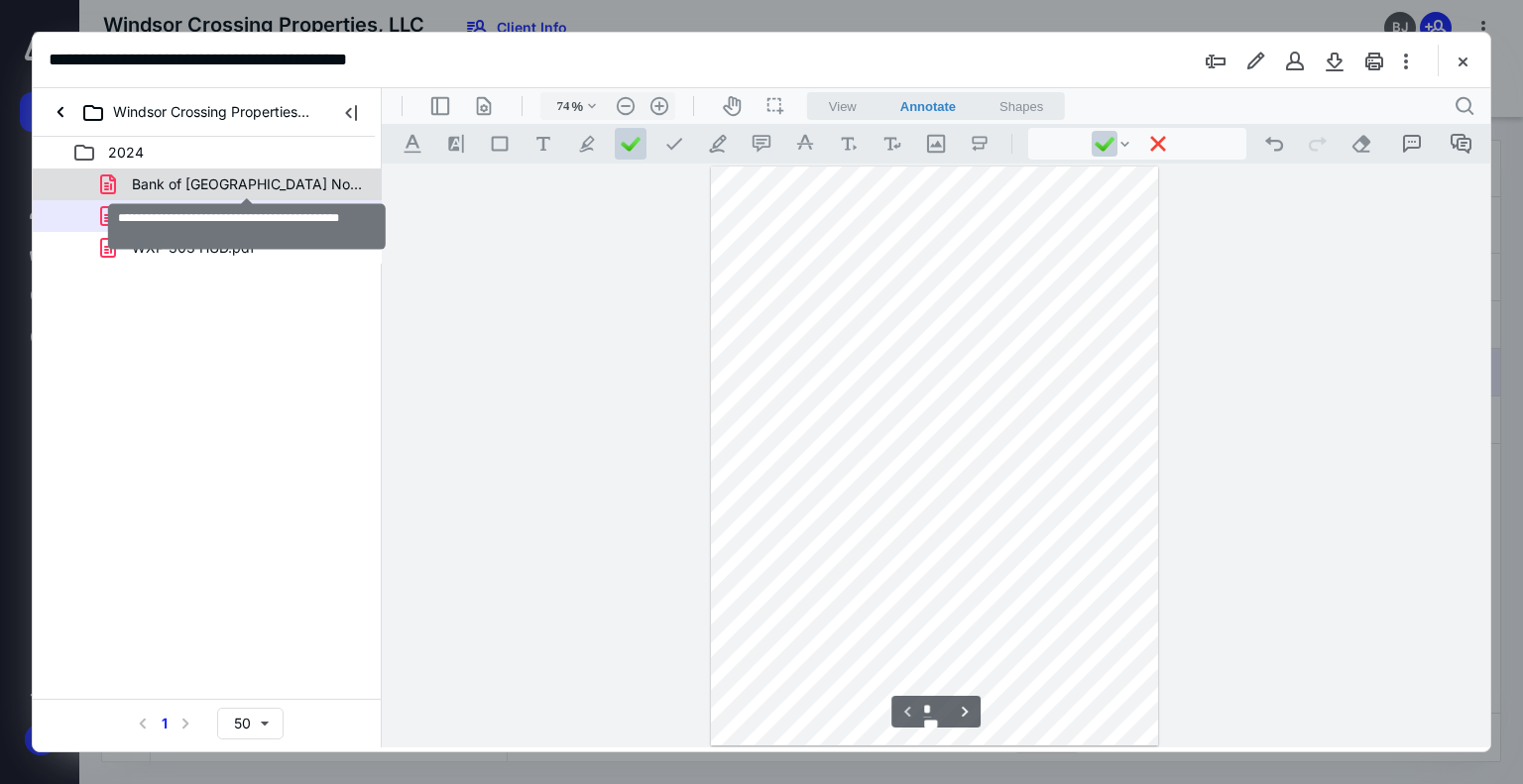 click on "Bank of [GEOGRAPHIC_DATA] Nov, [DATE], [DATE].pdf" at bounding box center [247, 184] 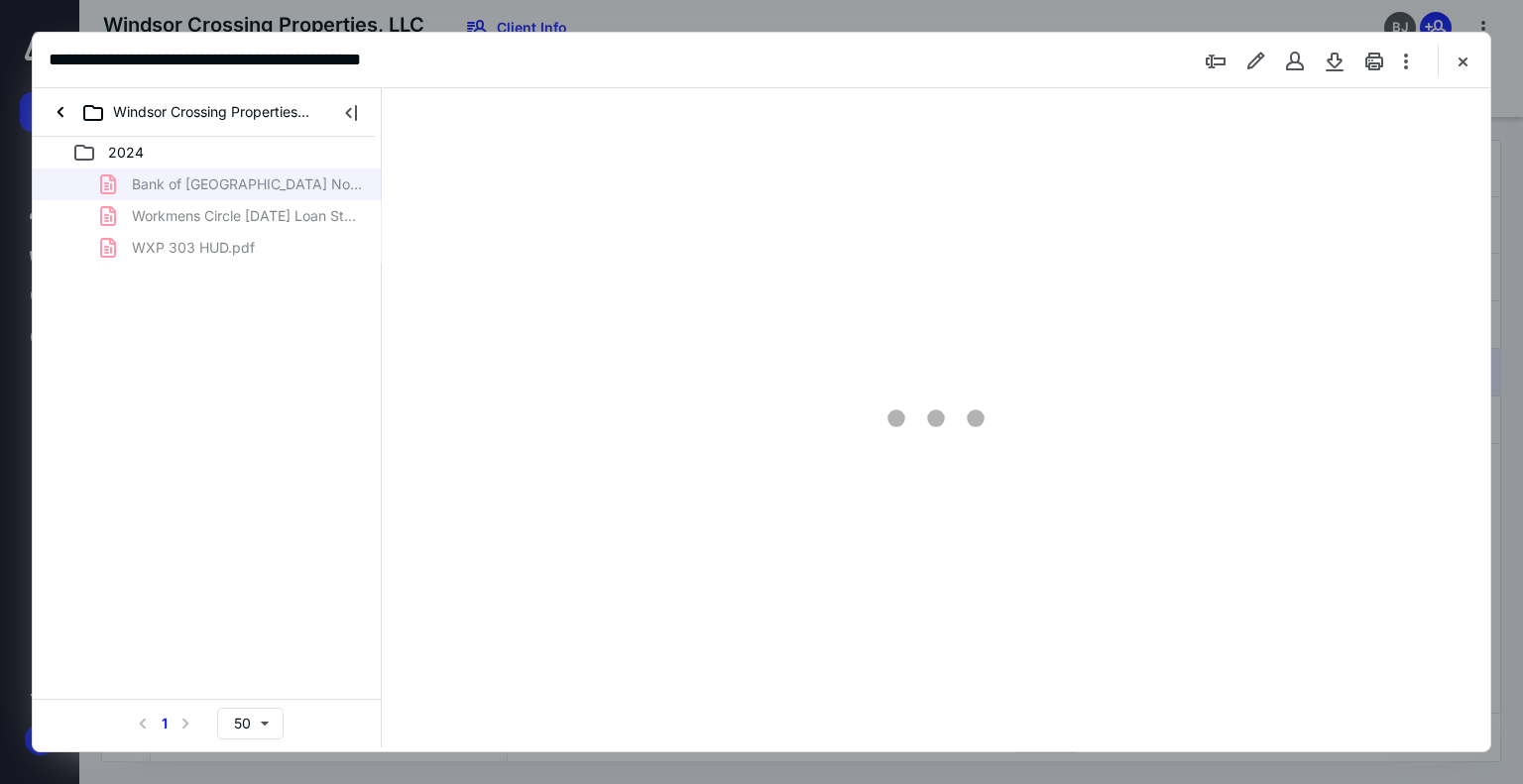type on "74" 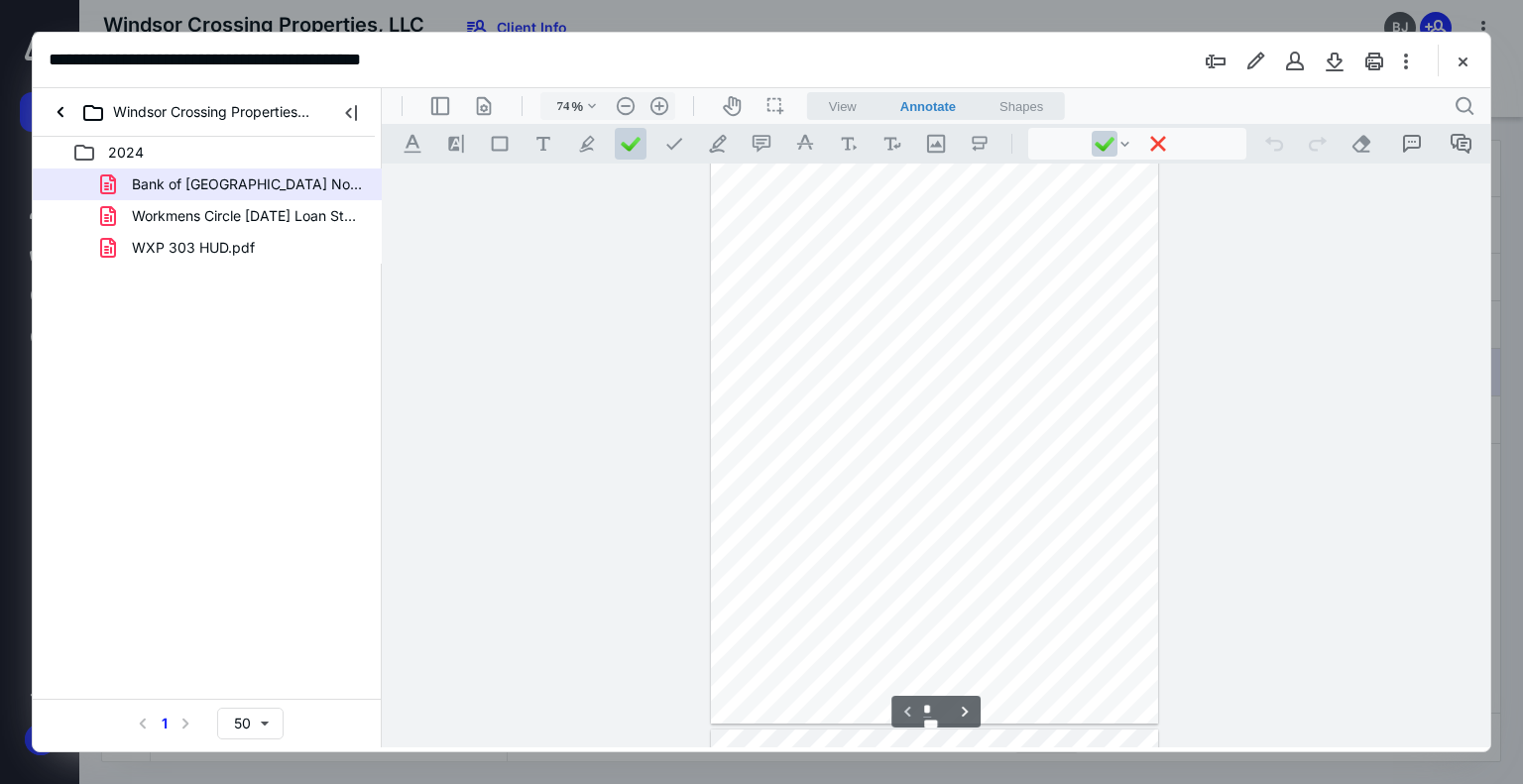 scroll, scrollTop: 0, scrollLeft: 0, axis: both 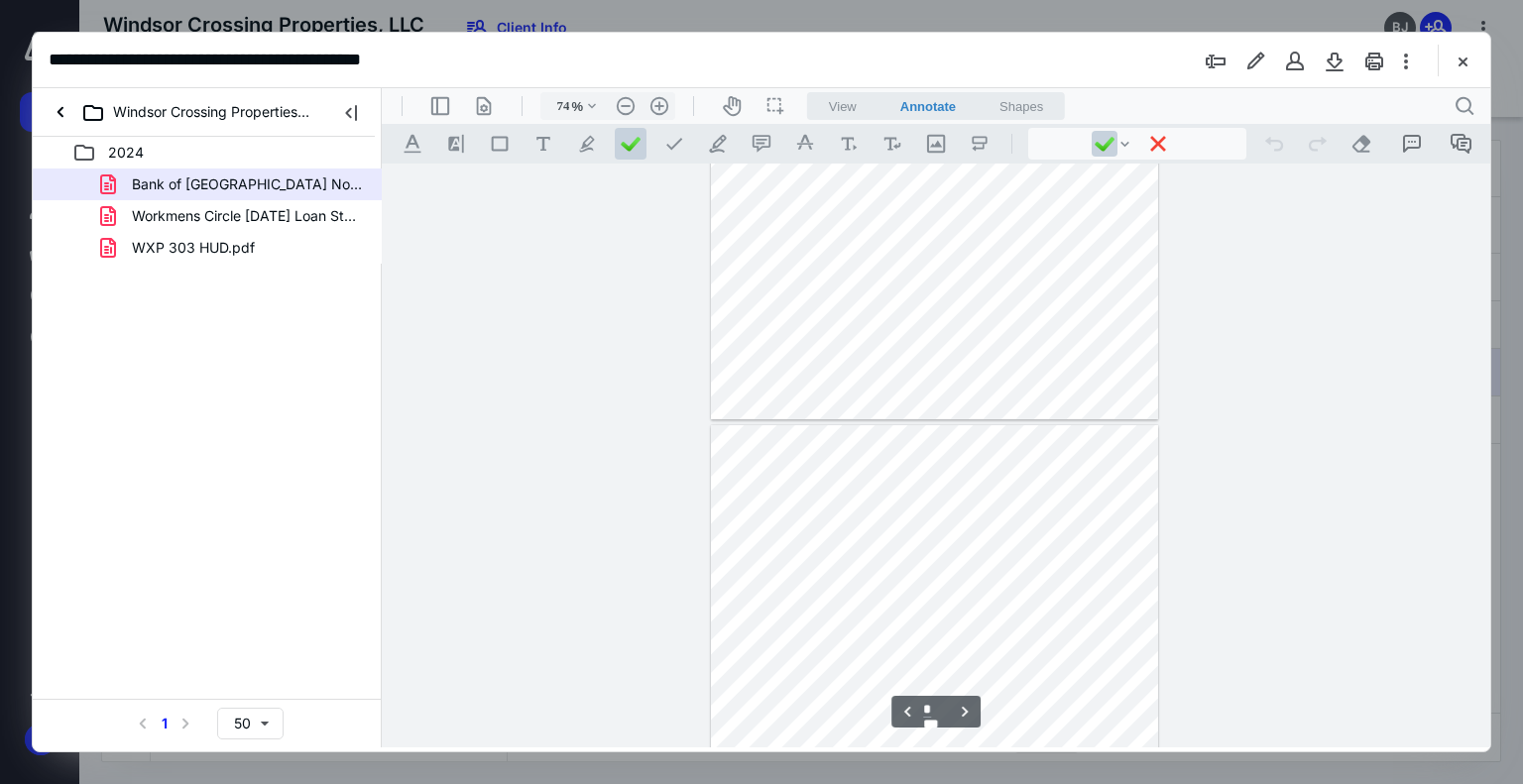 type on "*" 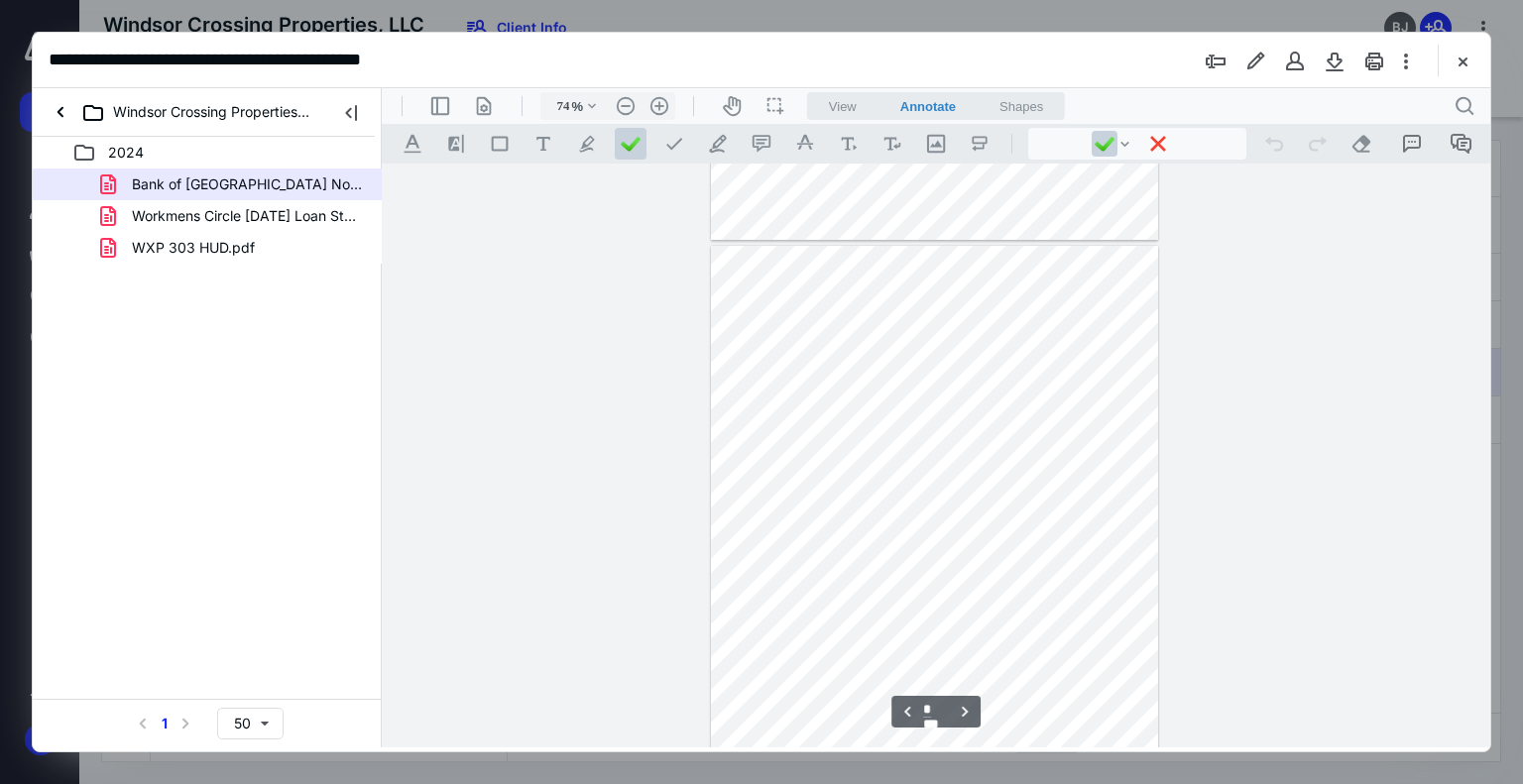 scroll, scrollTop: 1189, scrollLeft: 0, axis: vertical 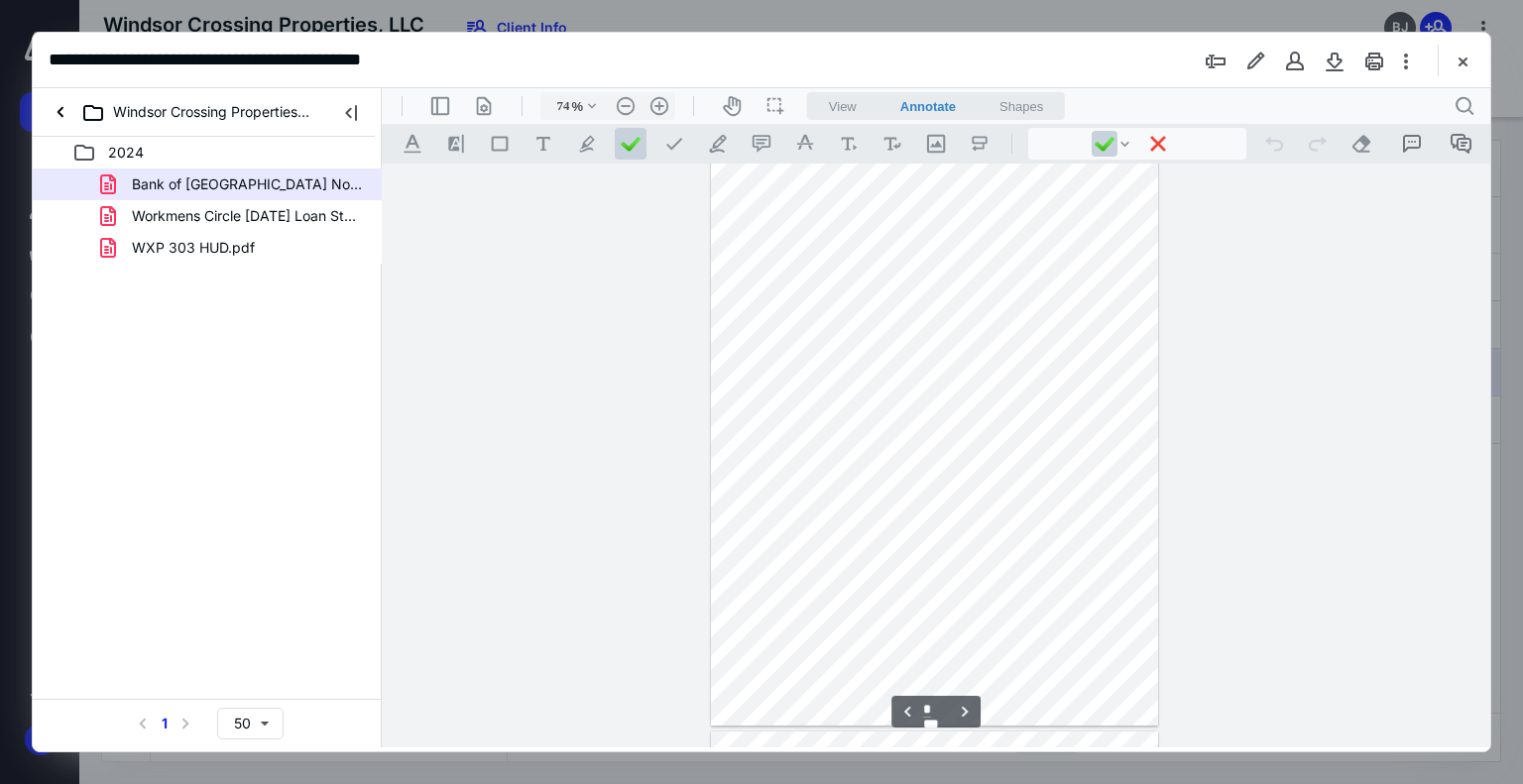 click at bounding box center (934, 436) 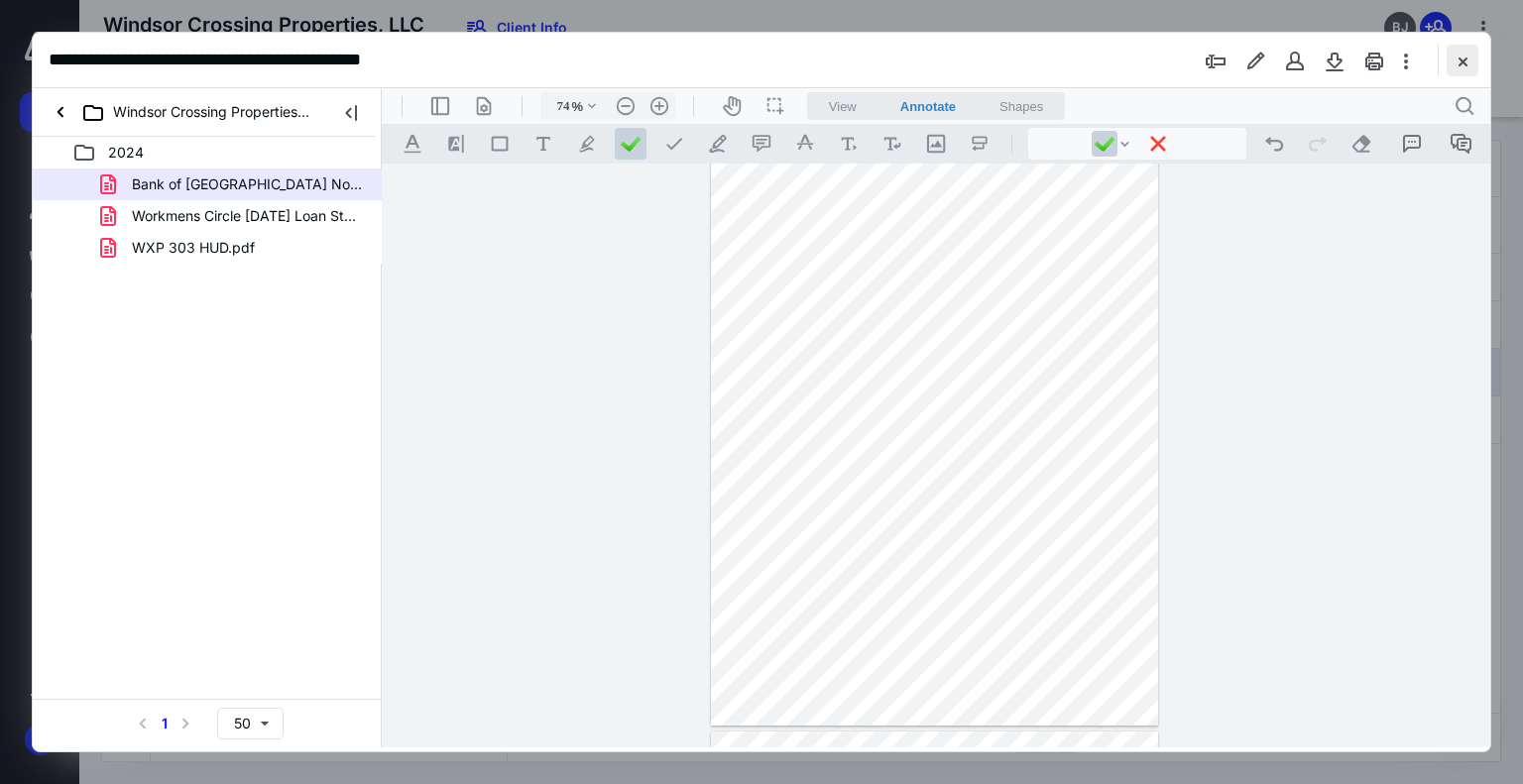 click at bounding box center (1463, 60) 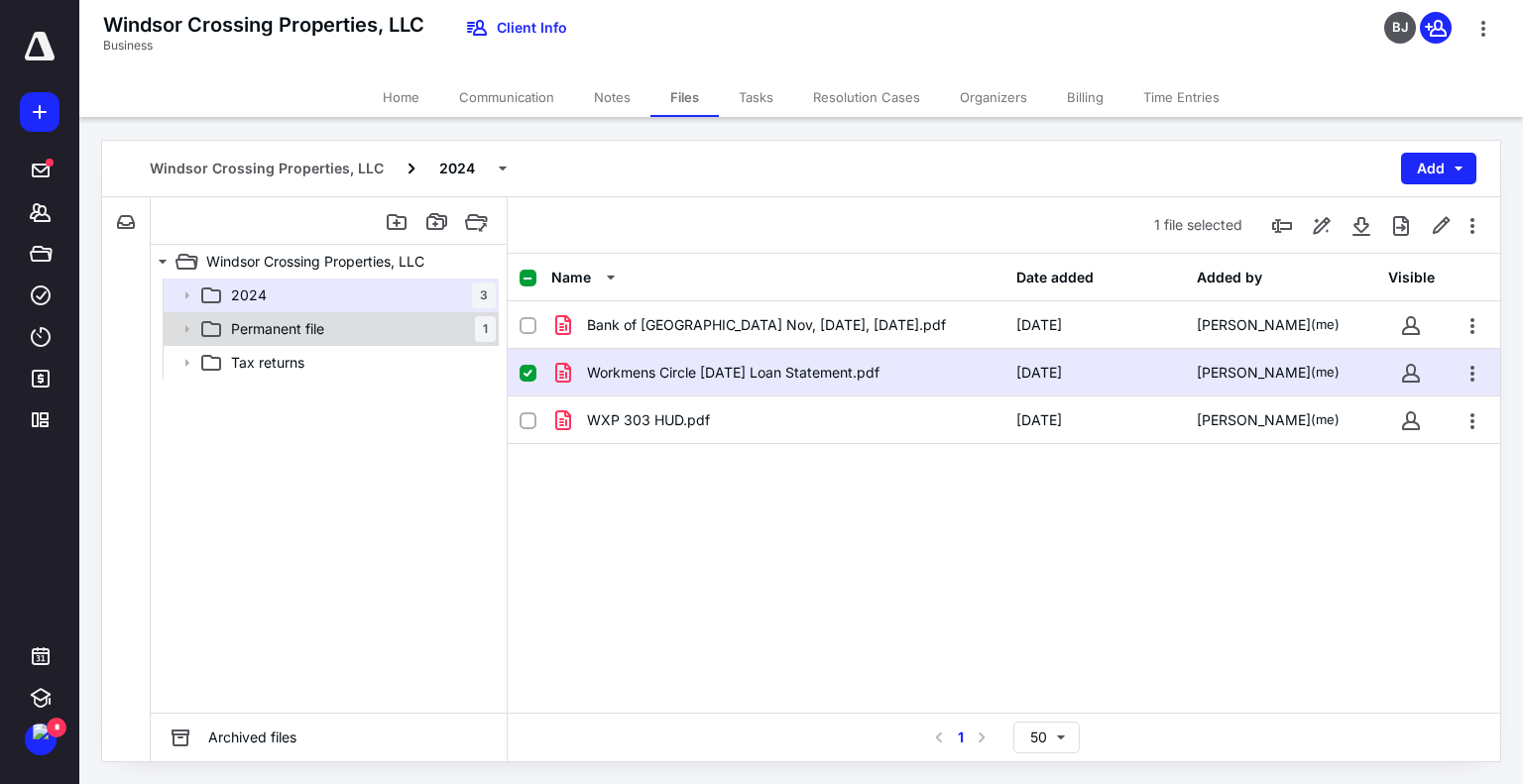 click on "Permanent file" at bounding box center (278, 329) 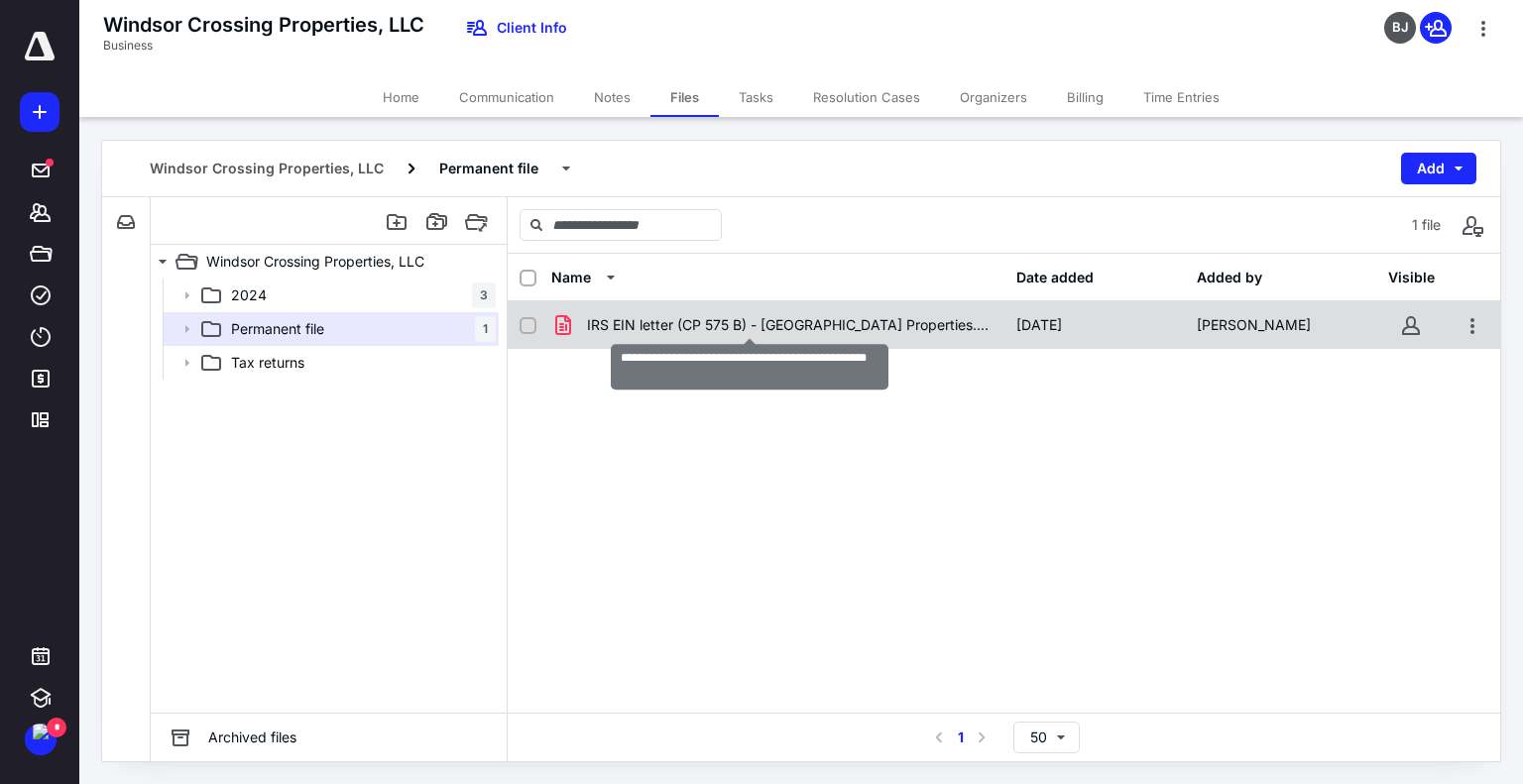 click on "IRS EIN letter (CP 575 B) - [GEOGRAPHIC_DATA] Properties.pdf" at bounding box center [789, 325] 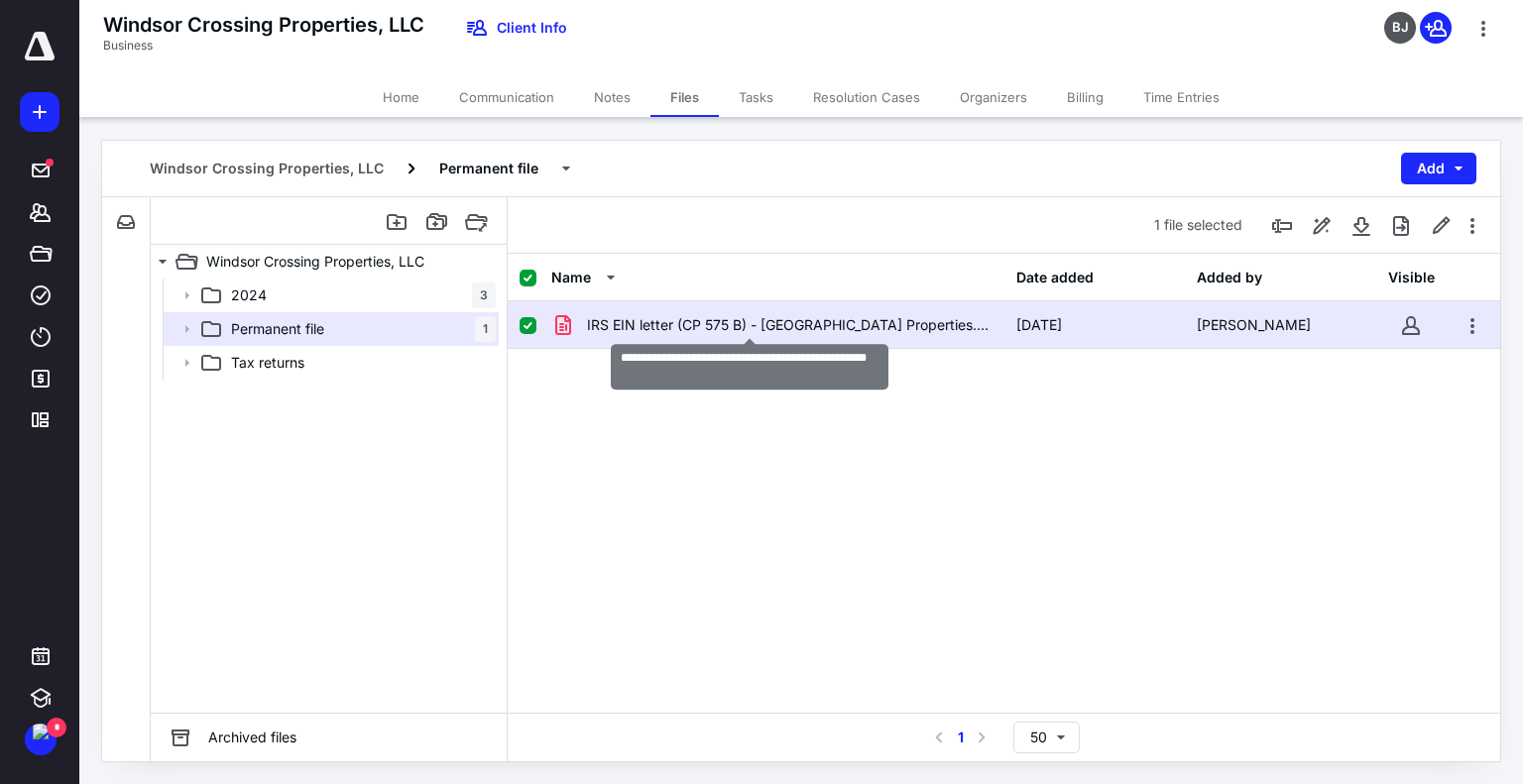 click on "IRS EIN letter (CP 575 B) - [GEOGRAPHIC_DATA] Properties.pdf" at bounding box center [789, 325] 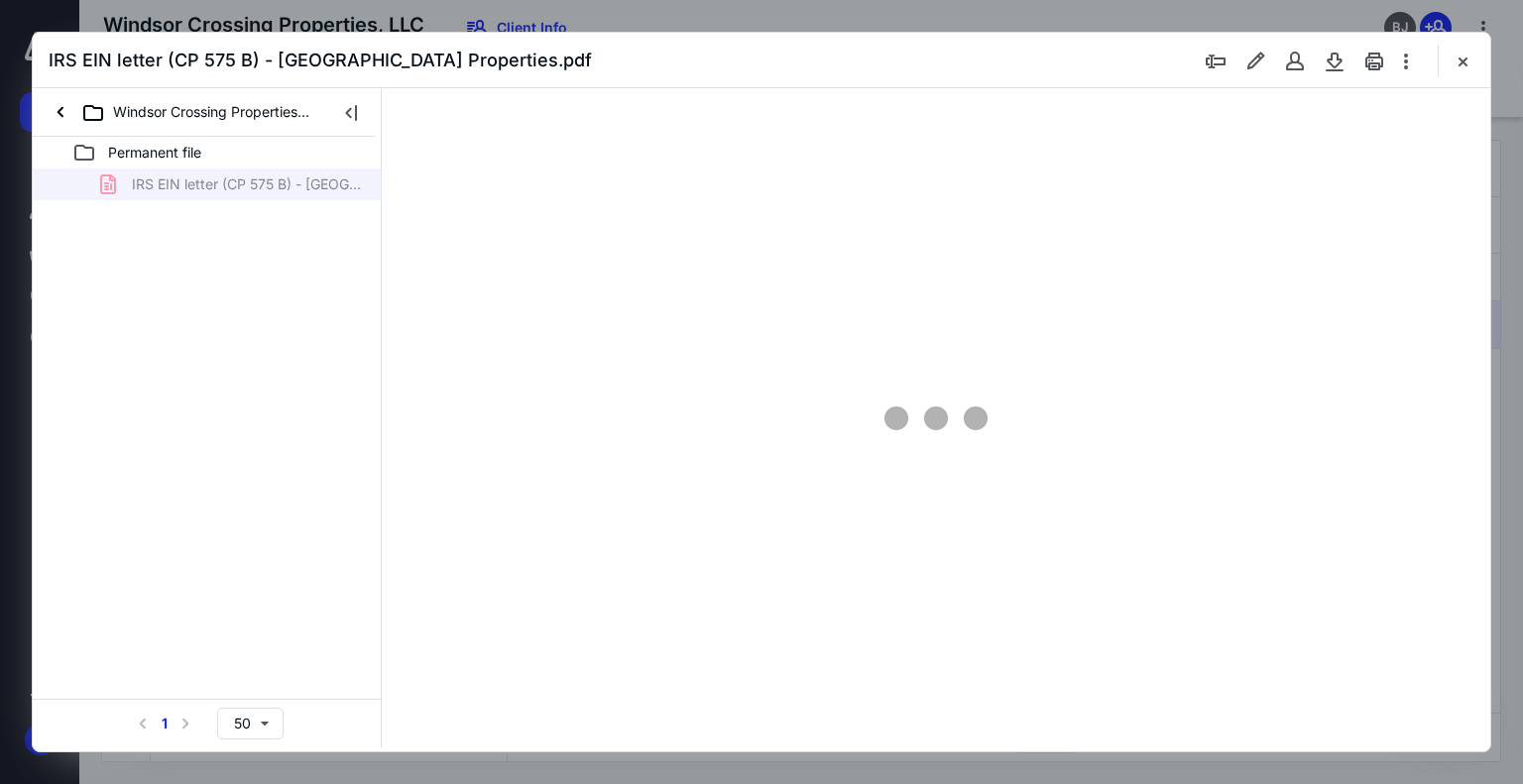 scroll, scrollTop: 0, scrollLeft: 0, axis: both 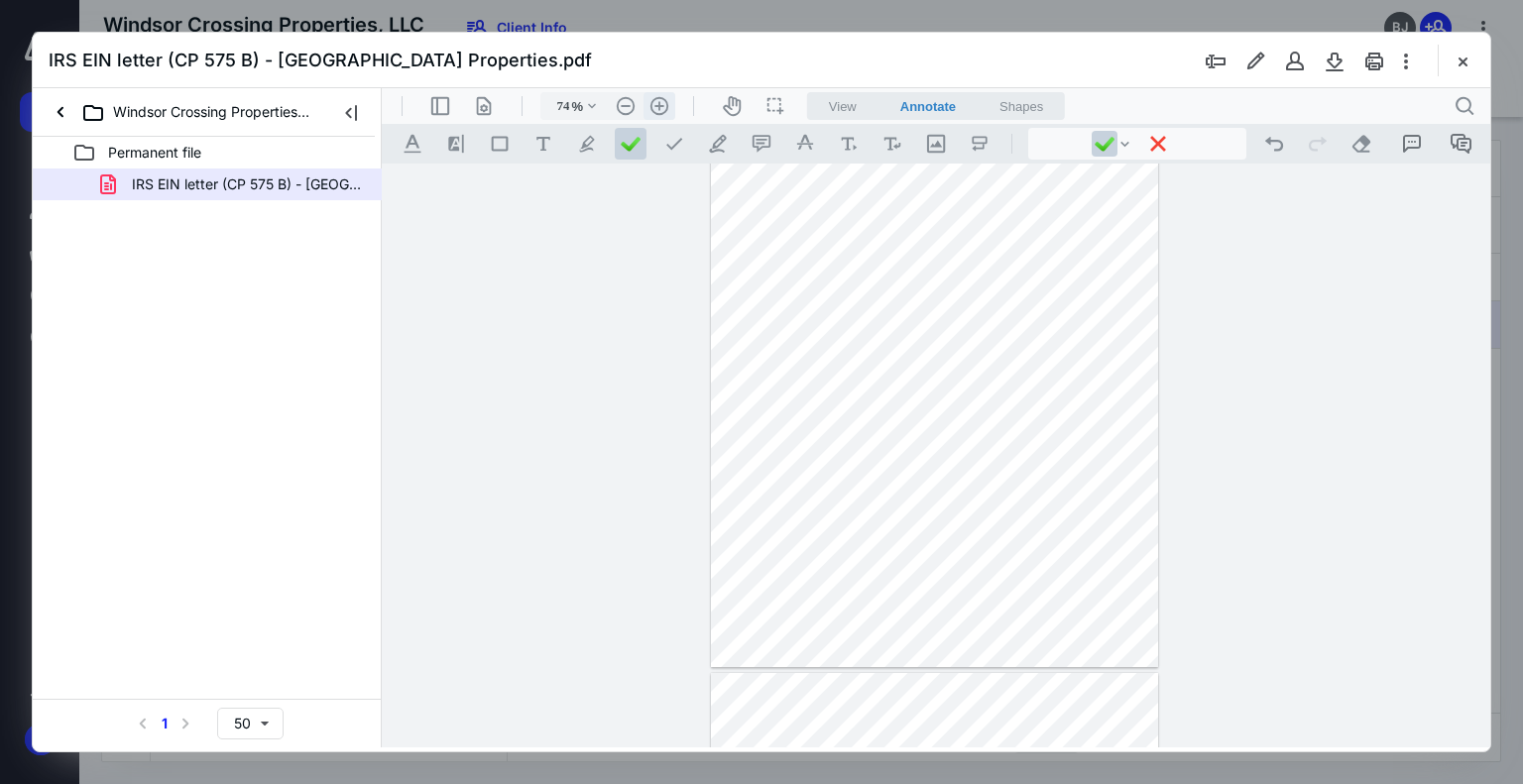 click on ".cls-1{fill:#abb0c4;} icon - header - zoom - in - line" at bounding box center [659, 106] 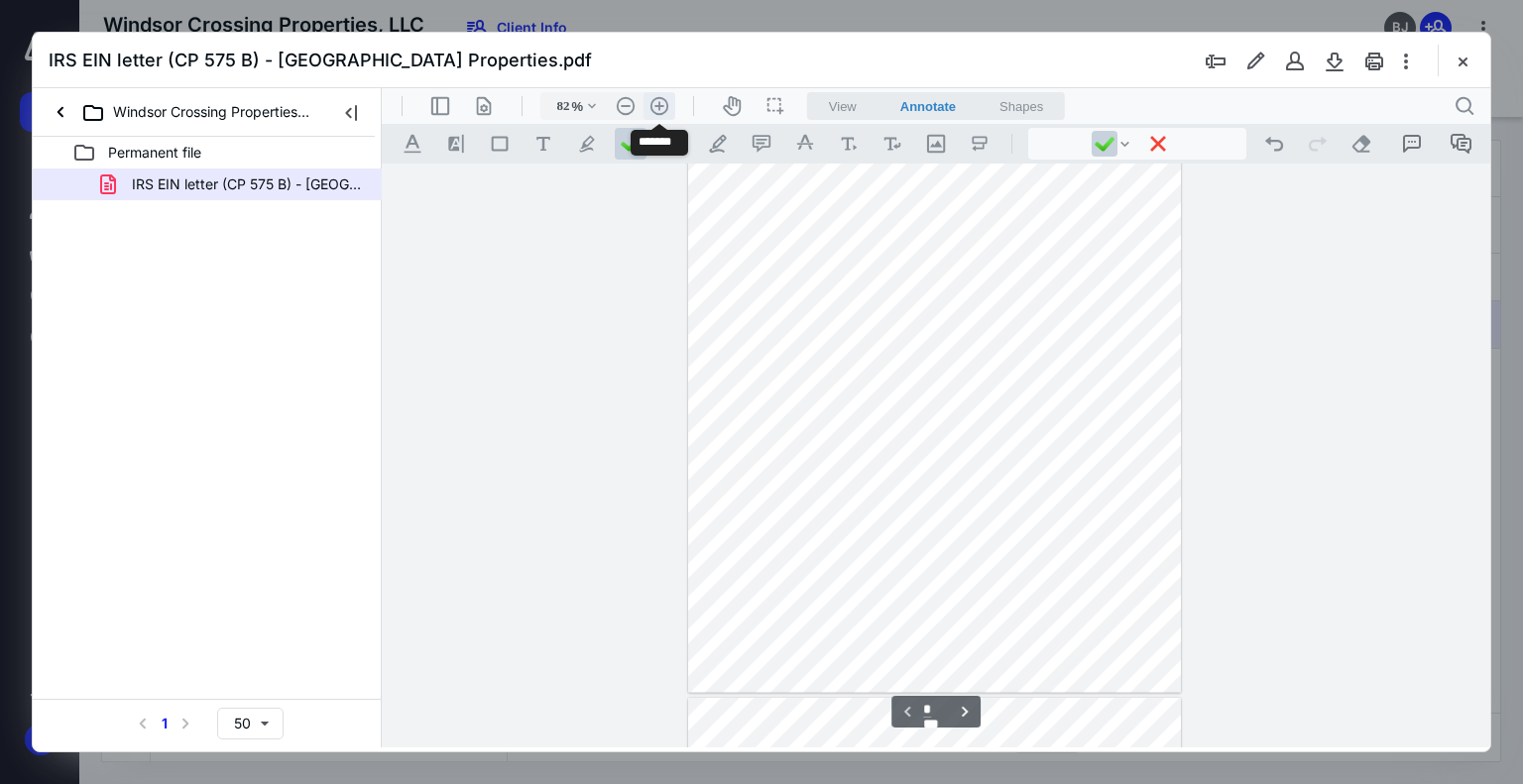 click on ".cls-1{fill:#abb0c4;} icon - header - zoom - in - line" at bounding box center (659, 106) 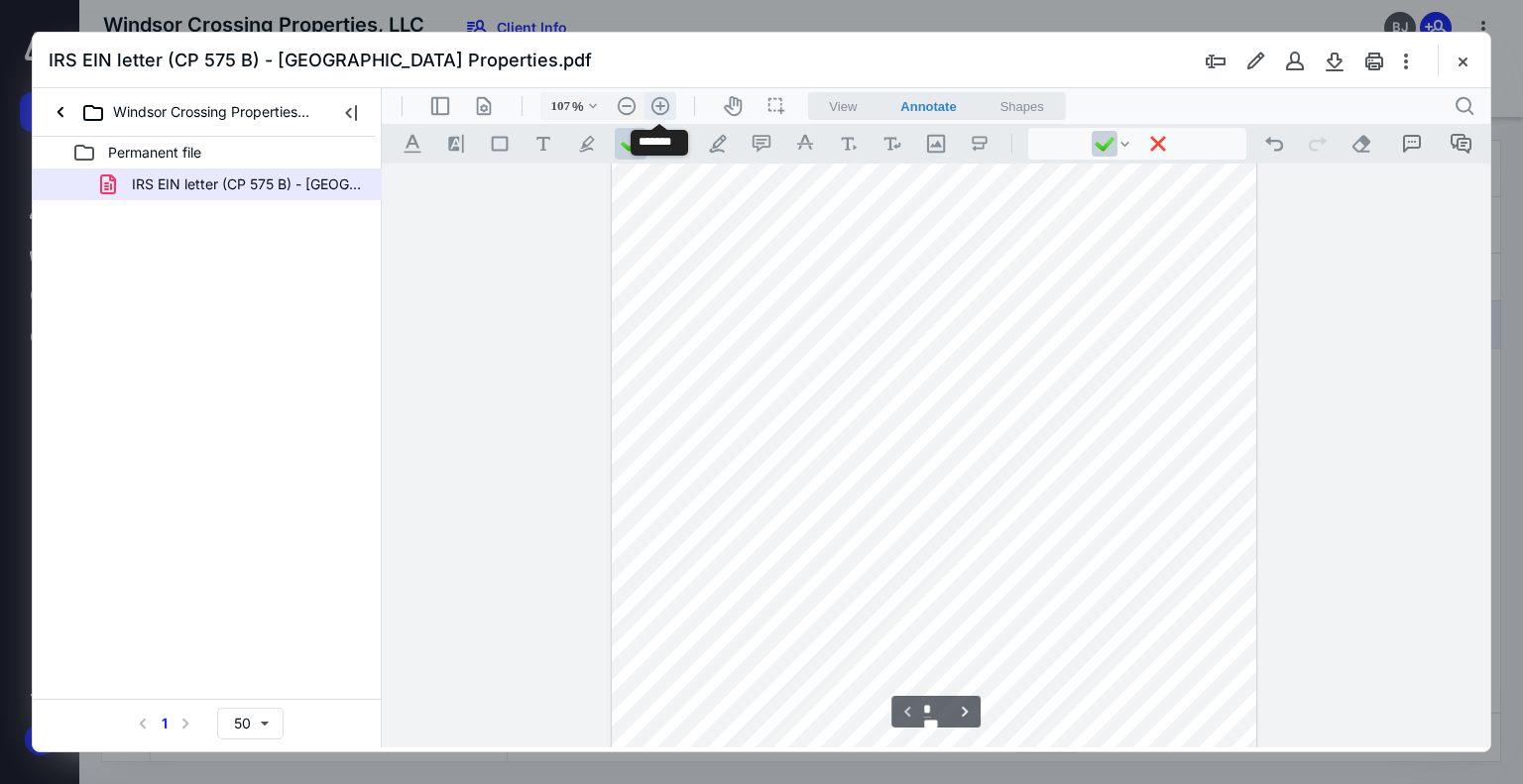 click on ".cls-1{fill:#abb0c4;} icon - header - zoom - in - line" at bounding box center [660, 106] 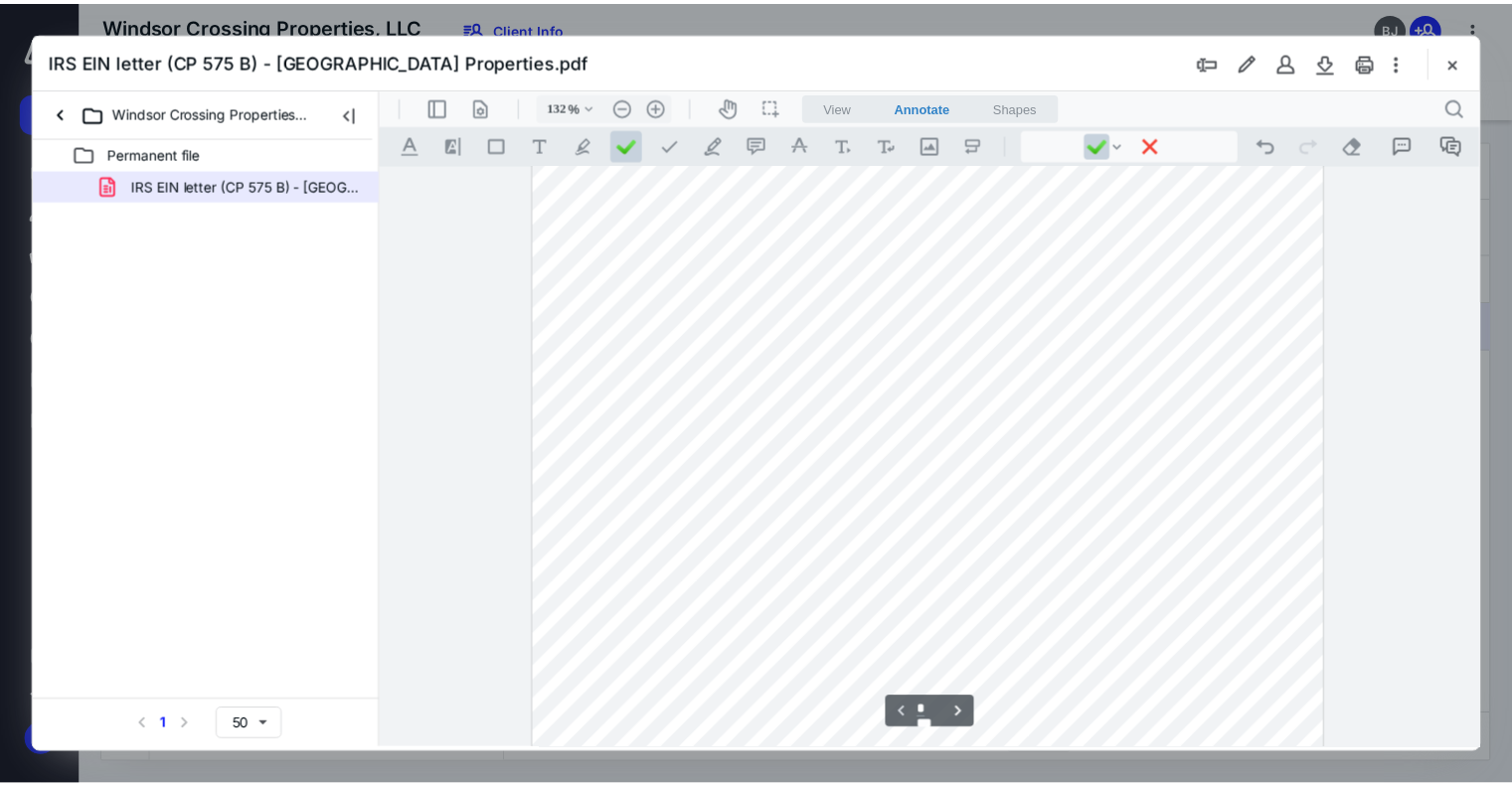 scroll, scrollTop: 0, scrollLeft: 0, axis: both 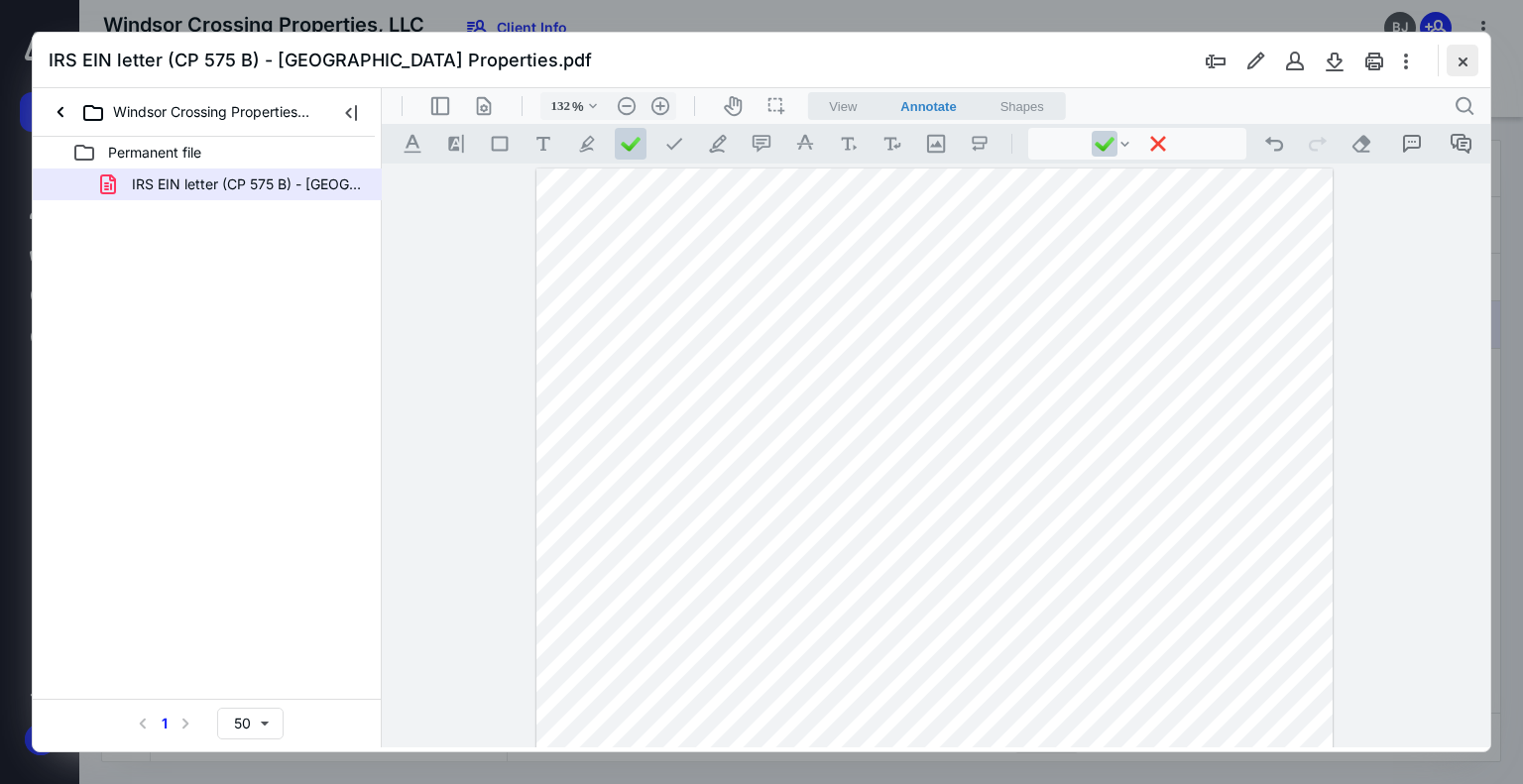 click at bounding box center [1463, 60] 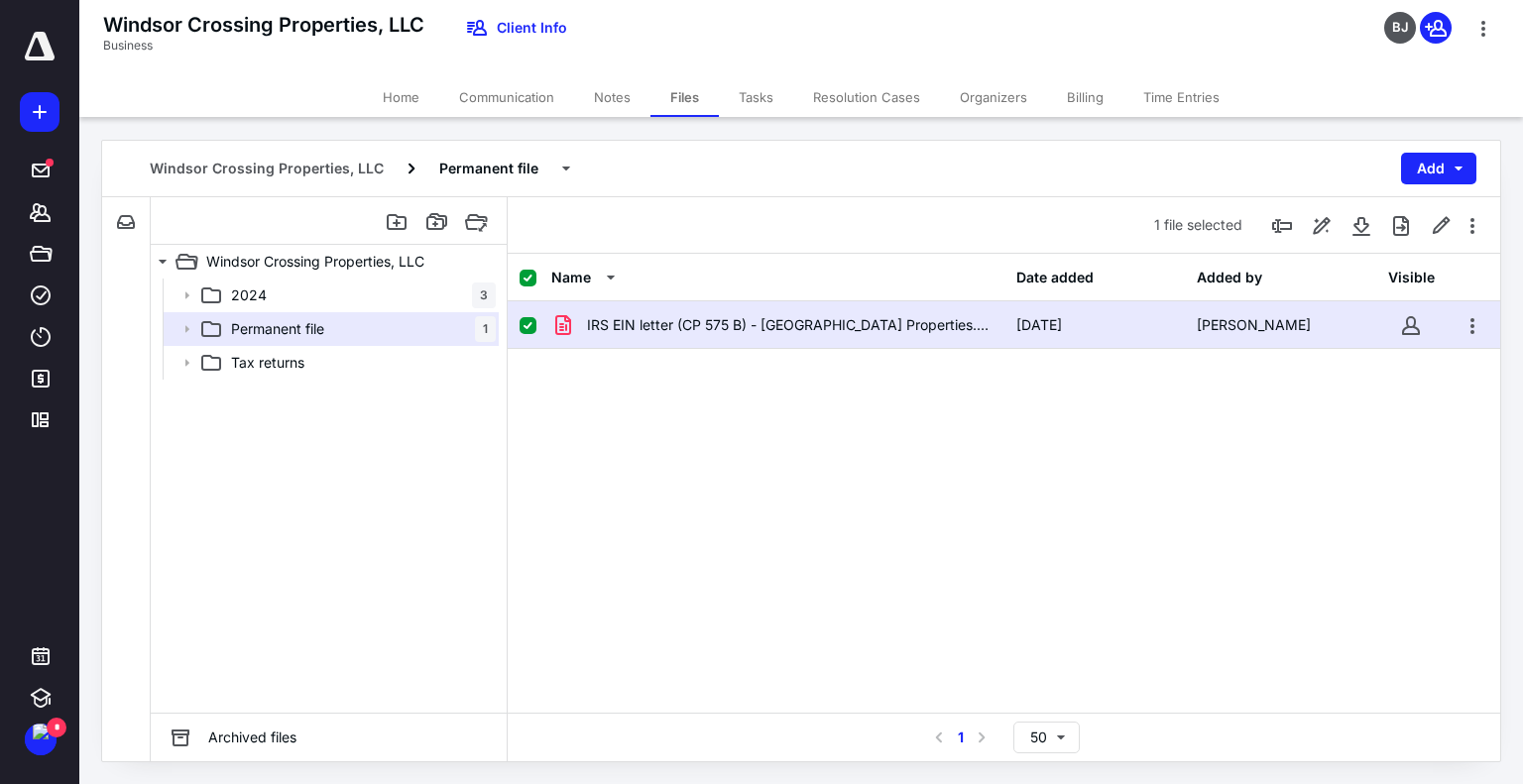 click on "Home" at bounding box center [401, 97] 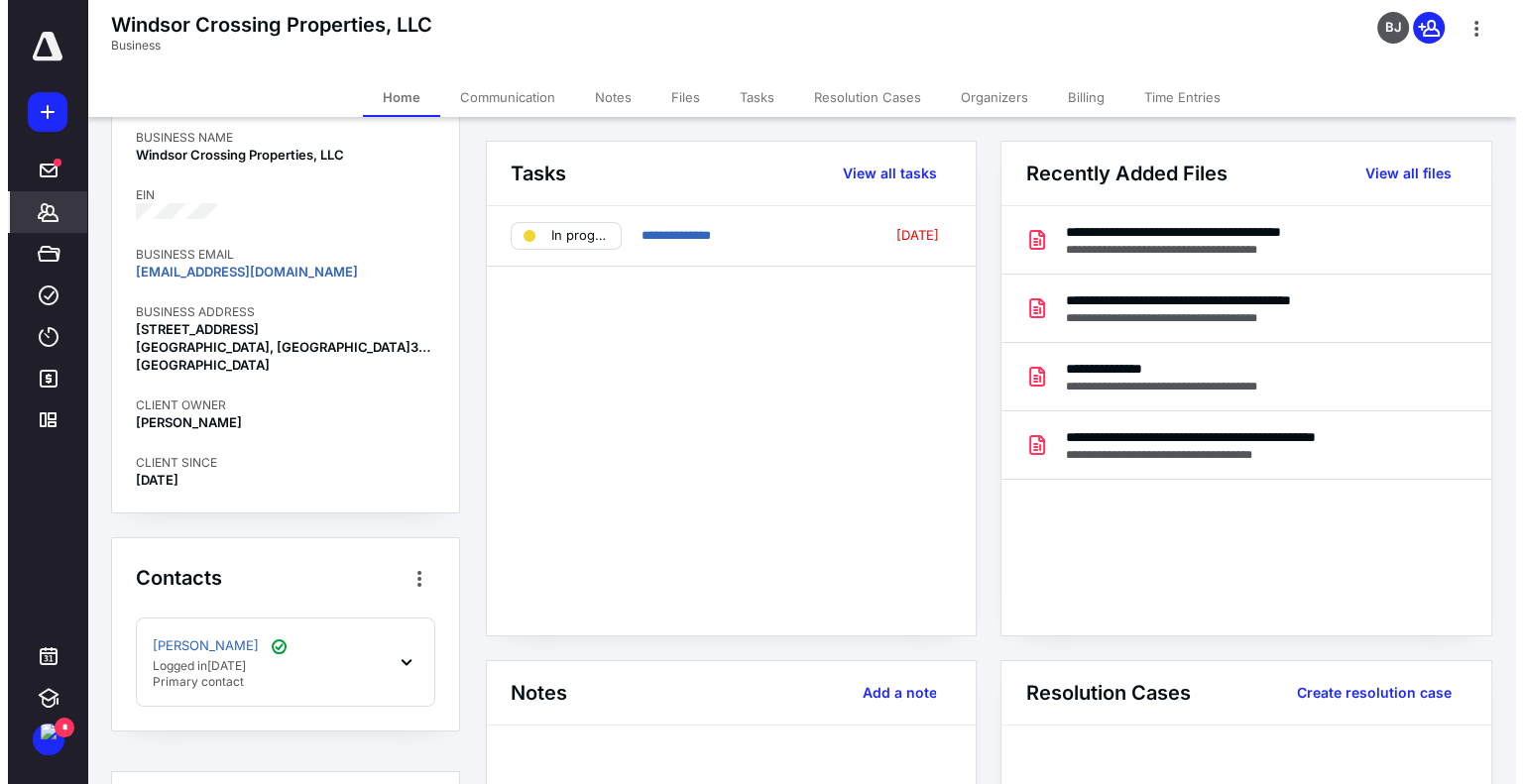 scroll, scrollTop: 198, scrollLeft: 0, axis: vertical 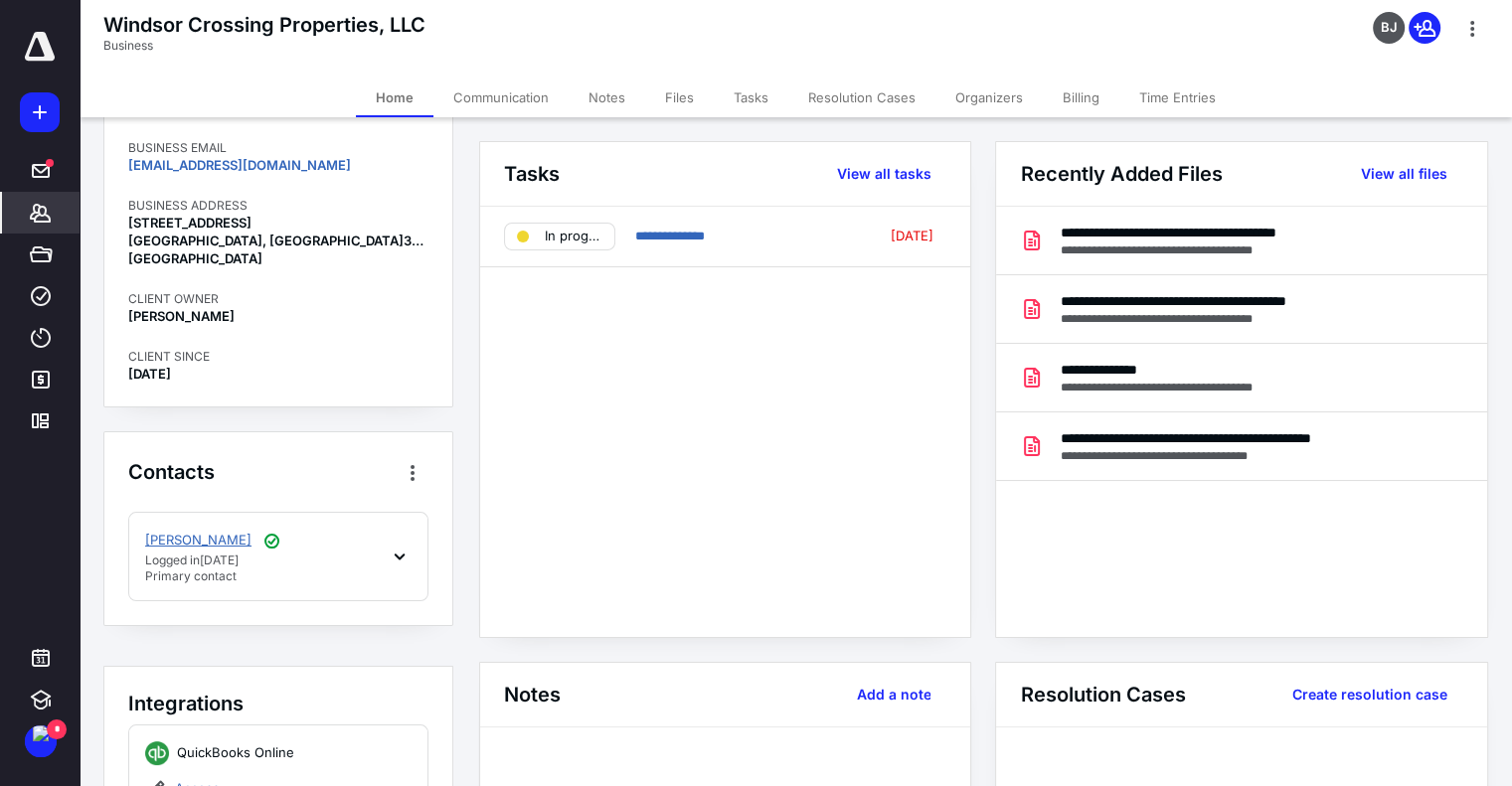 click on "[PERSON_NAME]" at bounding box center [198, 541] 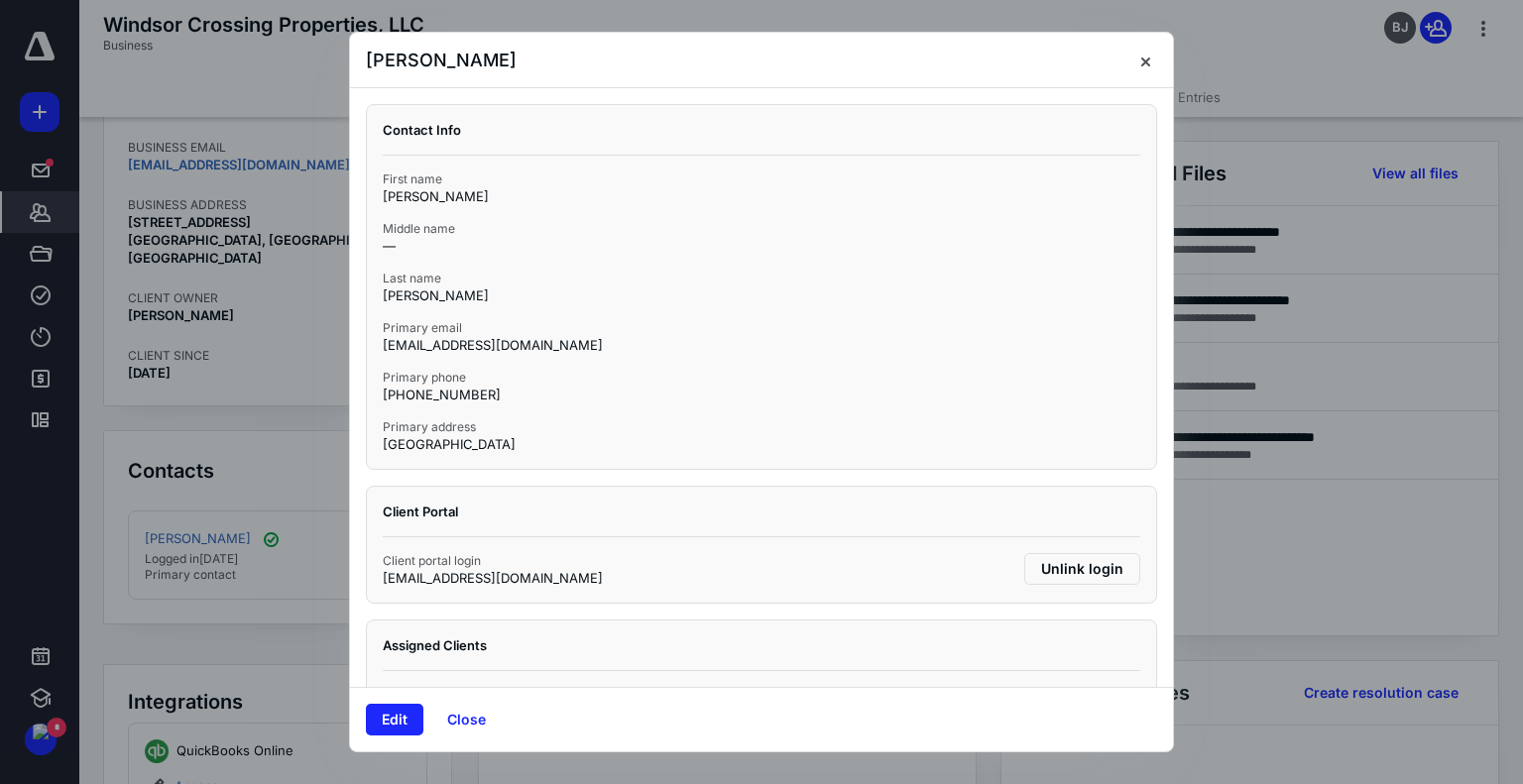 drag, startPoint x: 278, startPoint y: 98, endPoint x: 289, endPoint y: 90, distance: 13.601471 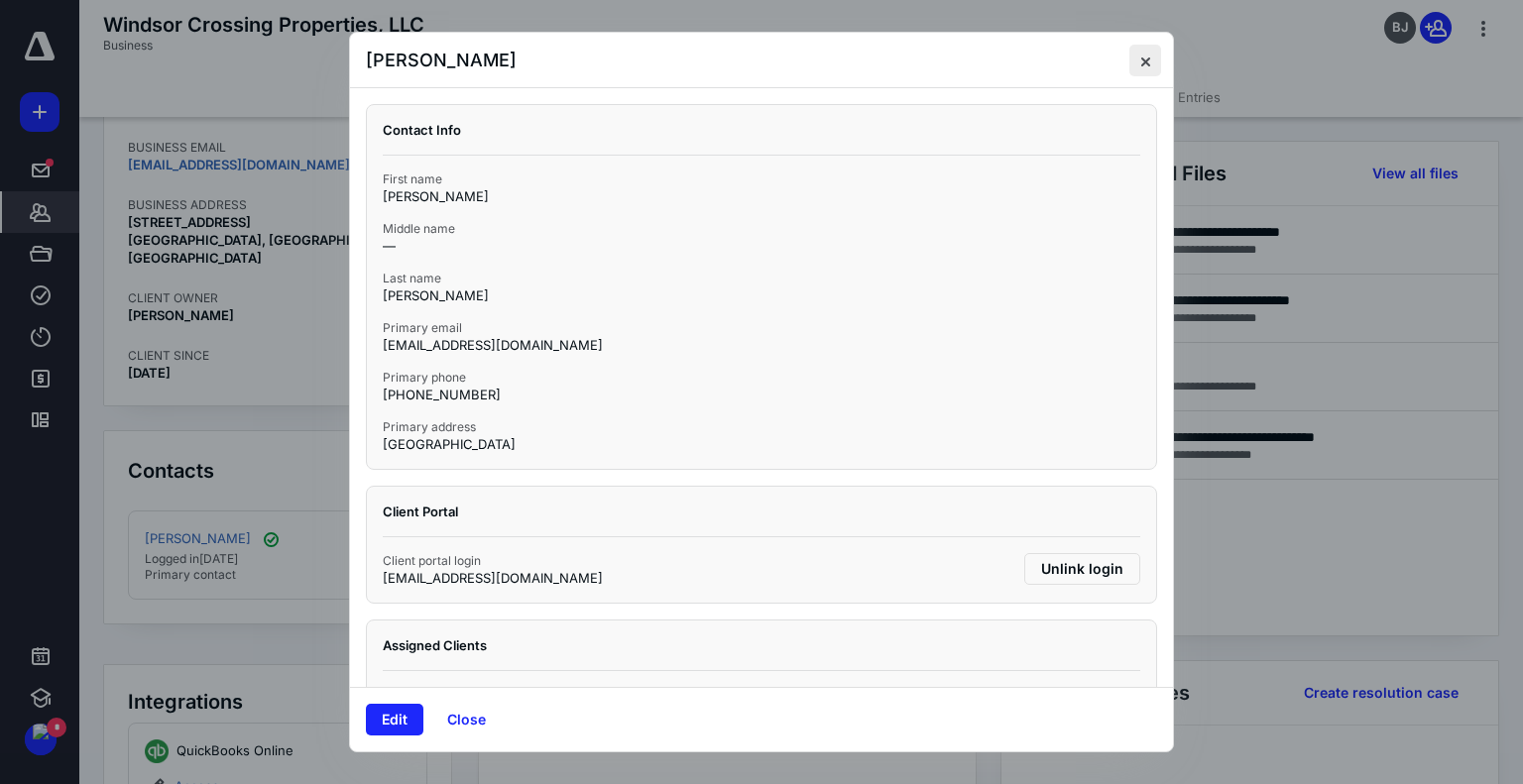 click at bounding box center (1145, 60) 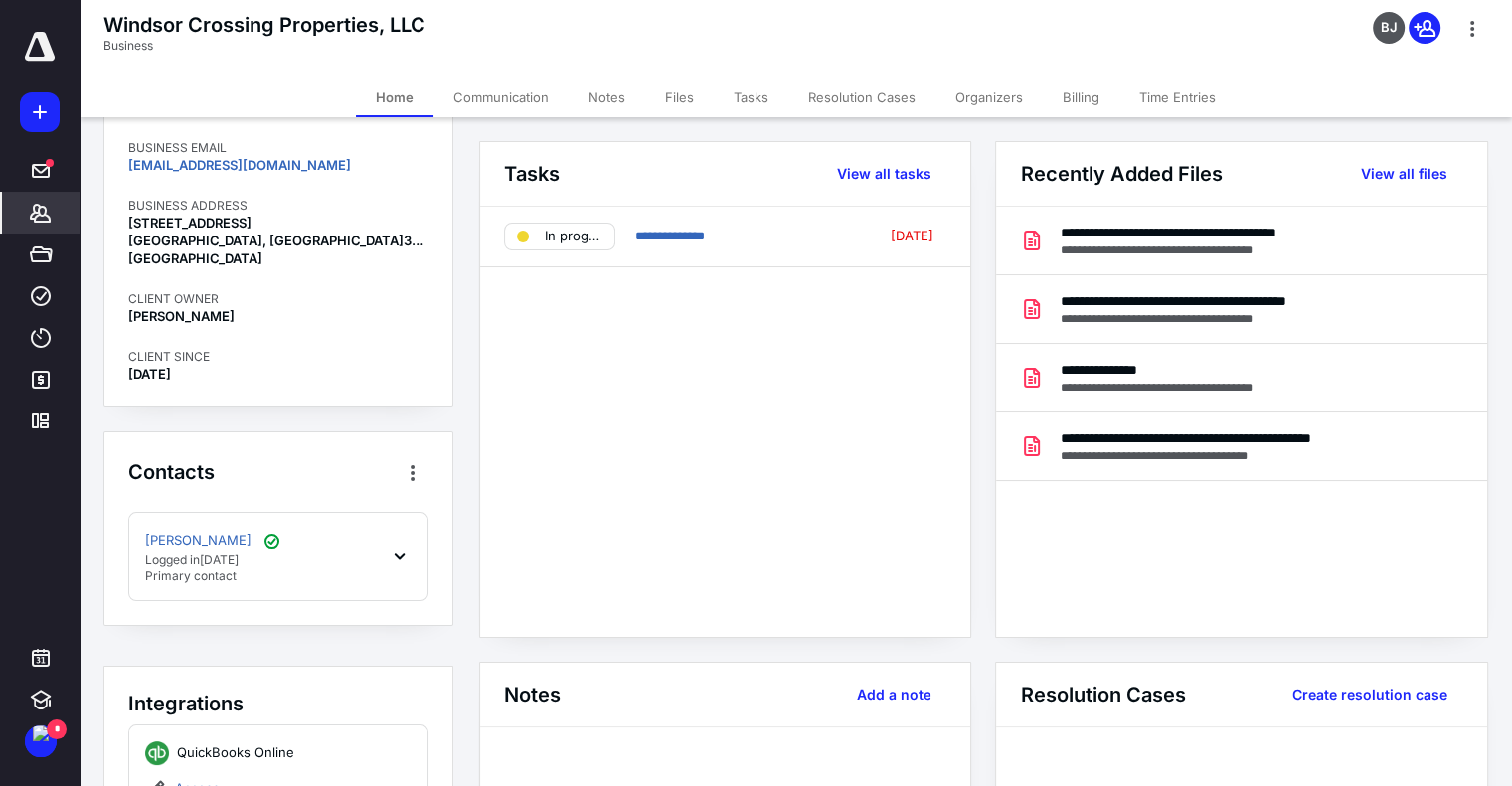 click on "Files" at bounding box center (679, 97) 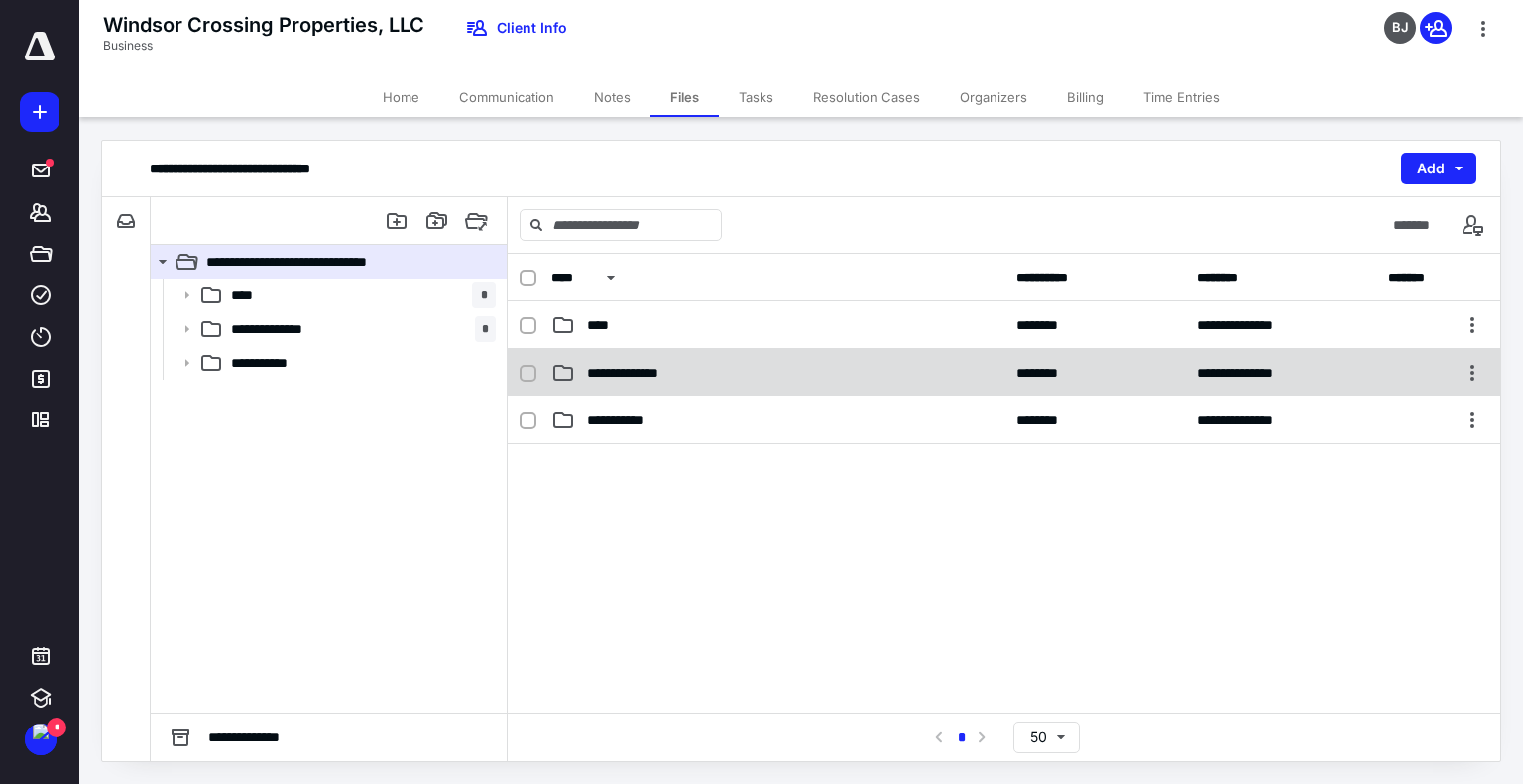 click on "**********" at bounding box center [1003, 373] 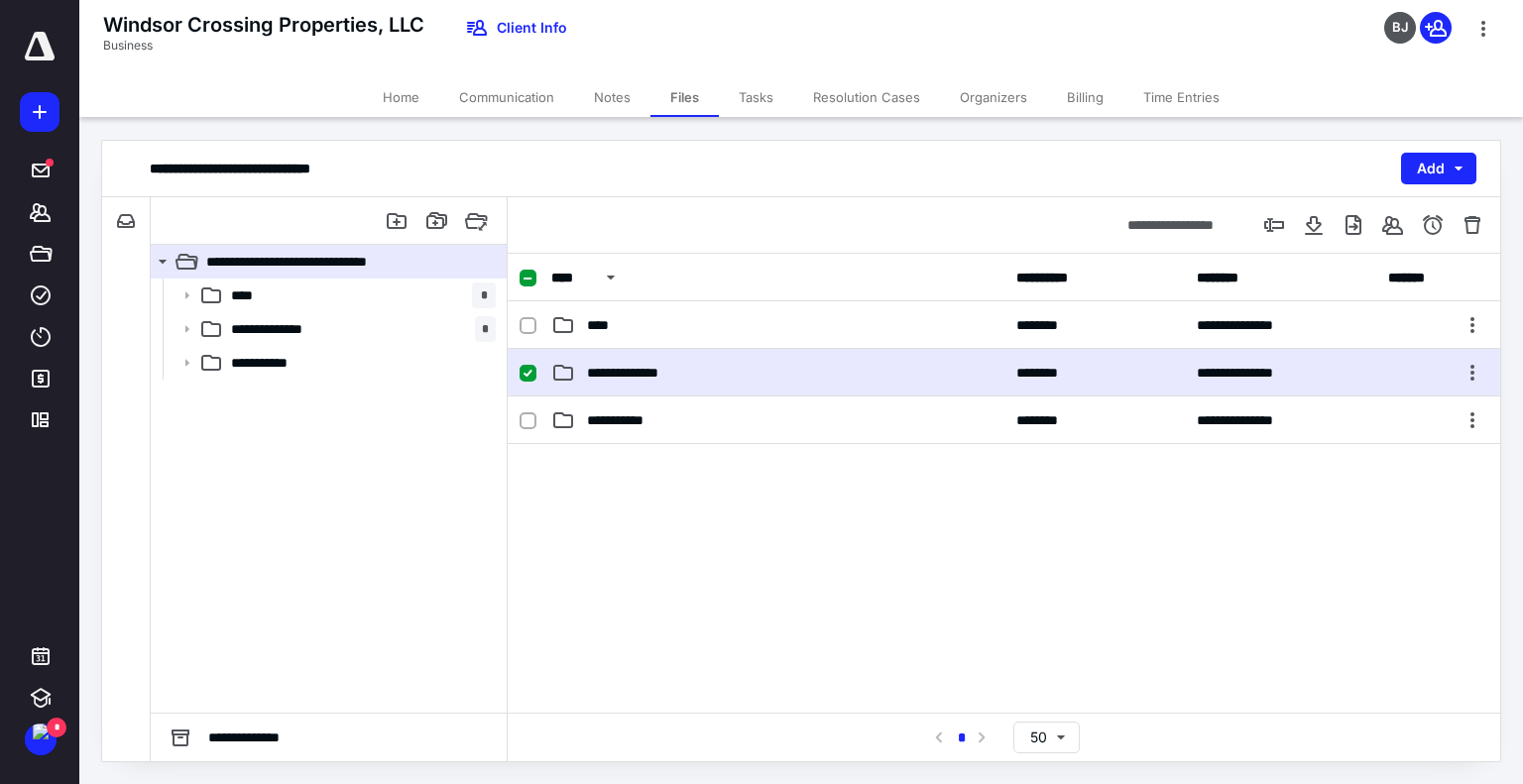 click on "**********" at bounding box center (1003, 373) 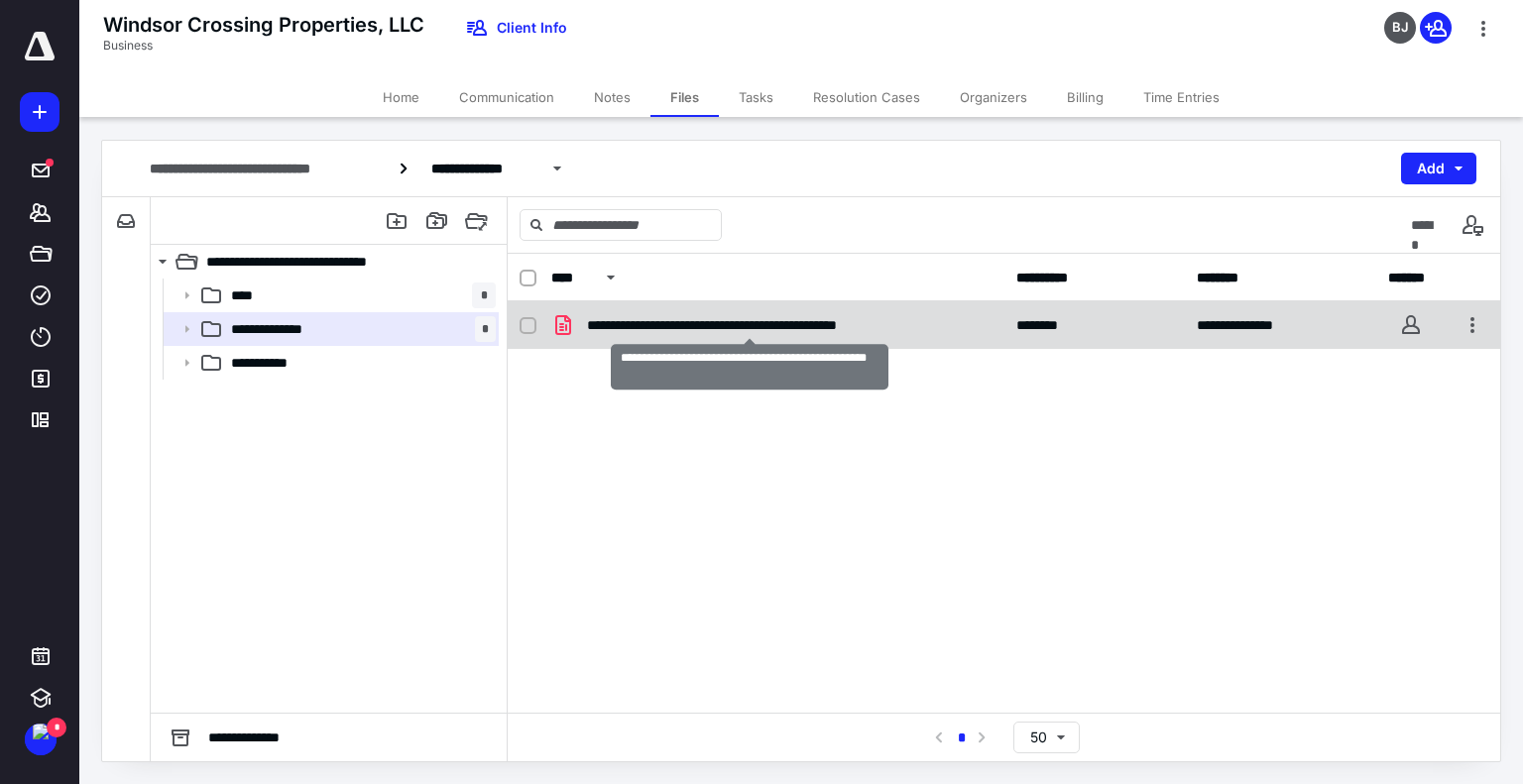 click on "**********" at bounding box center (750, 325) 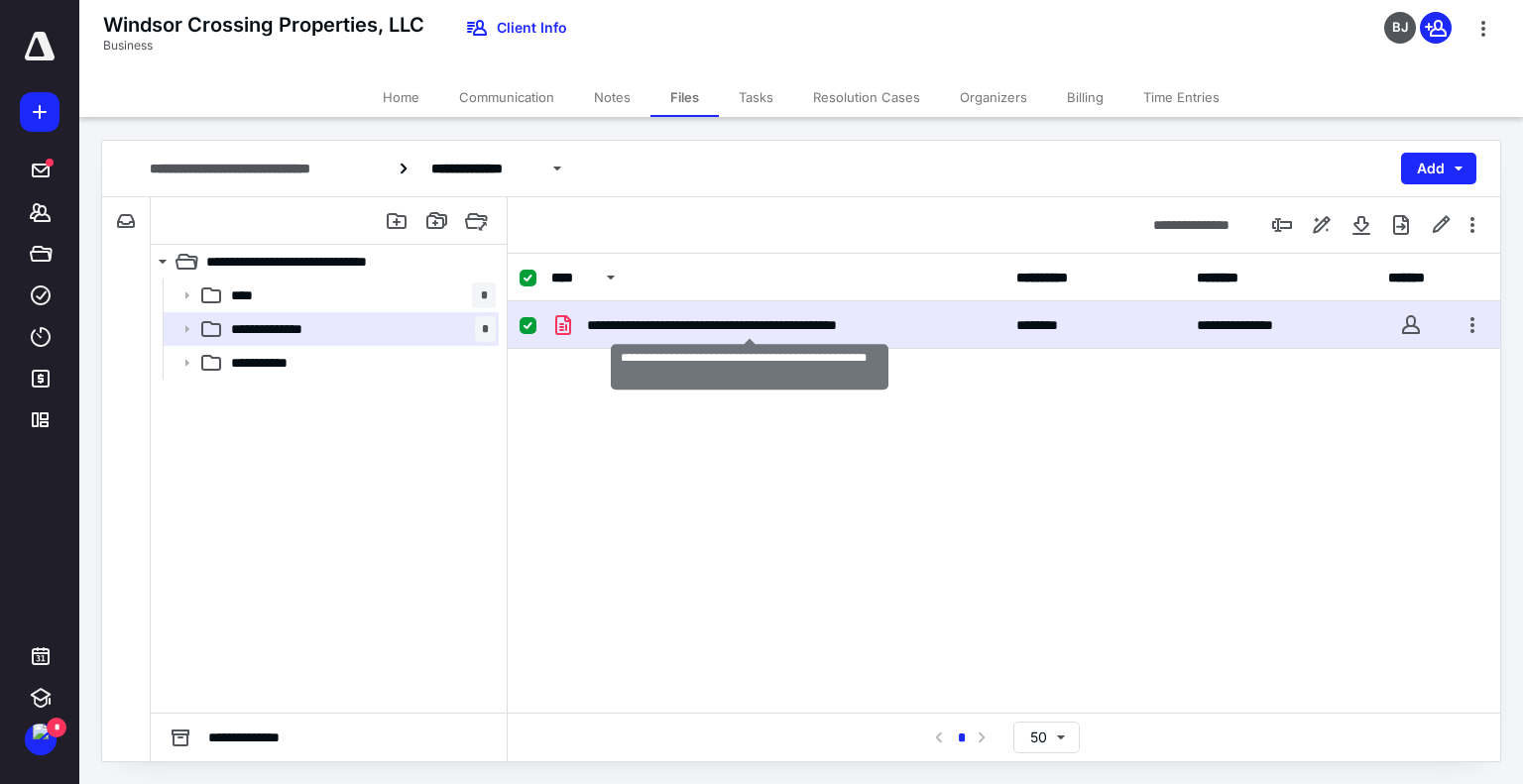 click on "**********" at bounding box center (750, 325) 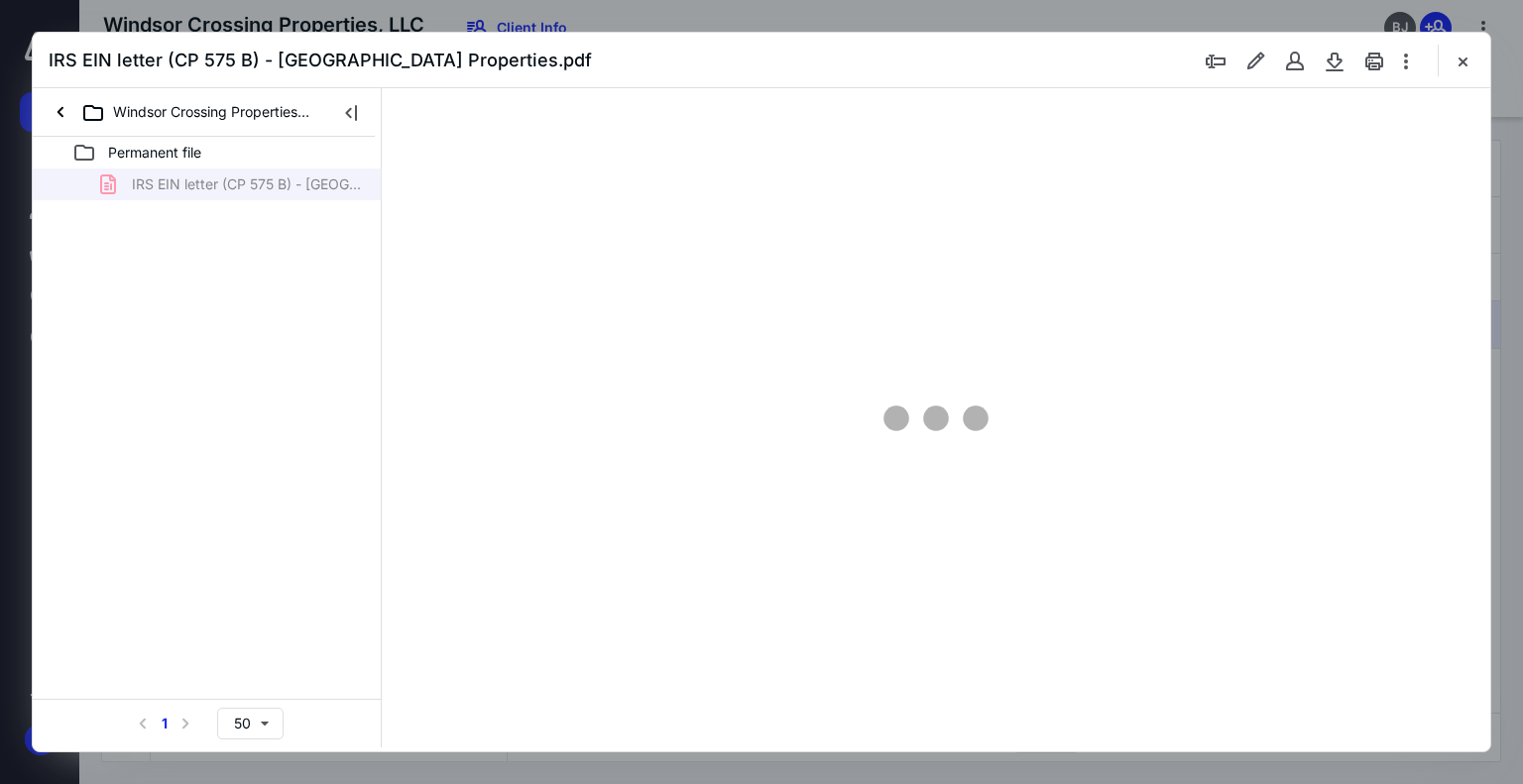 scroll, scrollTop: 0, scrollLeft: 0, axis: both 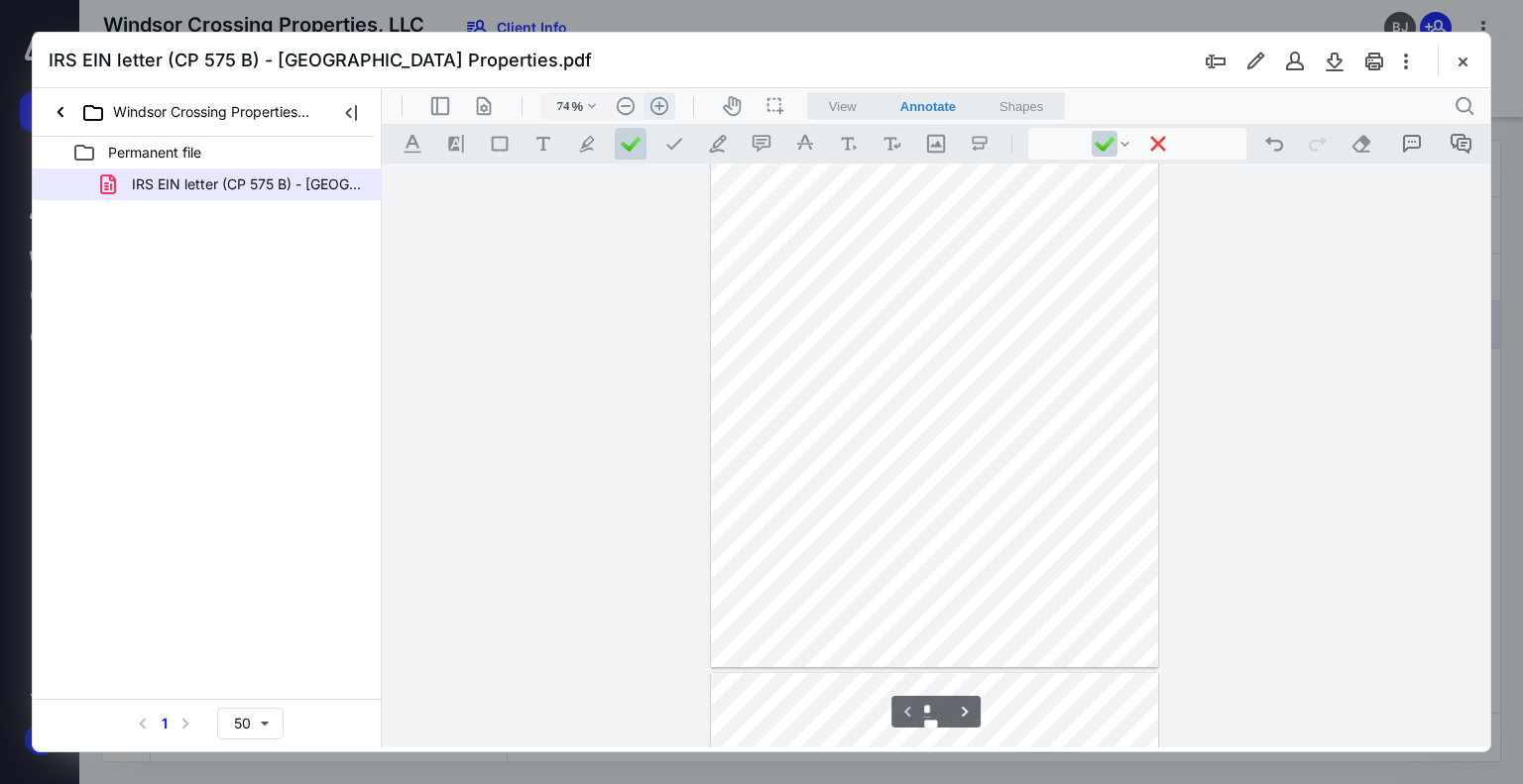 click on ".cls-1{fill:#abb0c4;} icon - header - zoom - in - line" at bounding box center (659, 106) 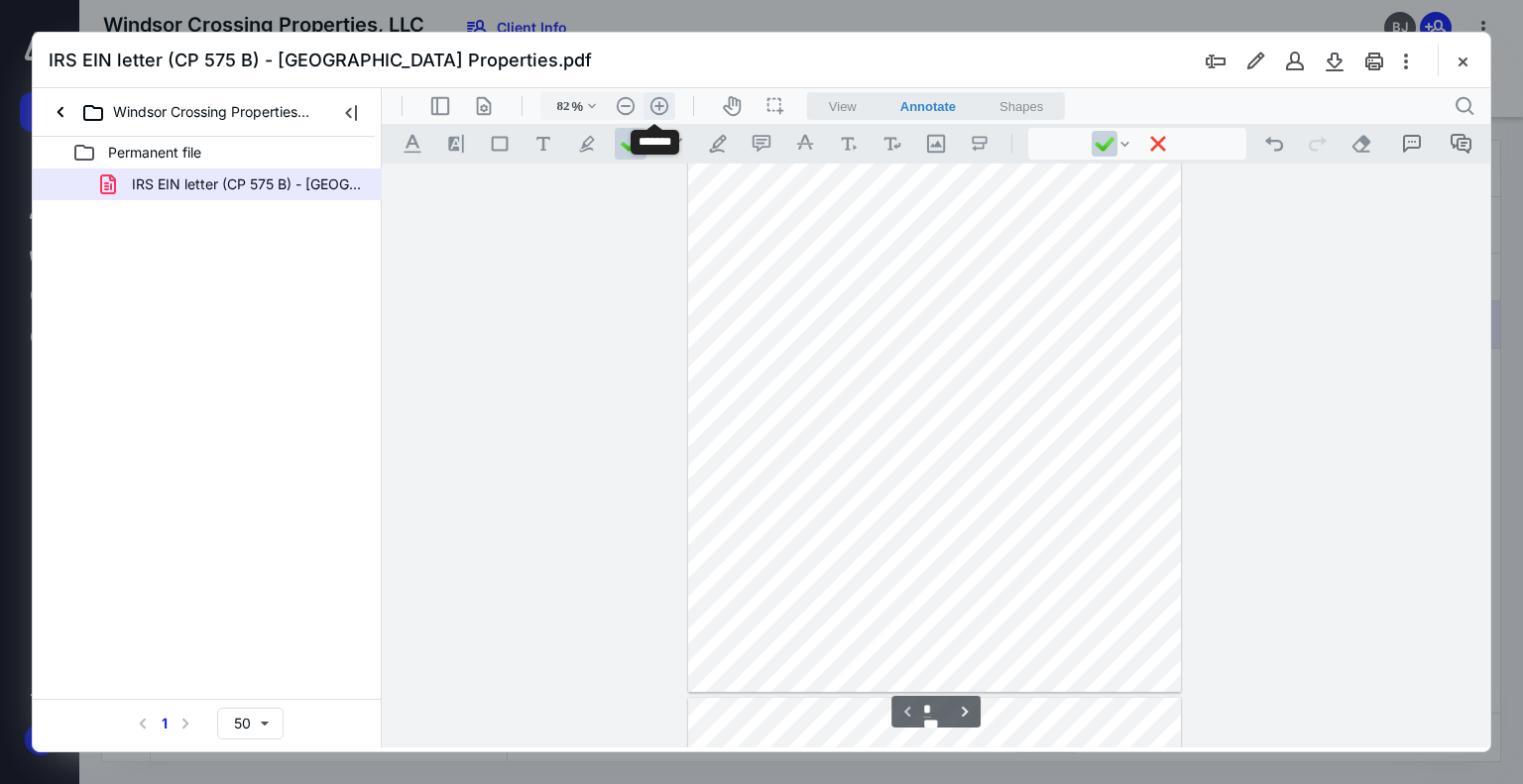 click on ".cls-1{fill:#abb0c4;} icon - header - zoom - in - line" at bounding box center [659, 106] 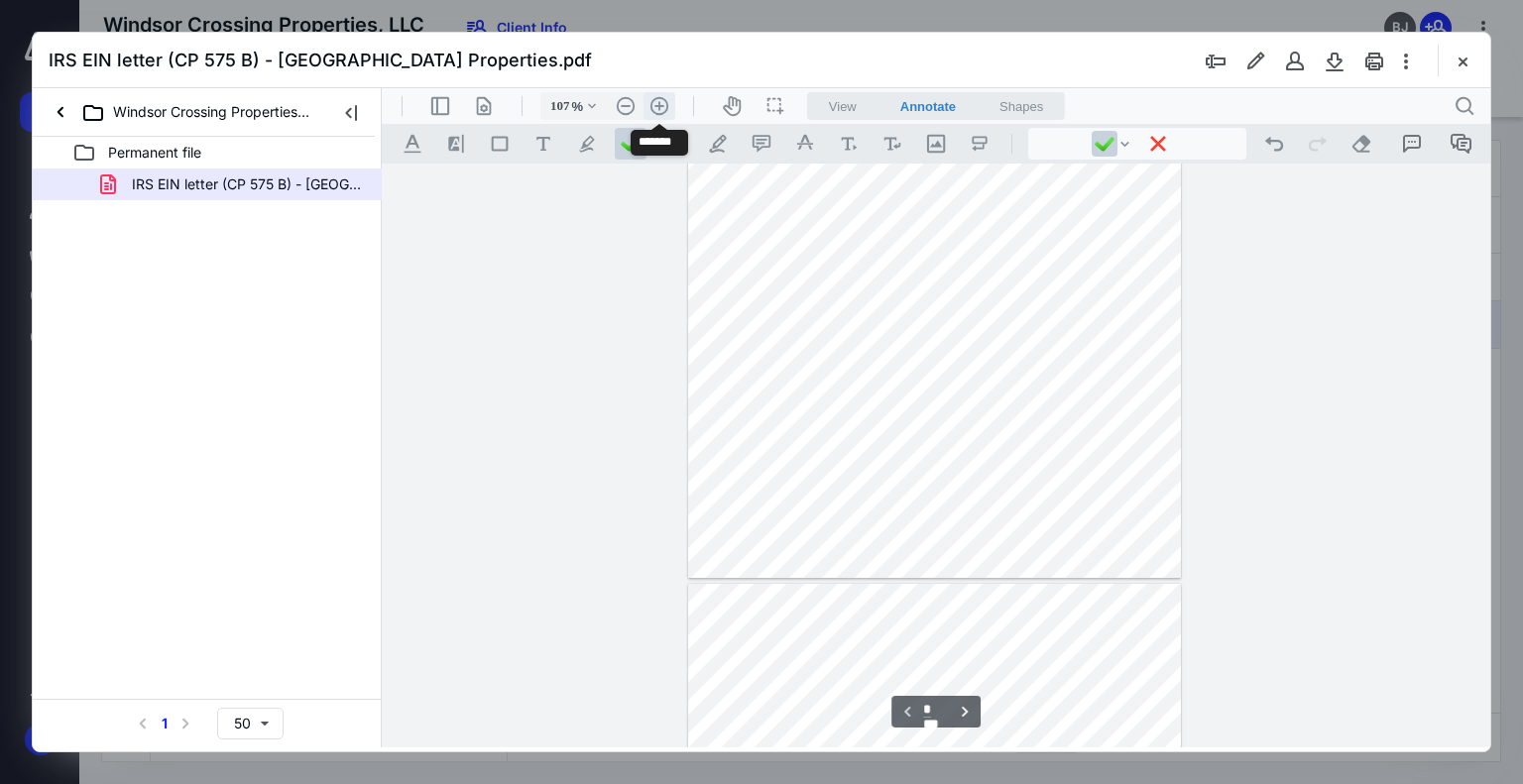 click on ".cls-1{fill:#abb0c4;} icon - header - zoom - in - line" at bounding box center (659, 106) 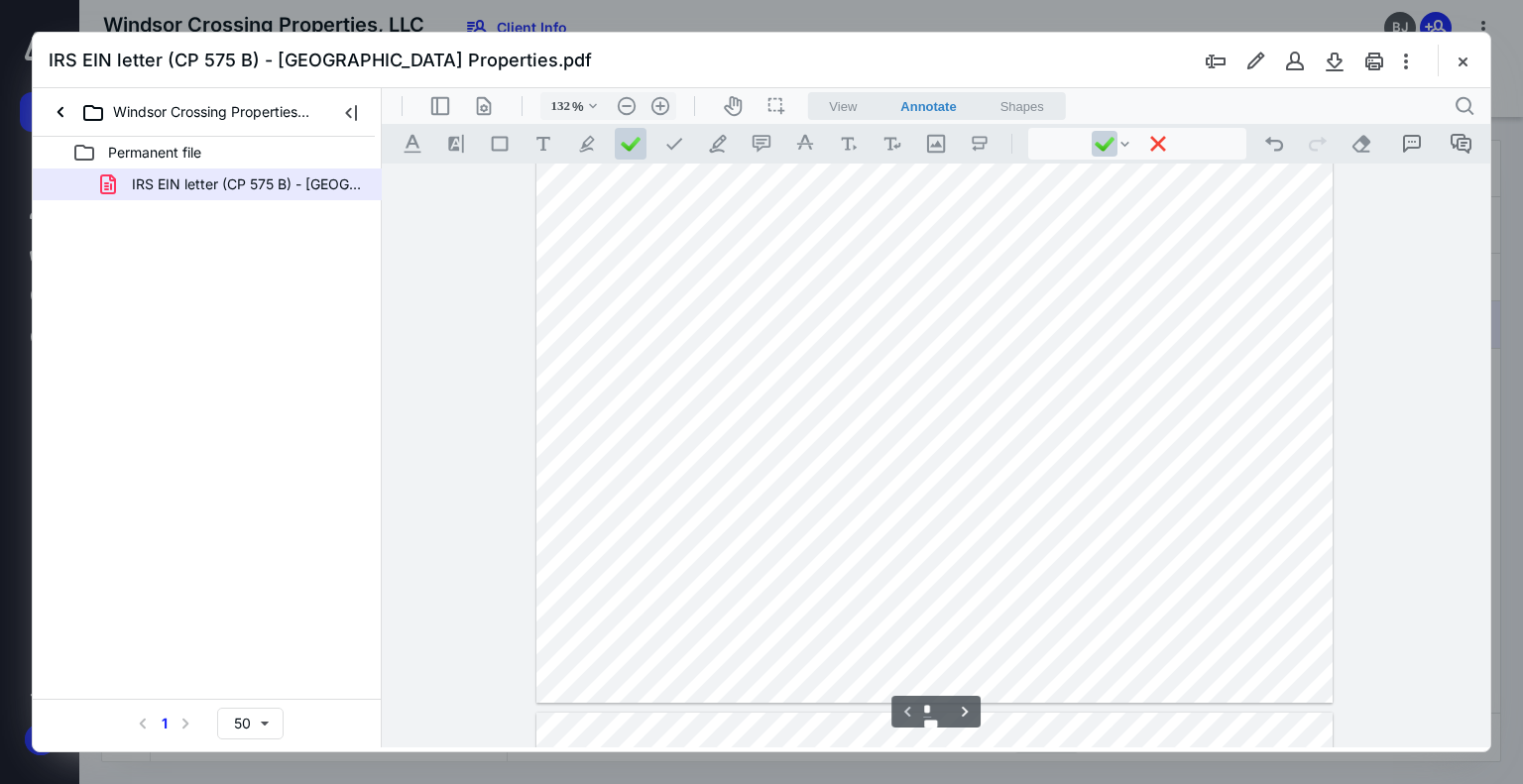 scroll, scrollTop: 0, scrollLeft: 0, axis: both 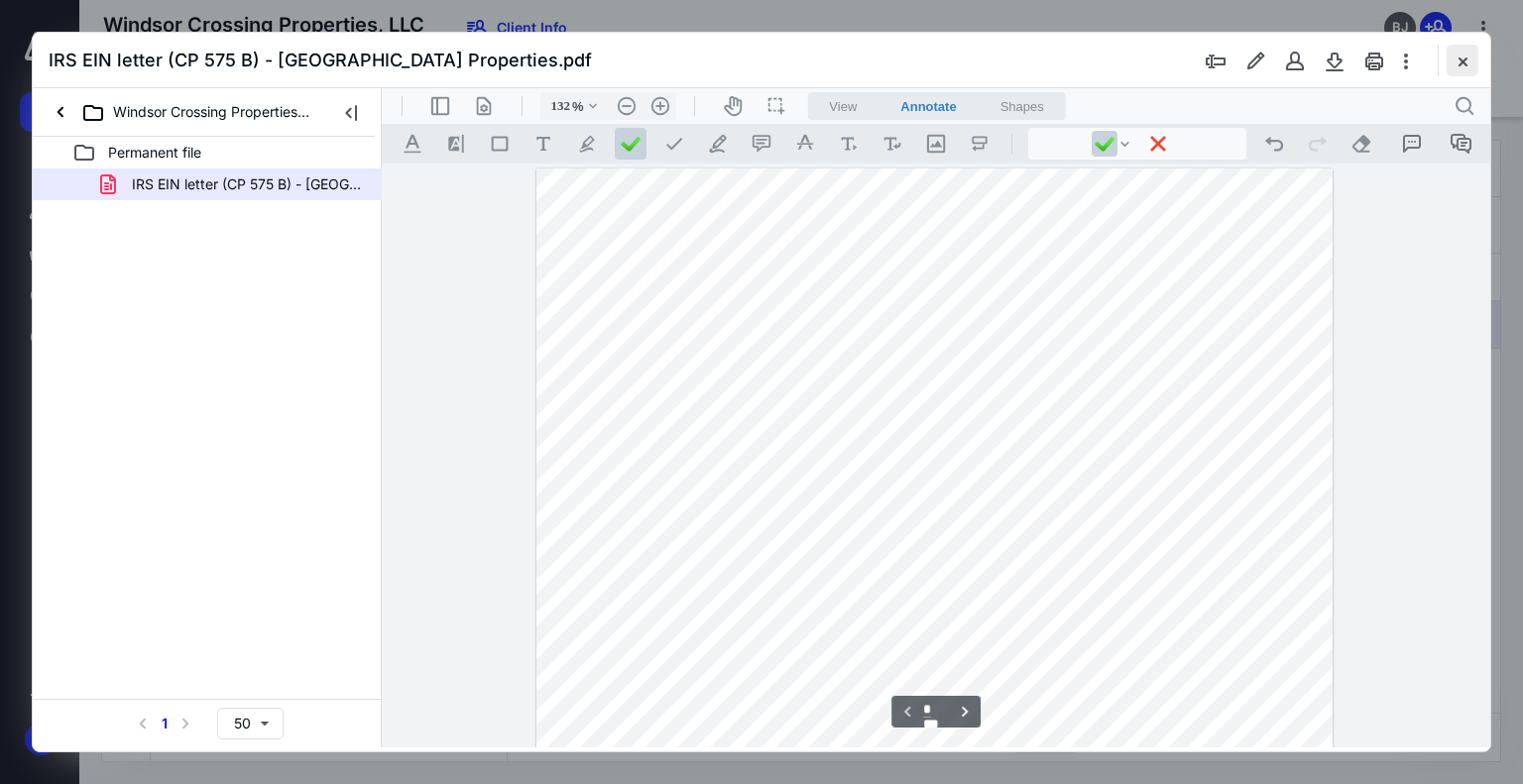 click at bounding box center (1463, 60) 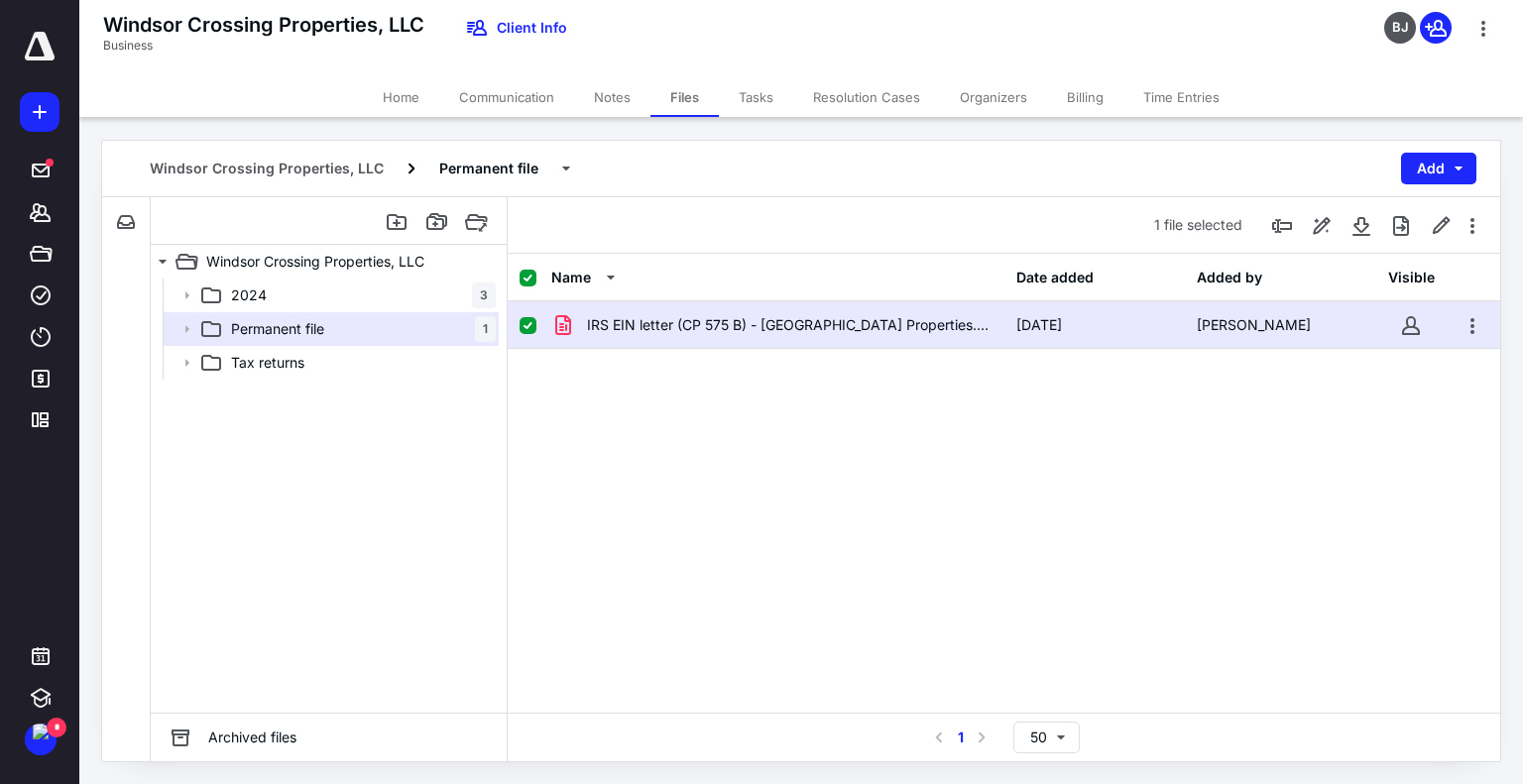 click on "IRS EIN letter (CP 575 B) - [GEOGRAPHIC_DATA] Properties.pdf [DATE] [PERSON_NAME]" at bounding box center (1003, 325) 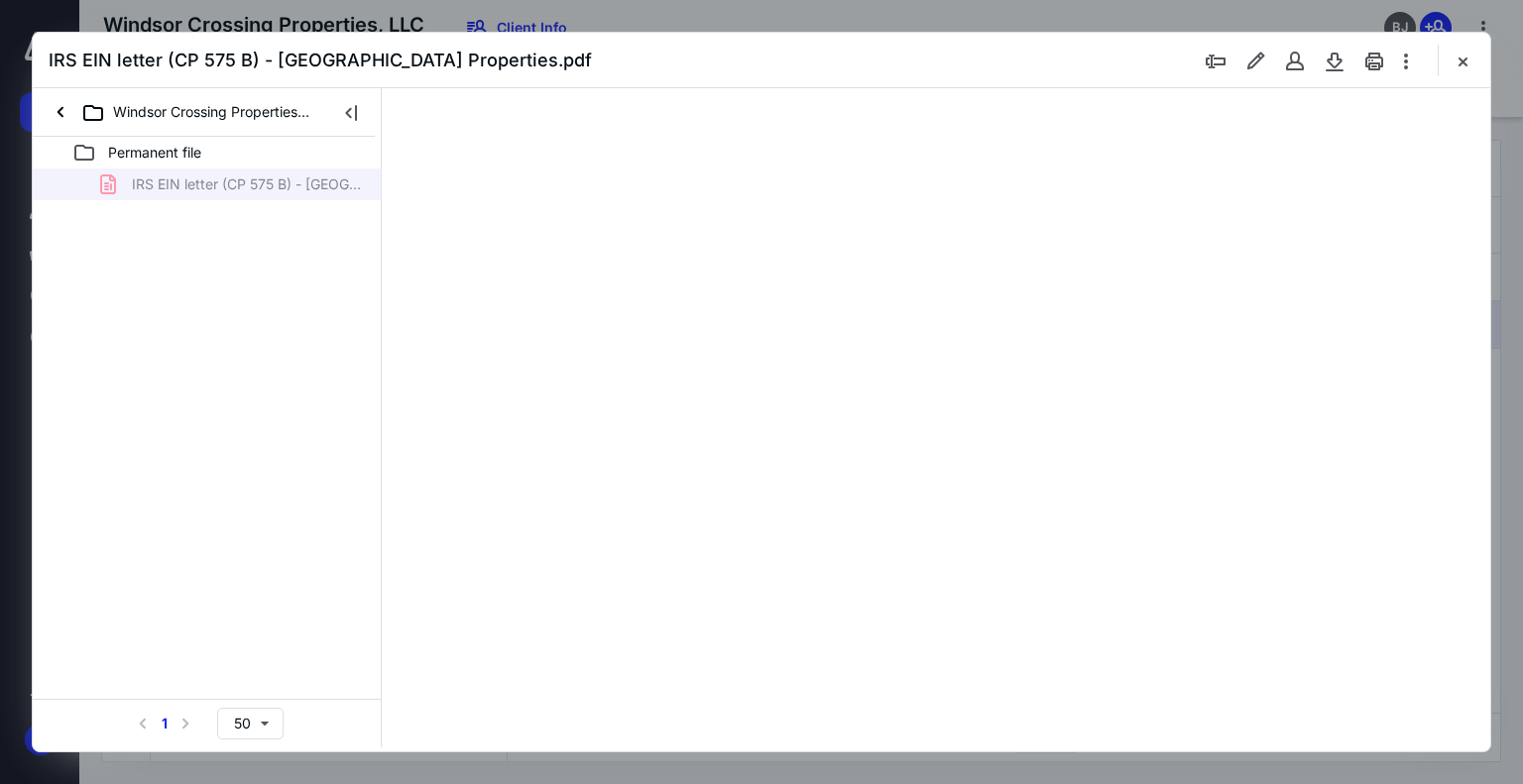 scroll, scrollTop: 0, scrollLeft: 0, axis: both 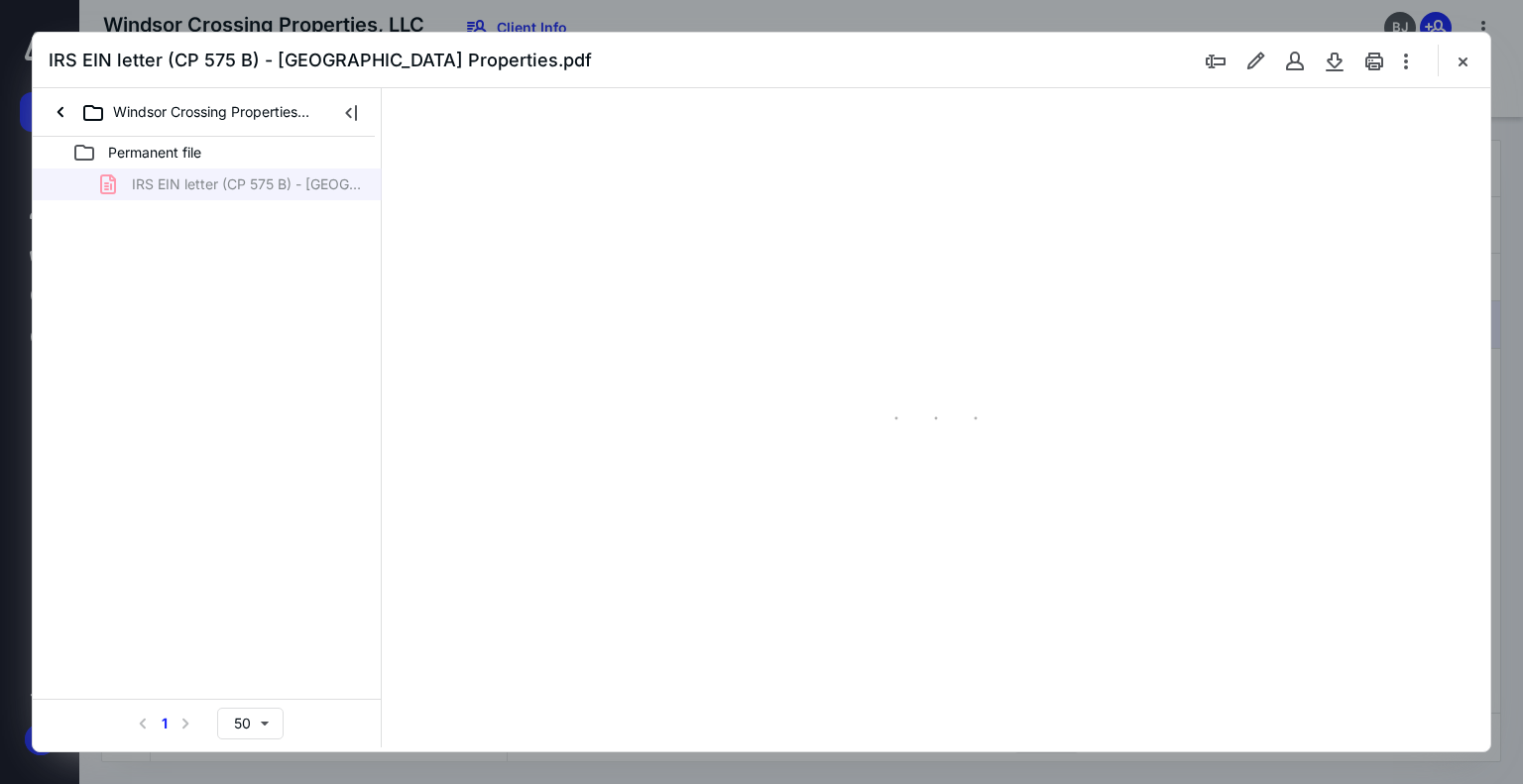type on "74" 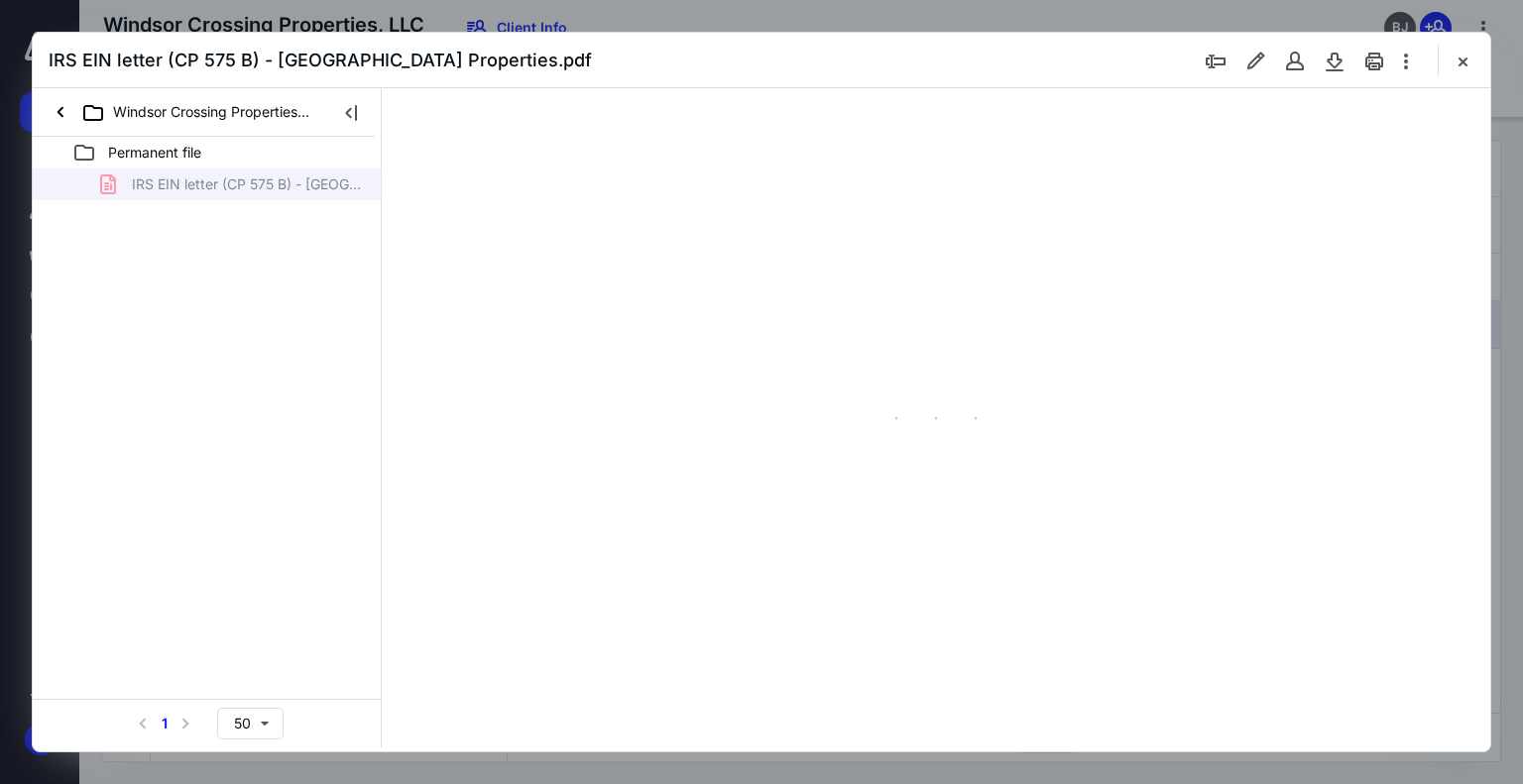 scroll, scrollTop: 78, scrollLeft: 0, axis: vertical 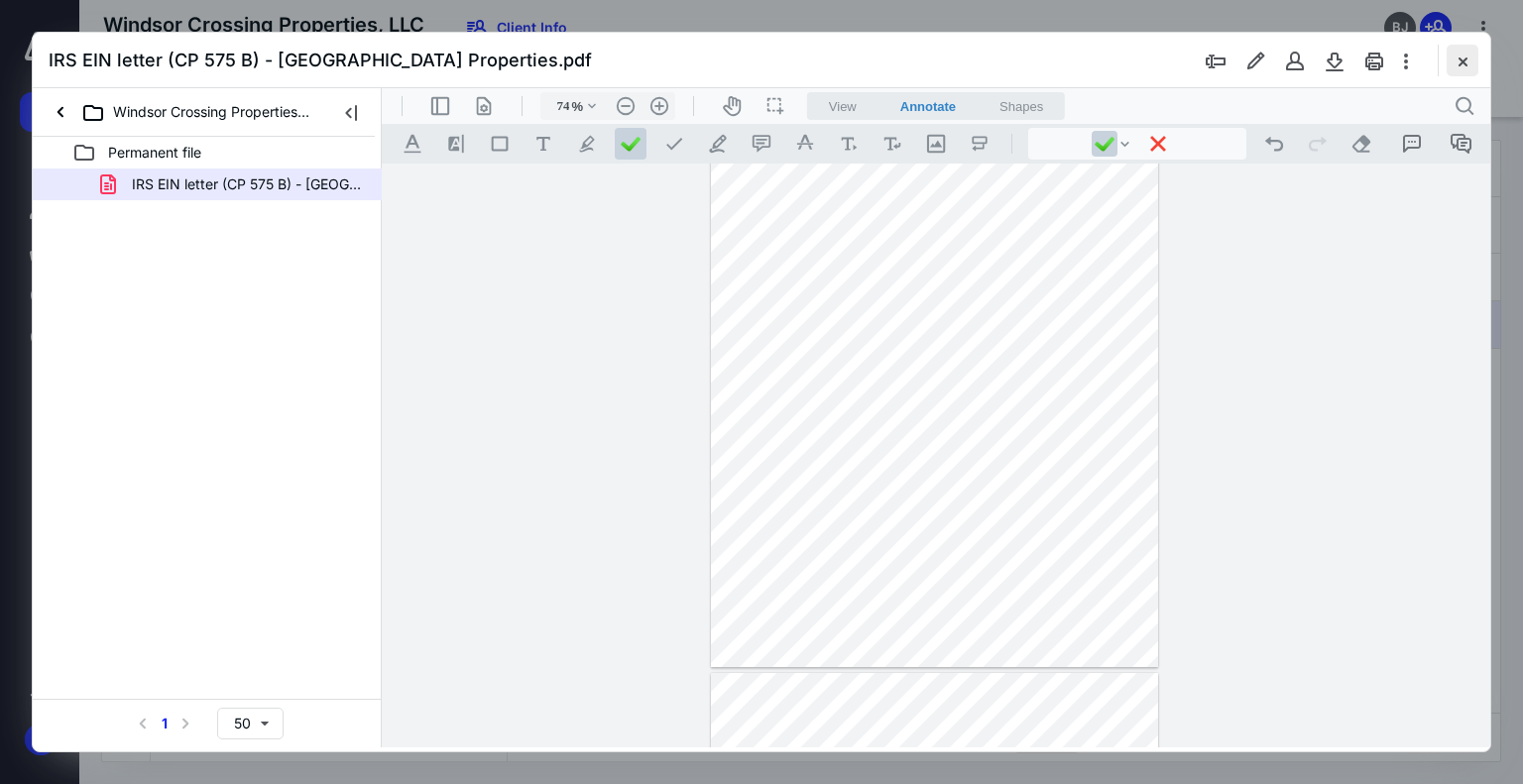click at bounding box center (1463, 60) 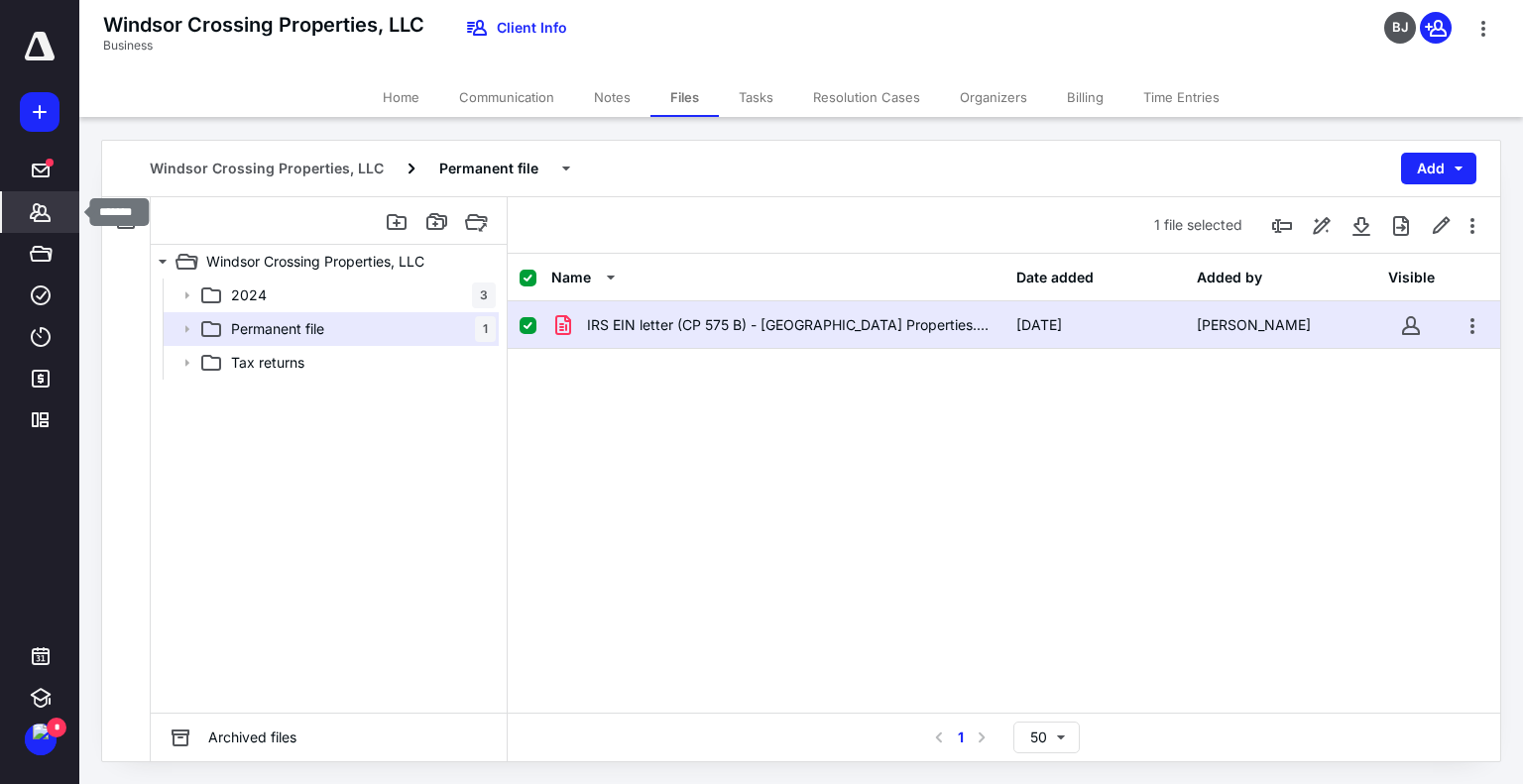 click 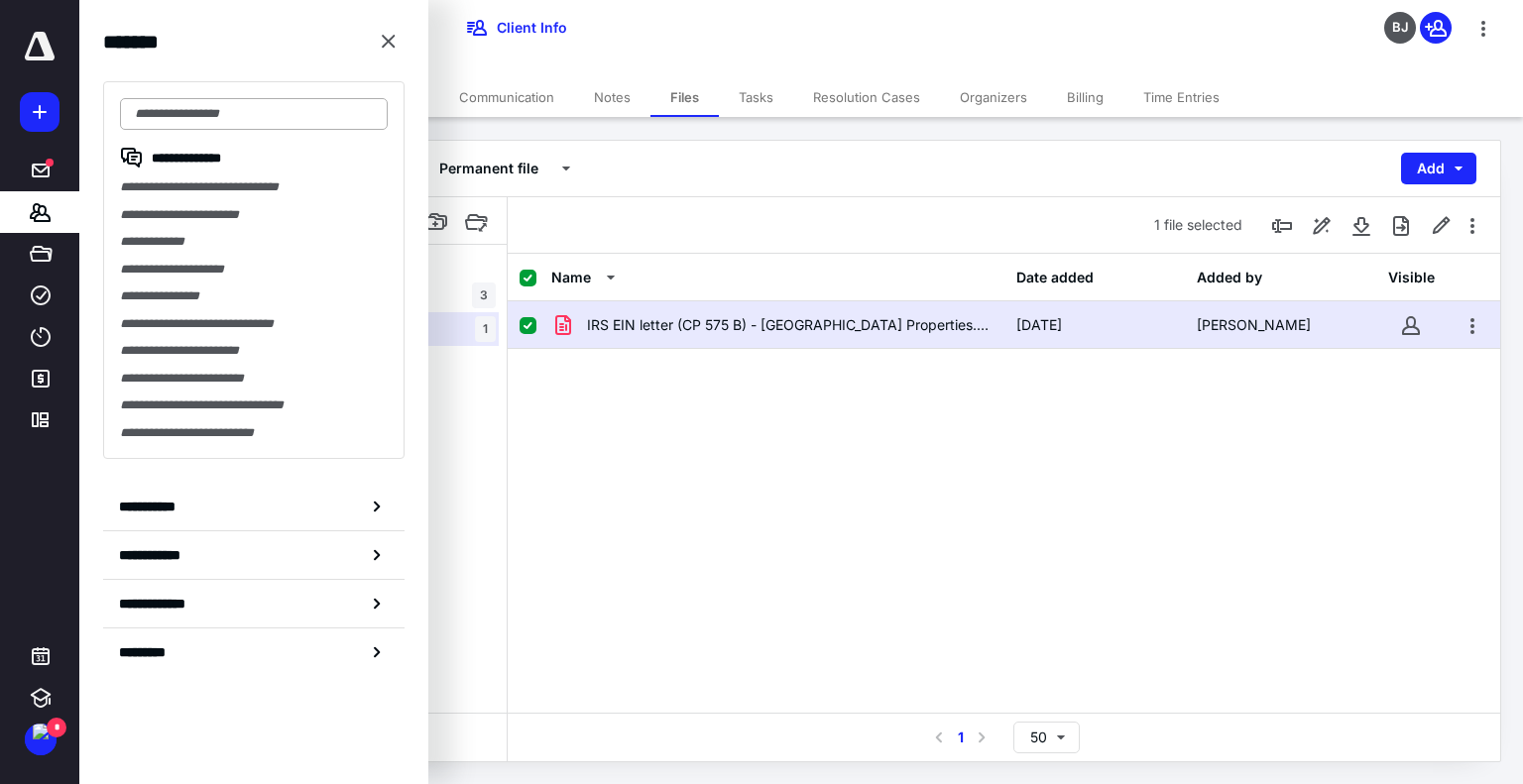 click at bounding box center [254, 114] 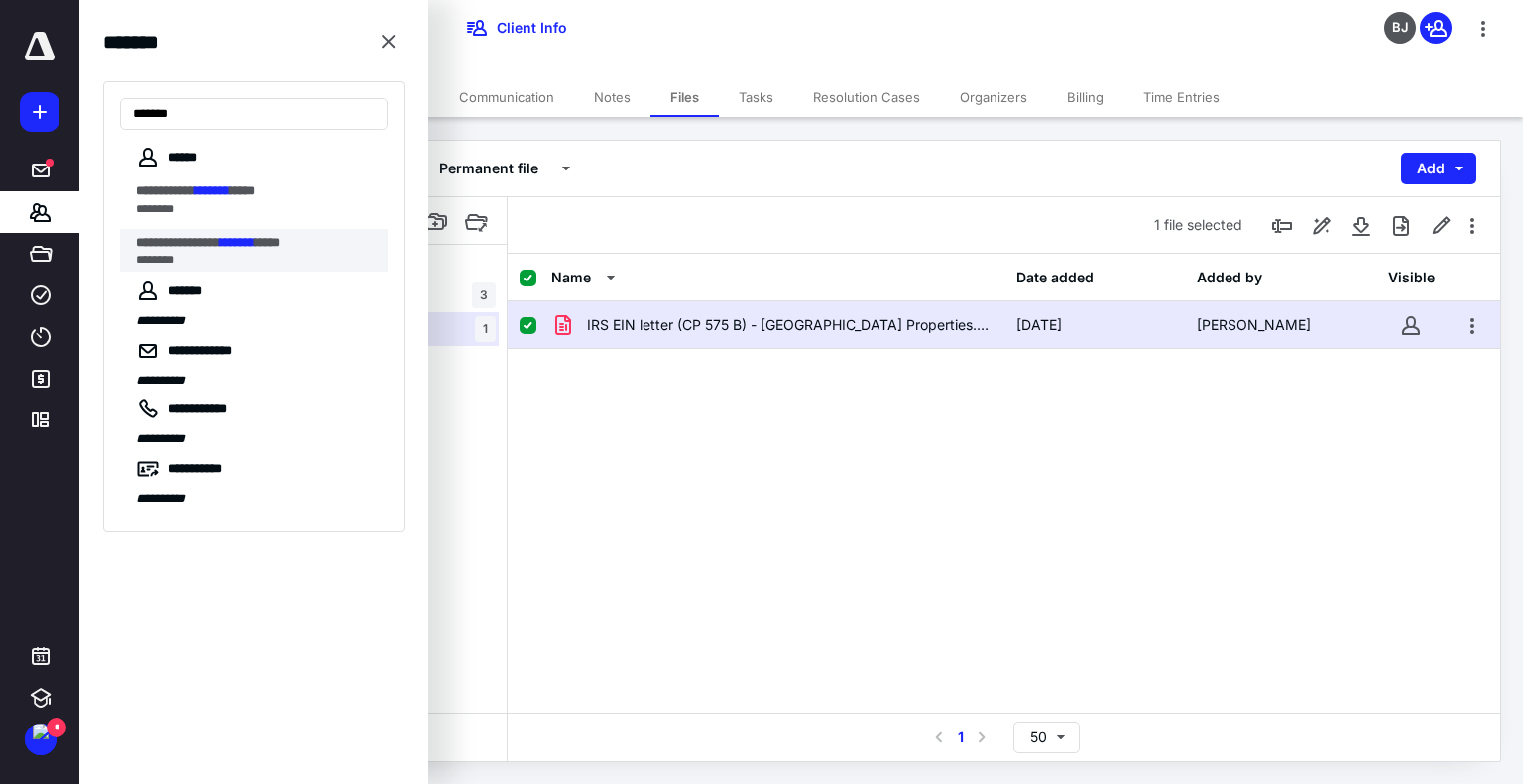 type on "*******" 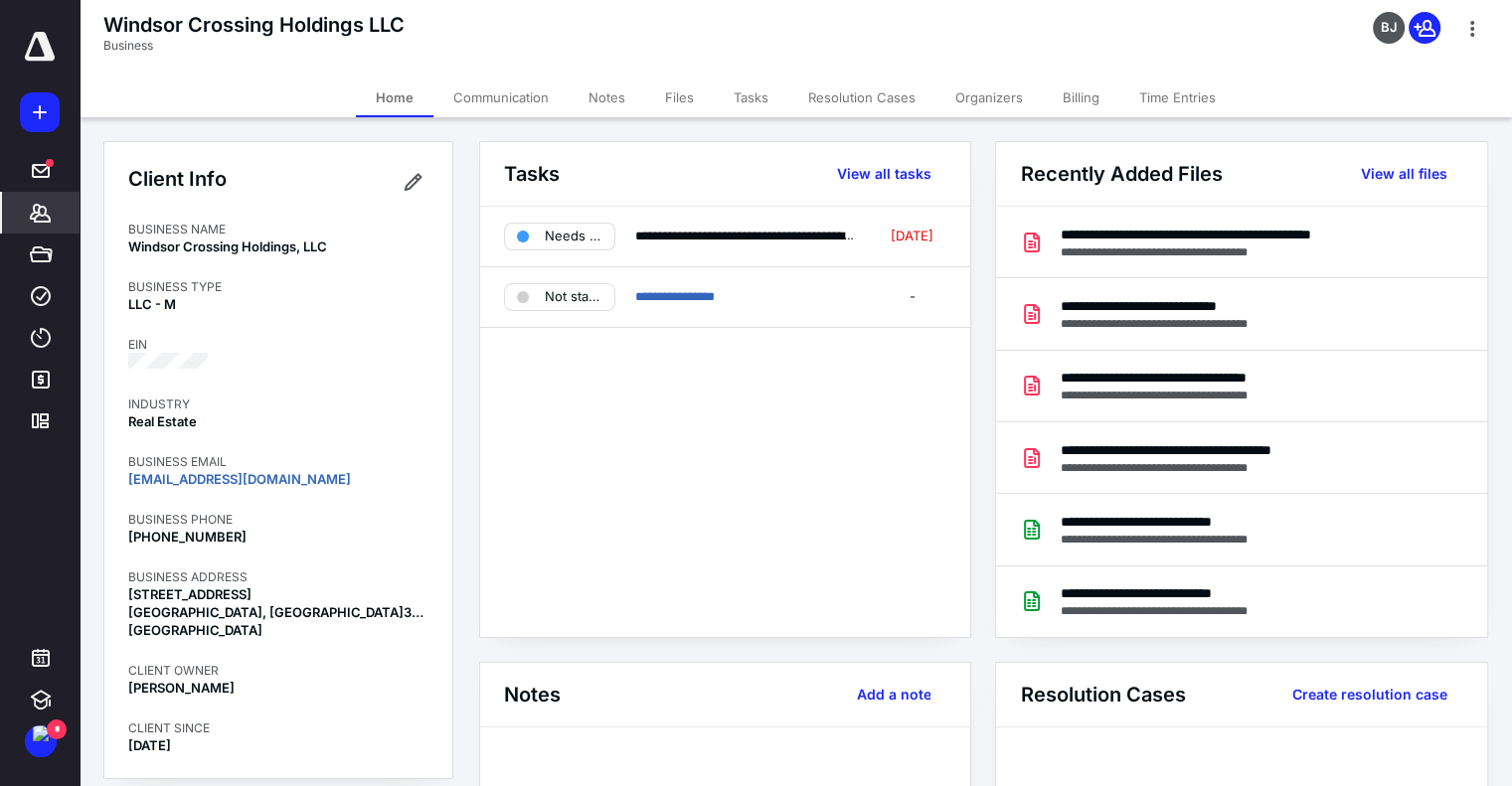 click on "Files" at bounding box center (679, 97) 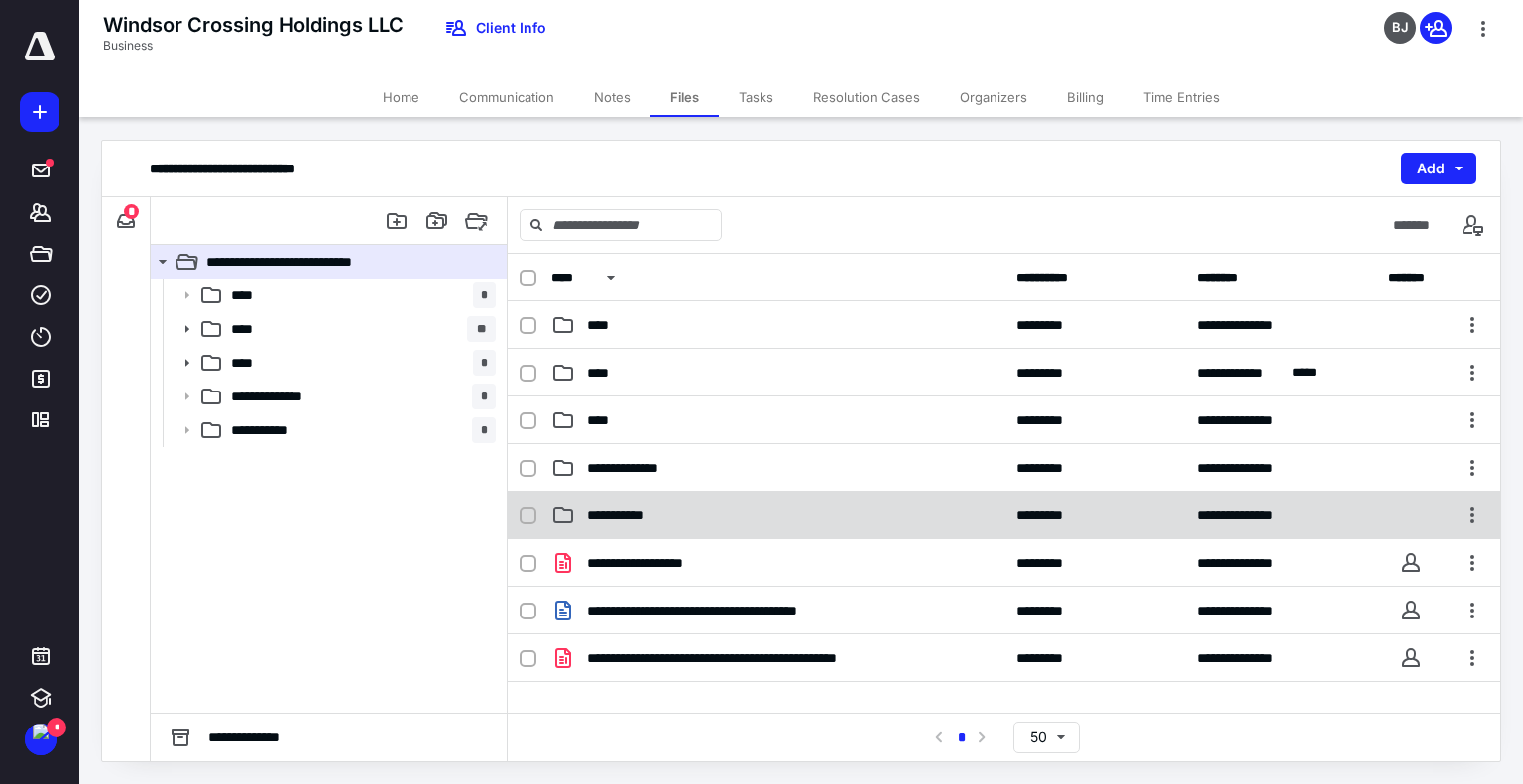 click on "**********" at bounding box center [777, 515] 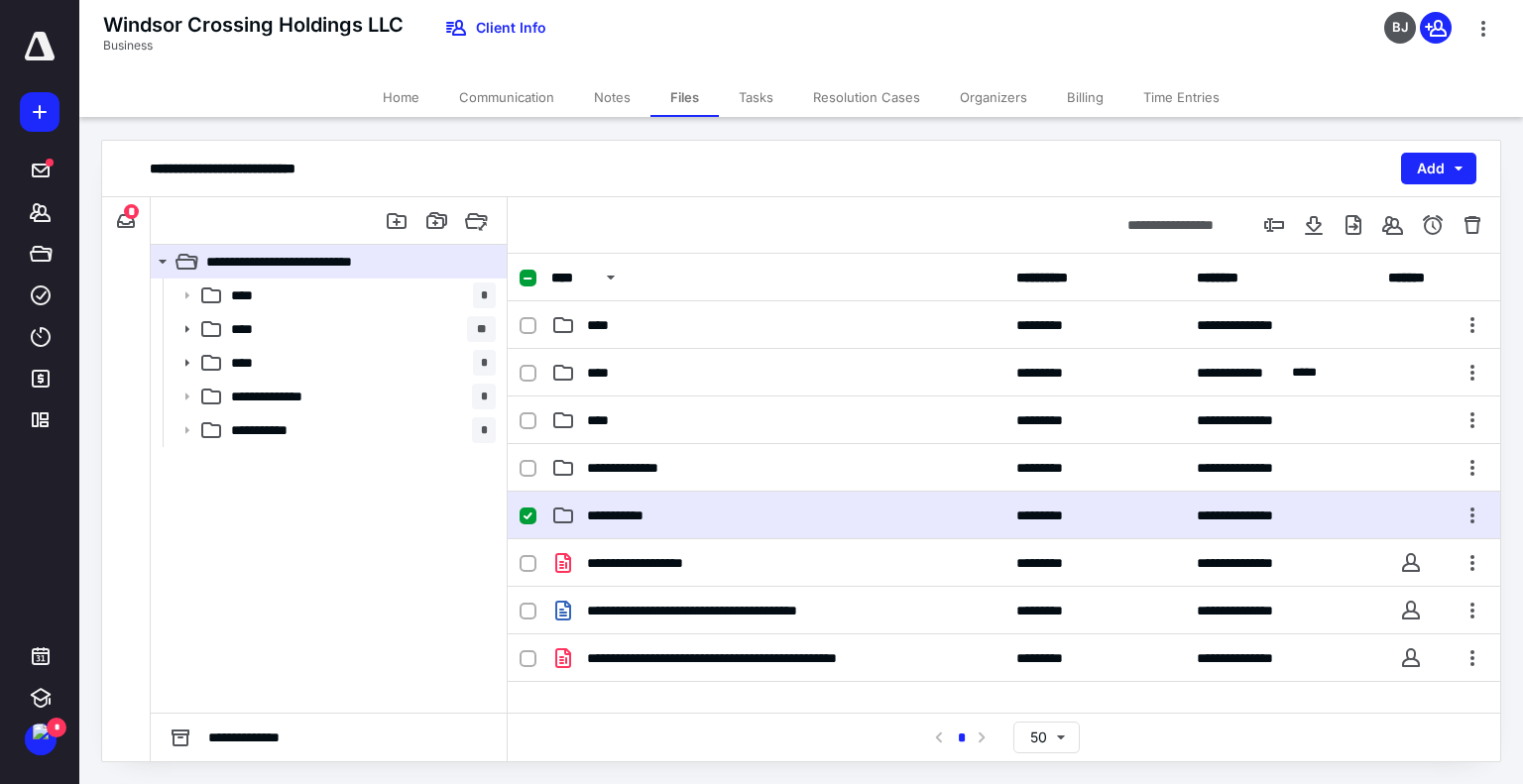 click on "**********" at bounding box center (777, 515) 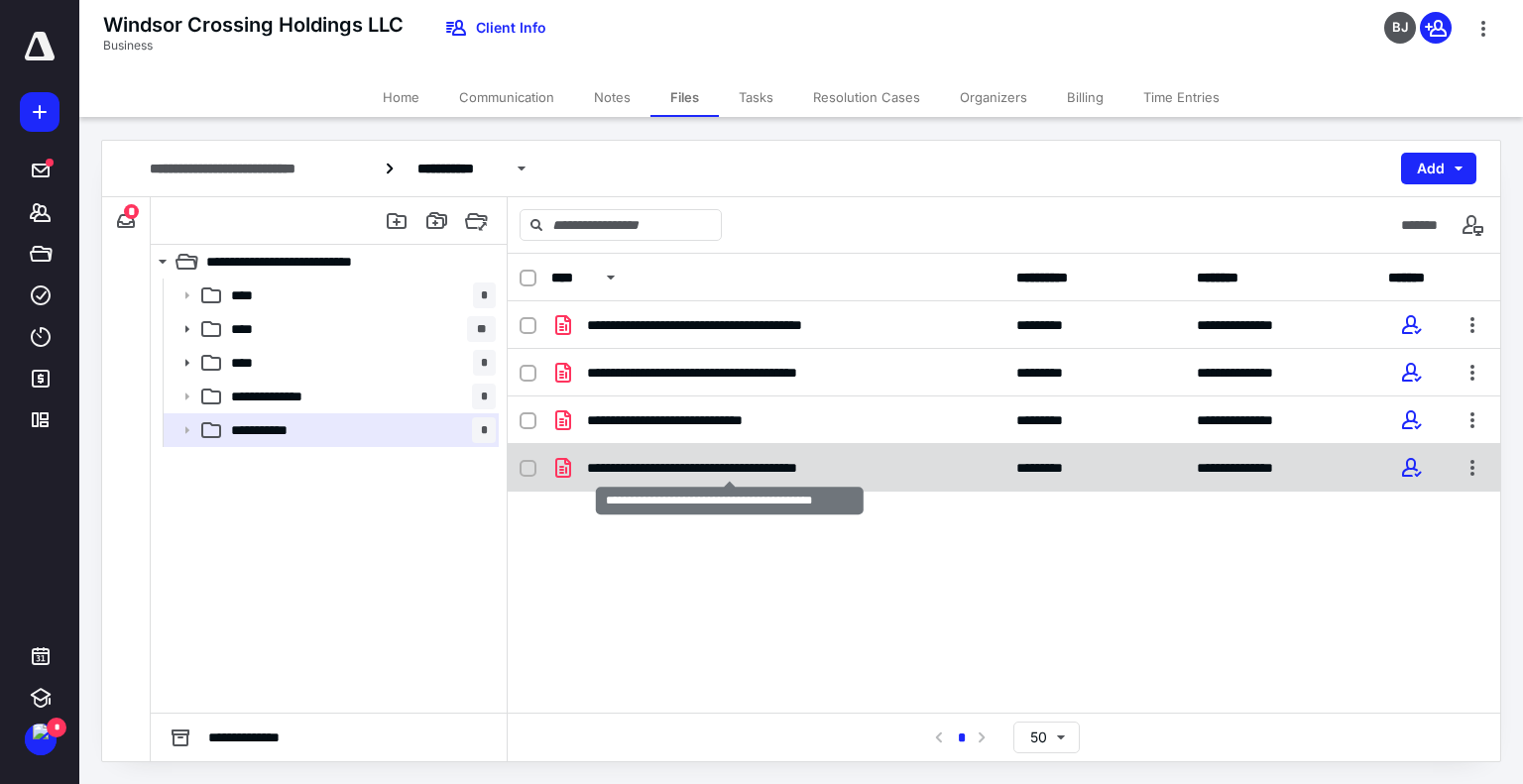 click on "**********" at bounding box center (730, 468) 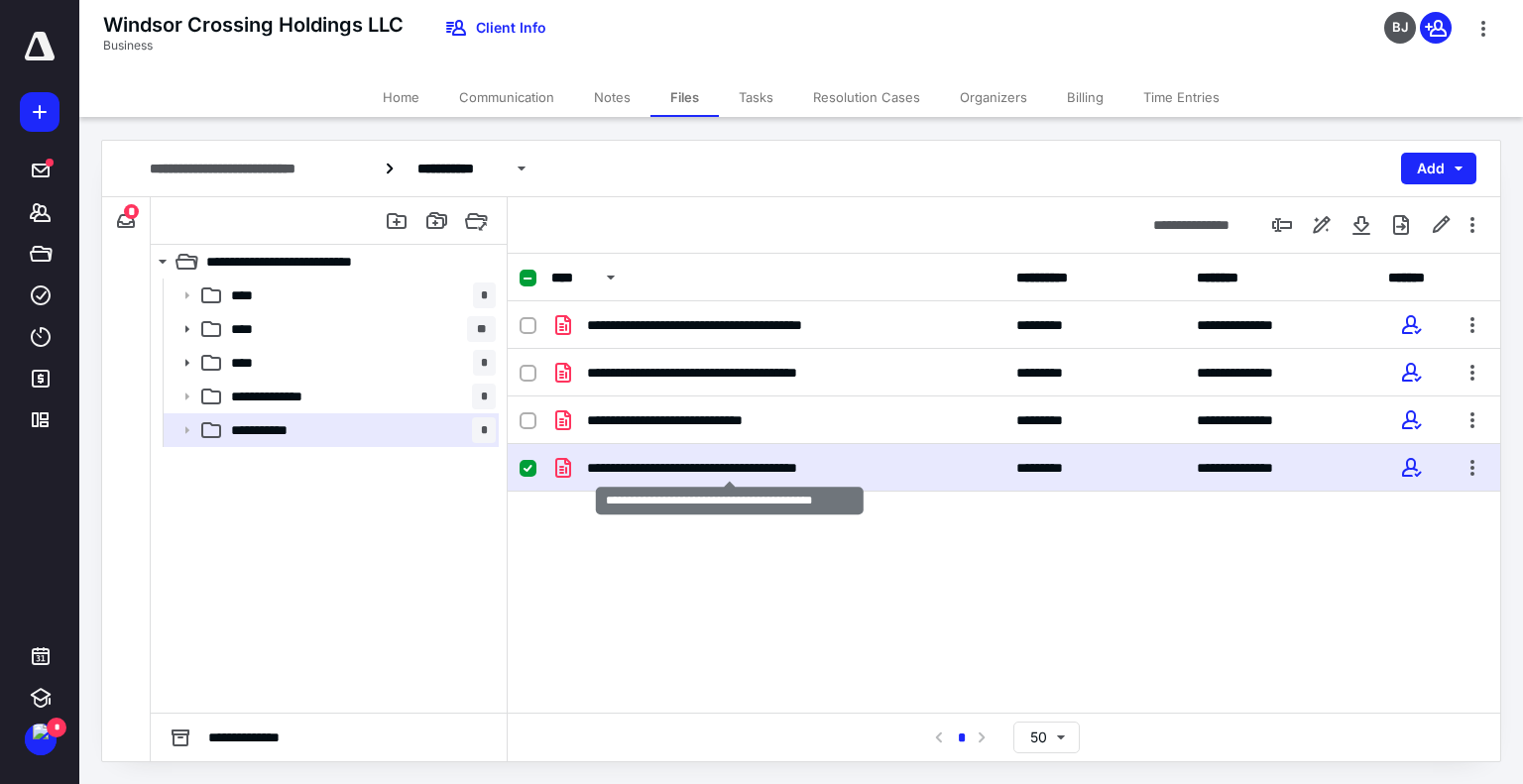 click on "**********" at bounding box center [730, 468] 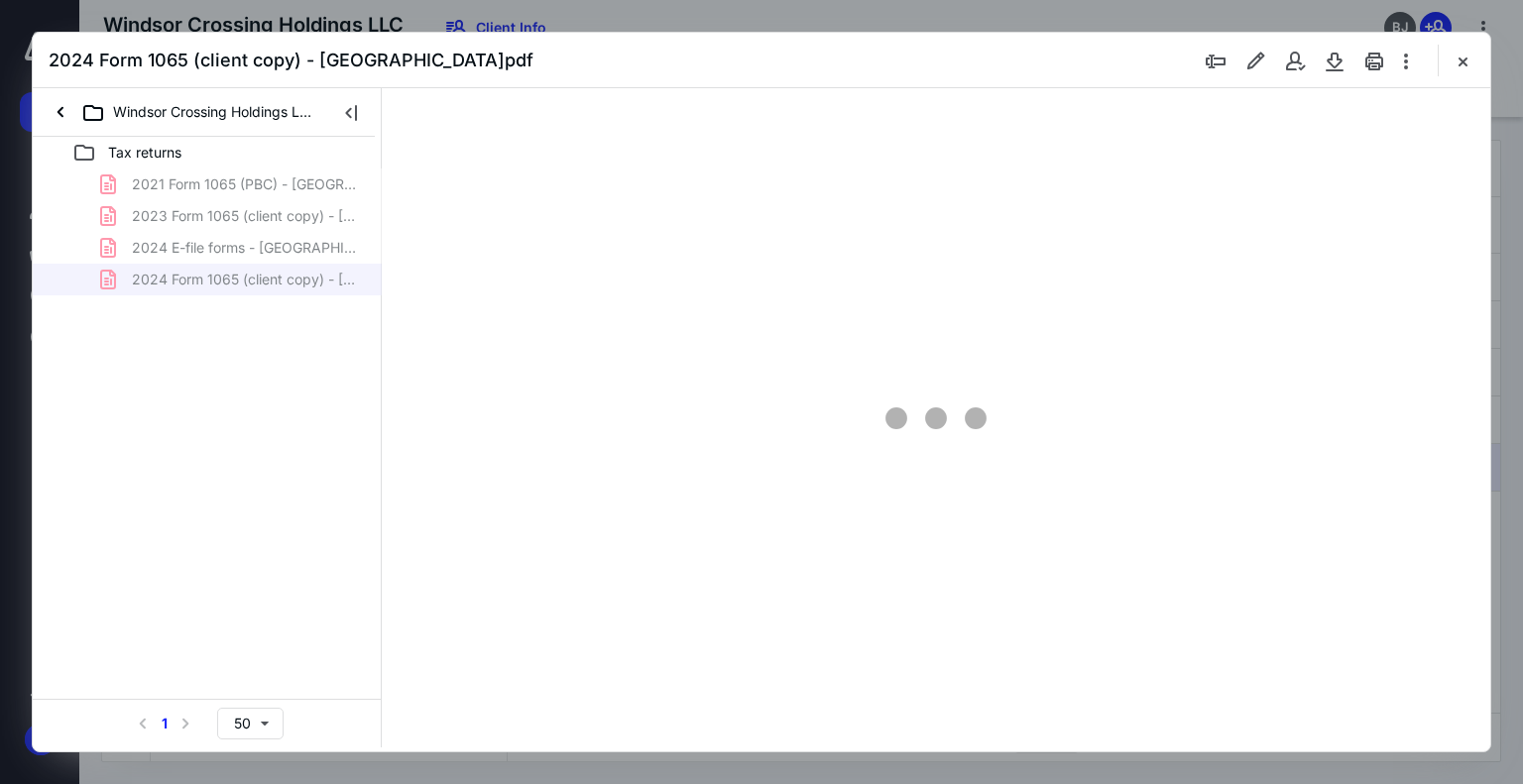 scroll, scrollTop: 0, scrollLeft: 0, axis: both 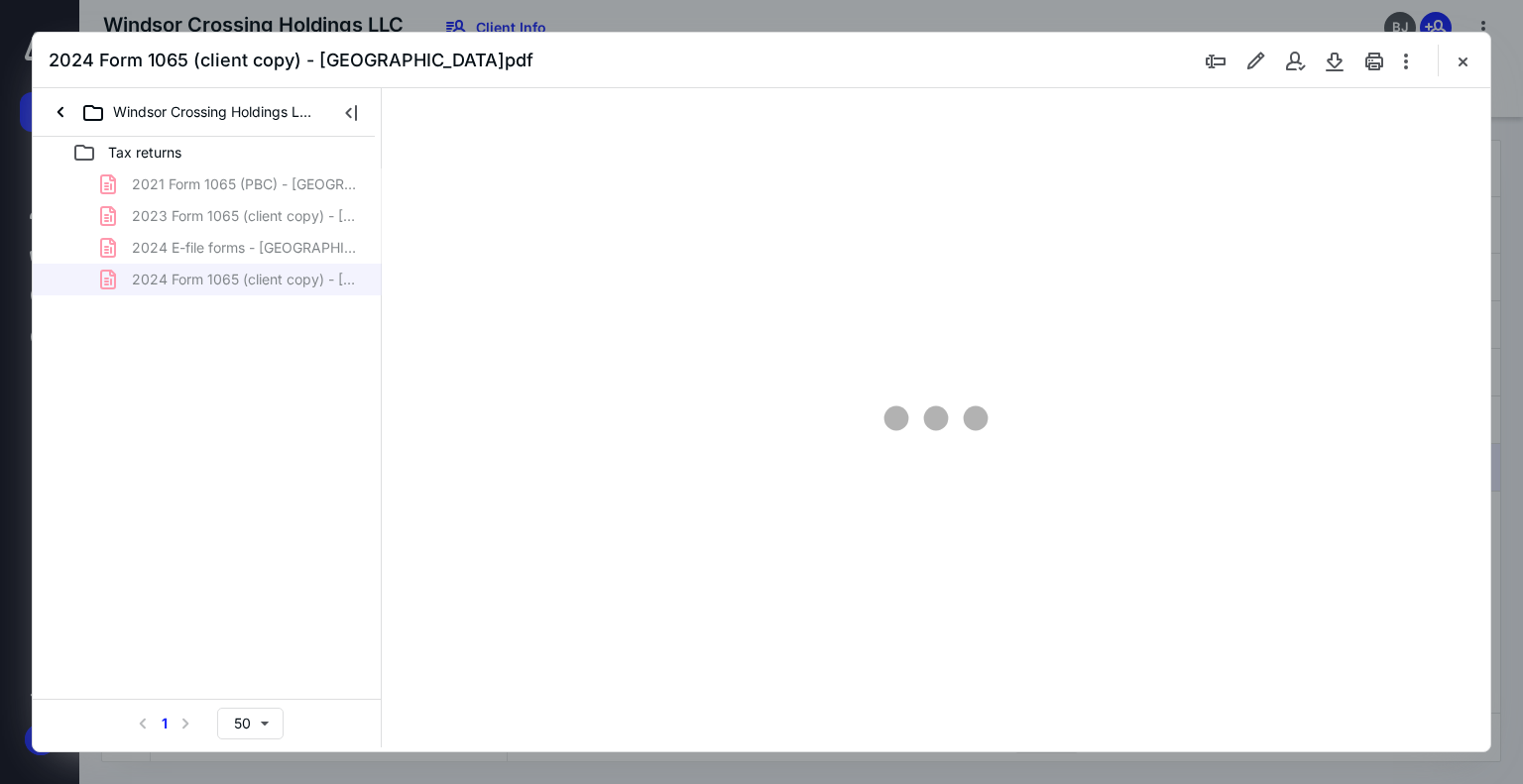 type on "74" 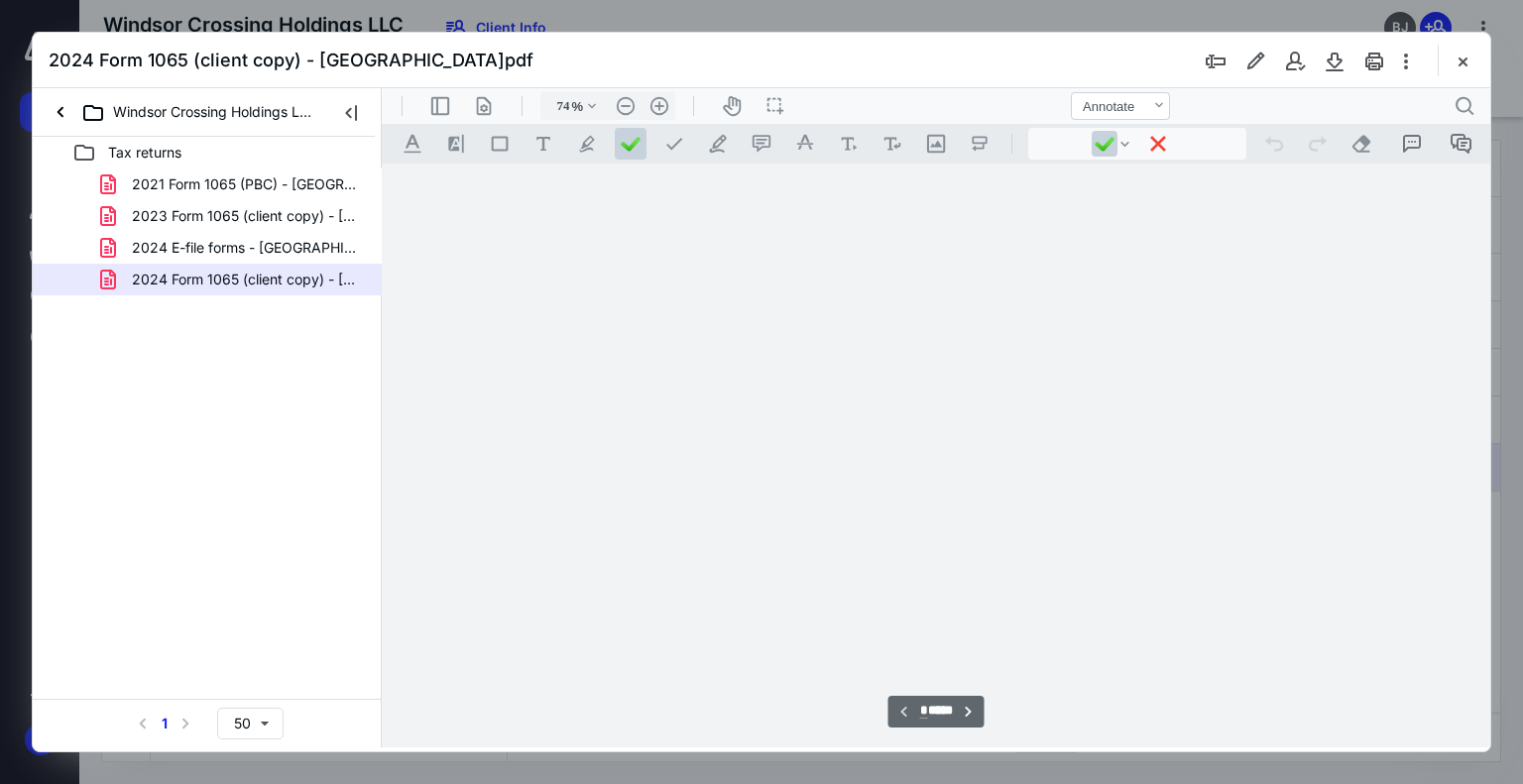 scroll, scrollTop: 78, scrollLeft: 0, axis: vertical 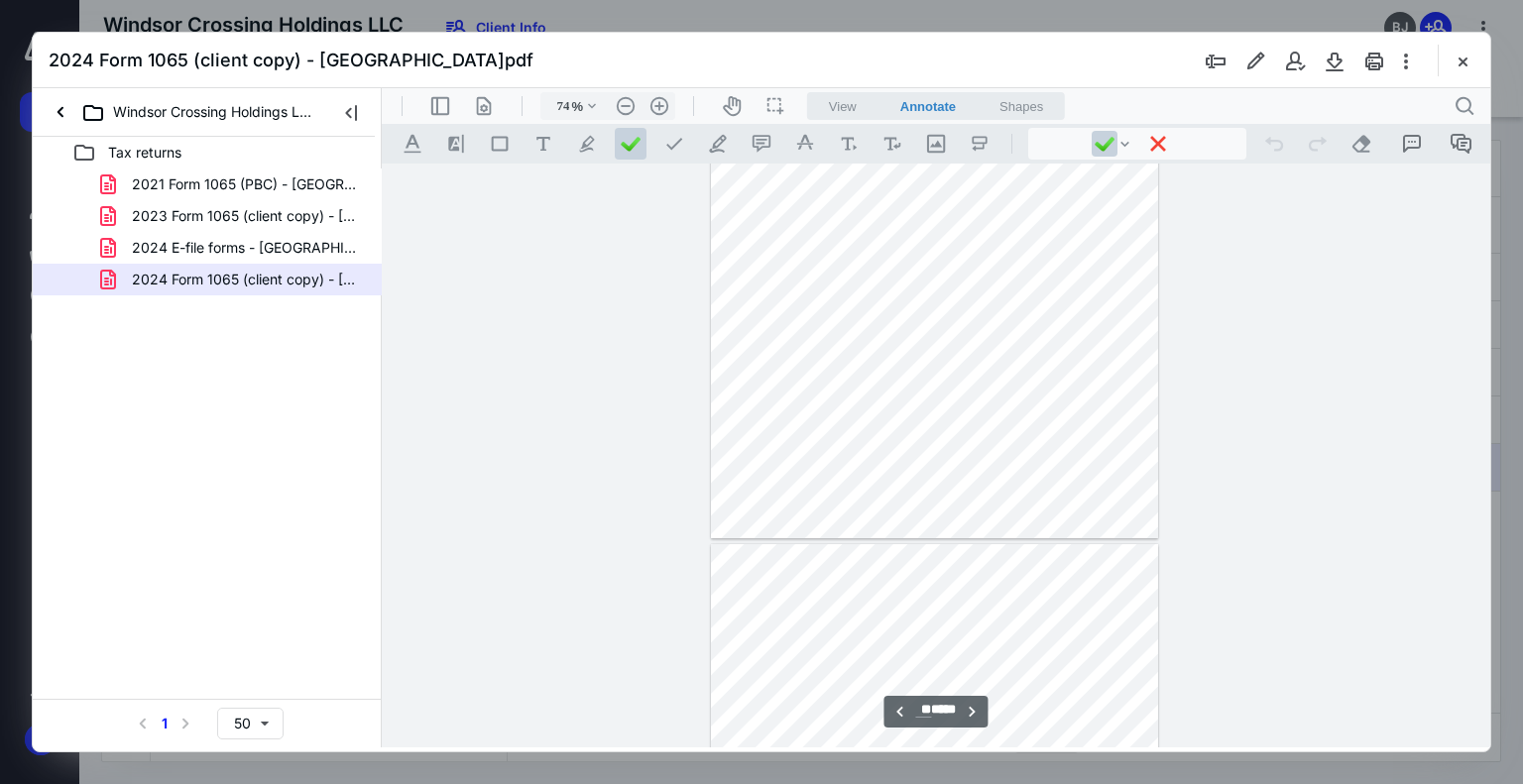 type on "**" 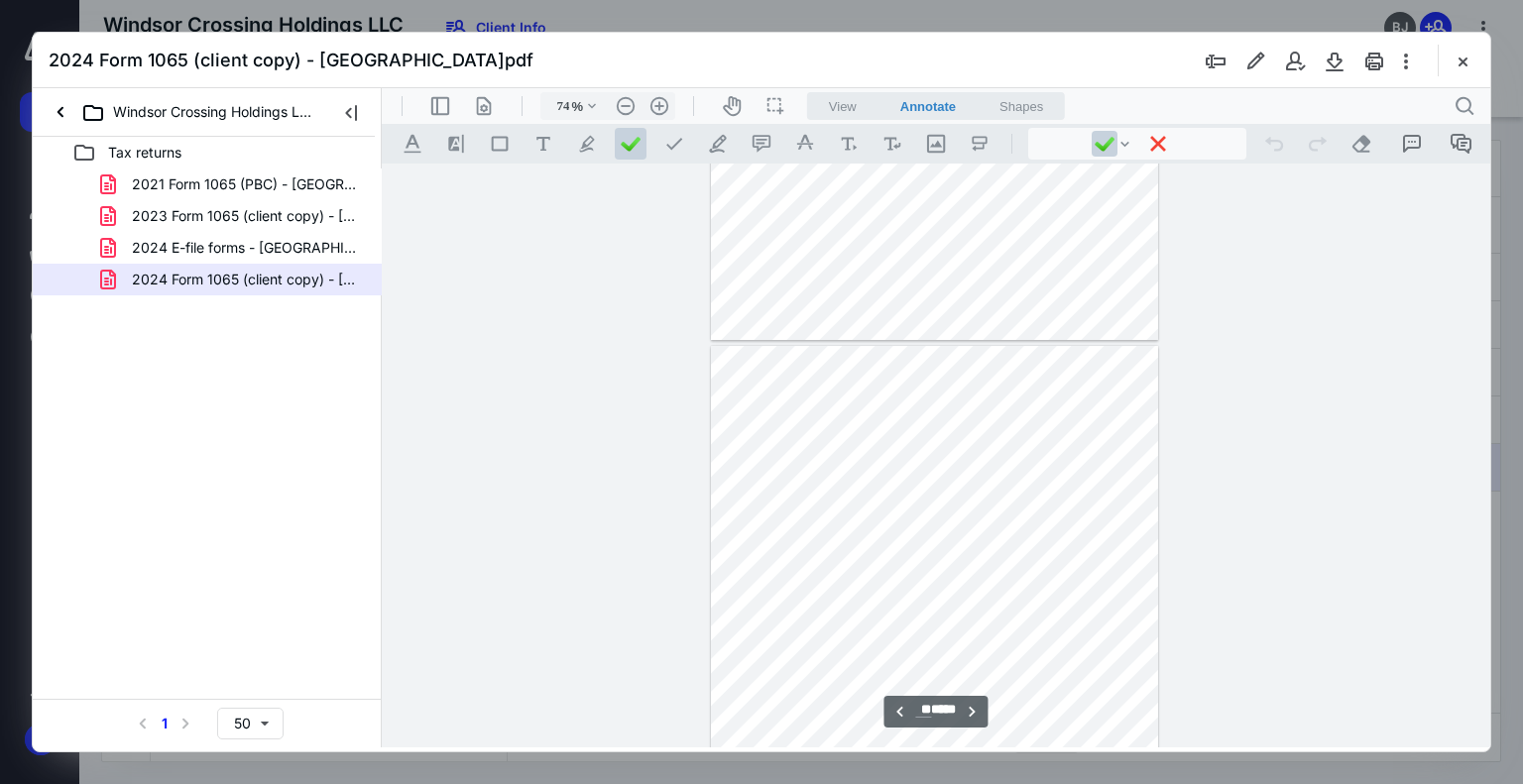 scroll, scrollTop: 8206, scrollLeft: 0, axis: vertical 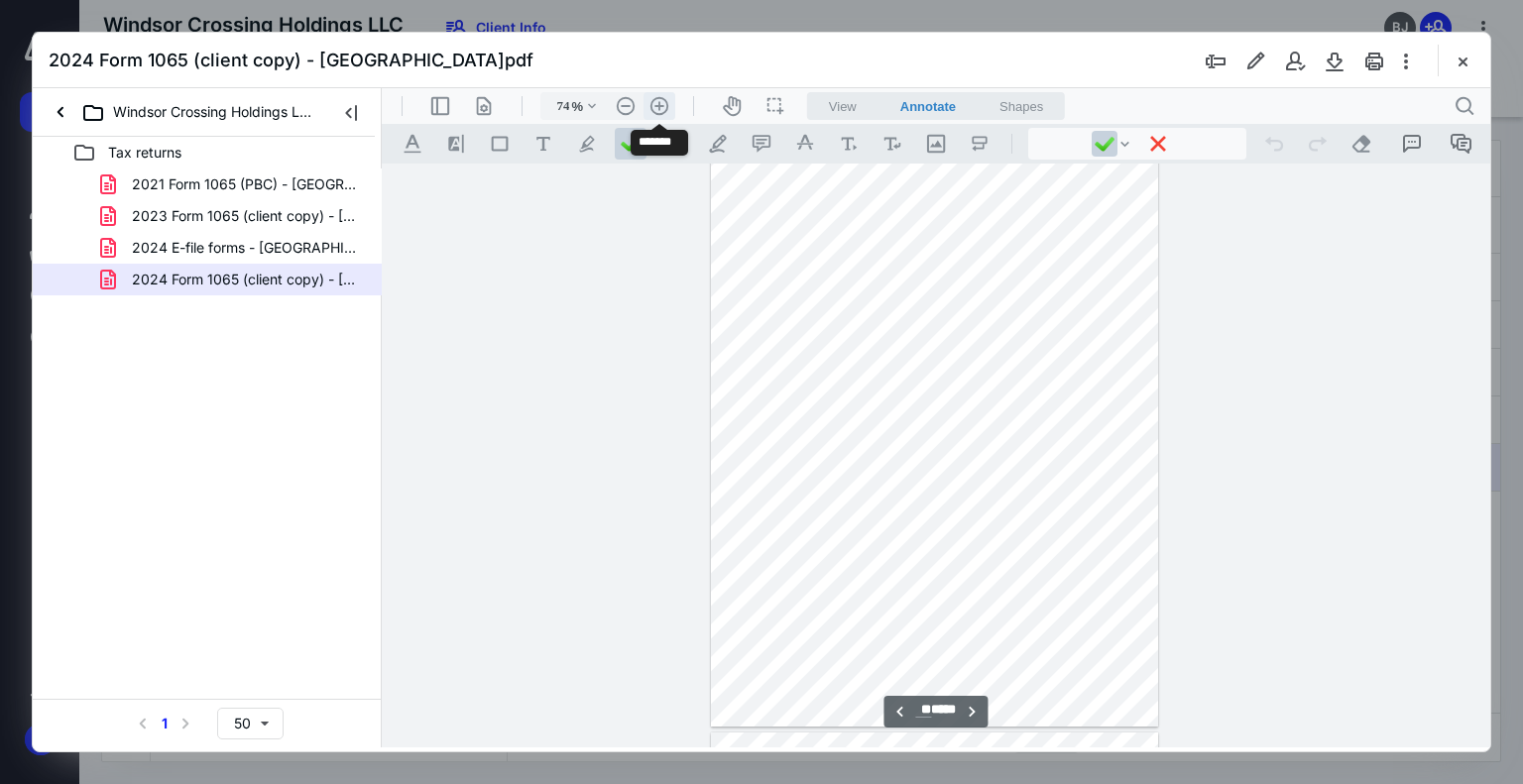 click on ".cls-1{fill:#abb0c4;} icon - header - zoom - in - line" at bounding box center [659, 106] 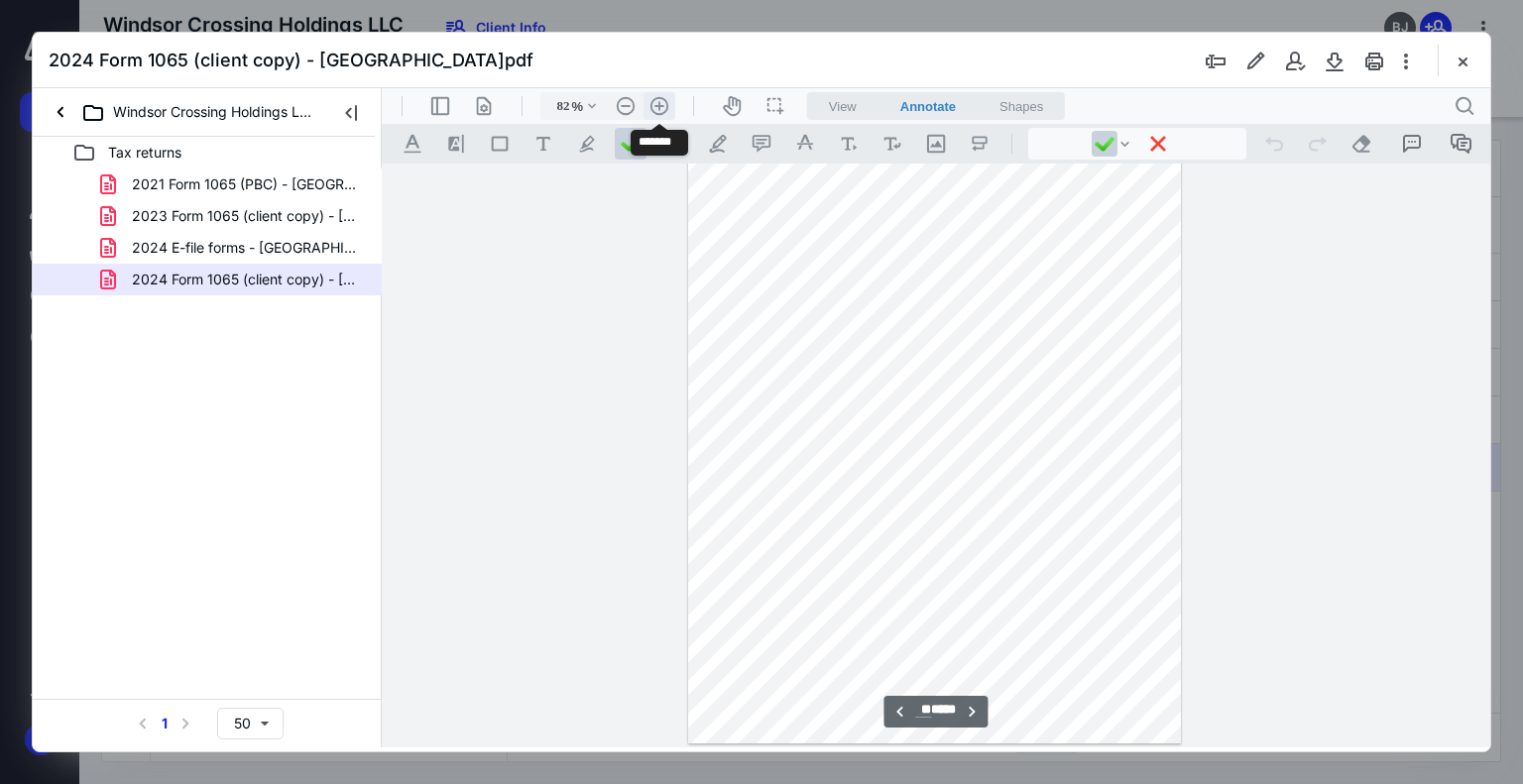 click on ".cls-1{fill:#abb0c4;} icon - header - zoom - in - line" at bounding box center [659, 106] 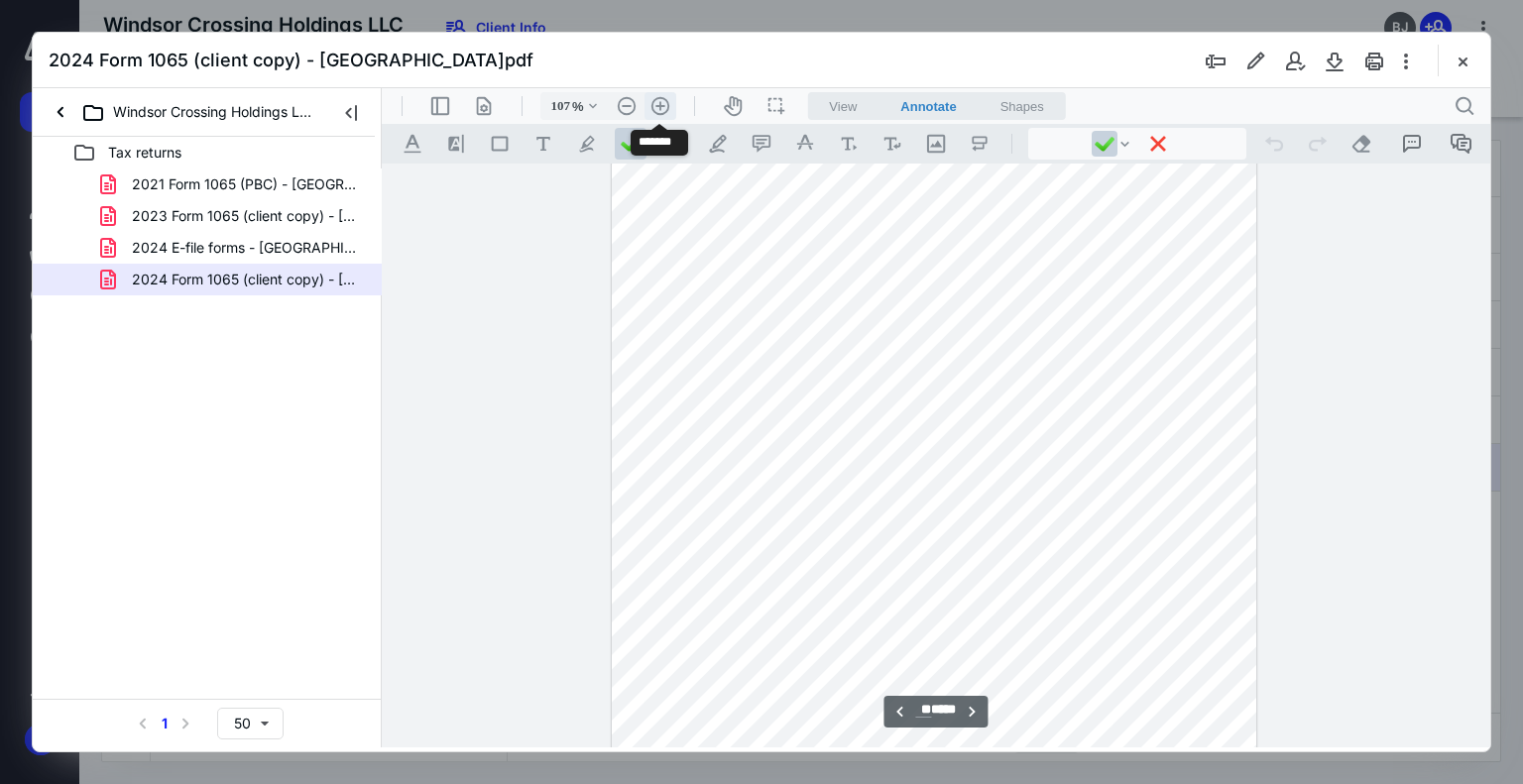click on ".cls-1{fill:#abb0c4;} icon - header - zoom - in - line" at bounding box center [660, 106] 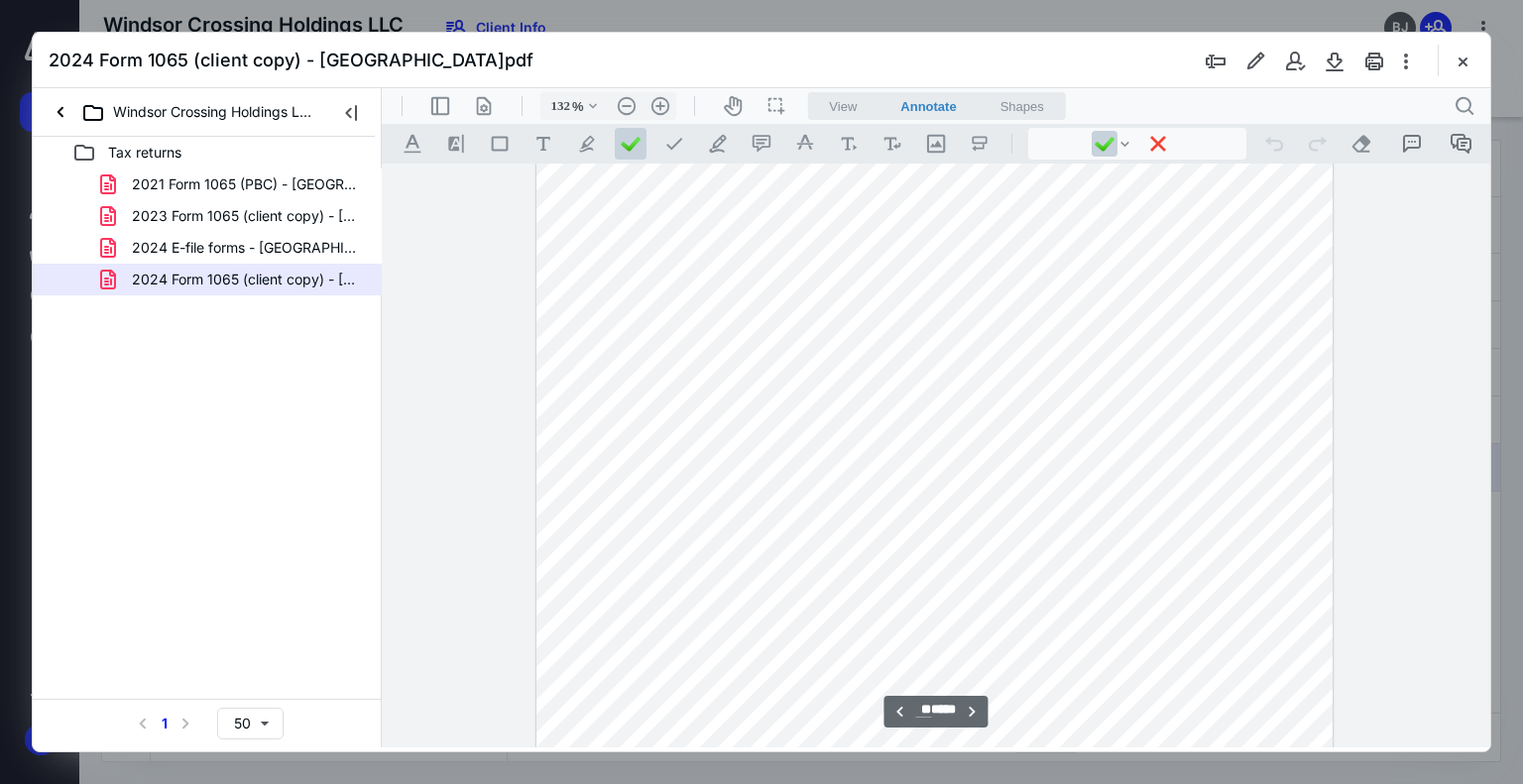 scroll, scrollTop: 14604, scrollLeft: 0, axis: vertical 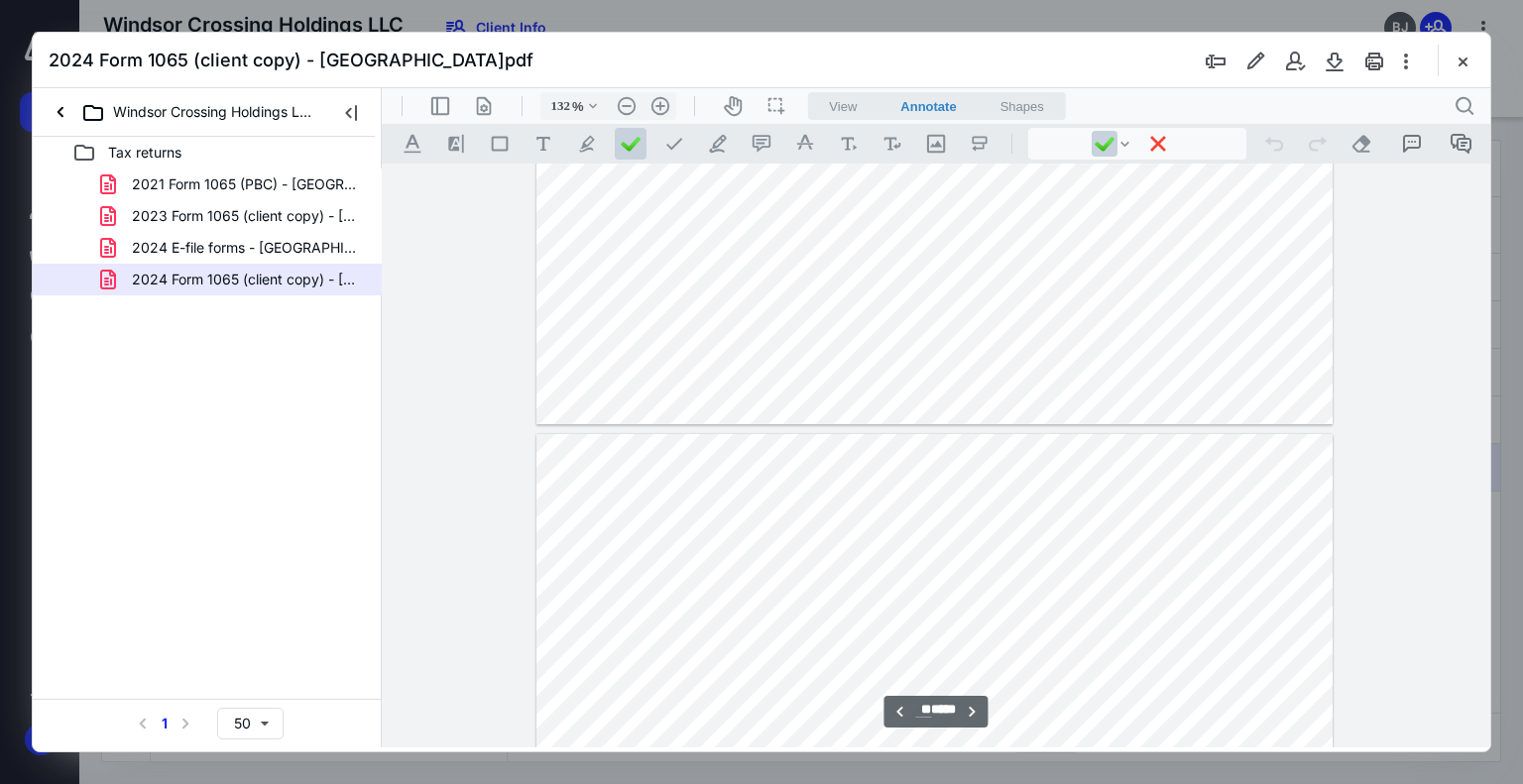 type on "**" 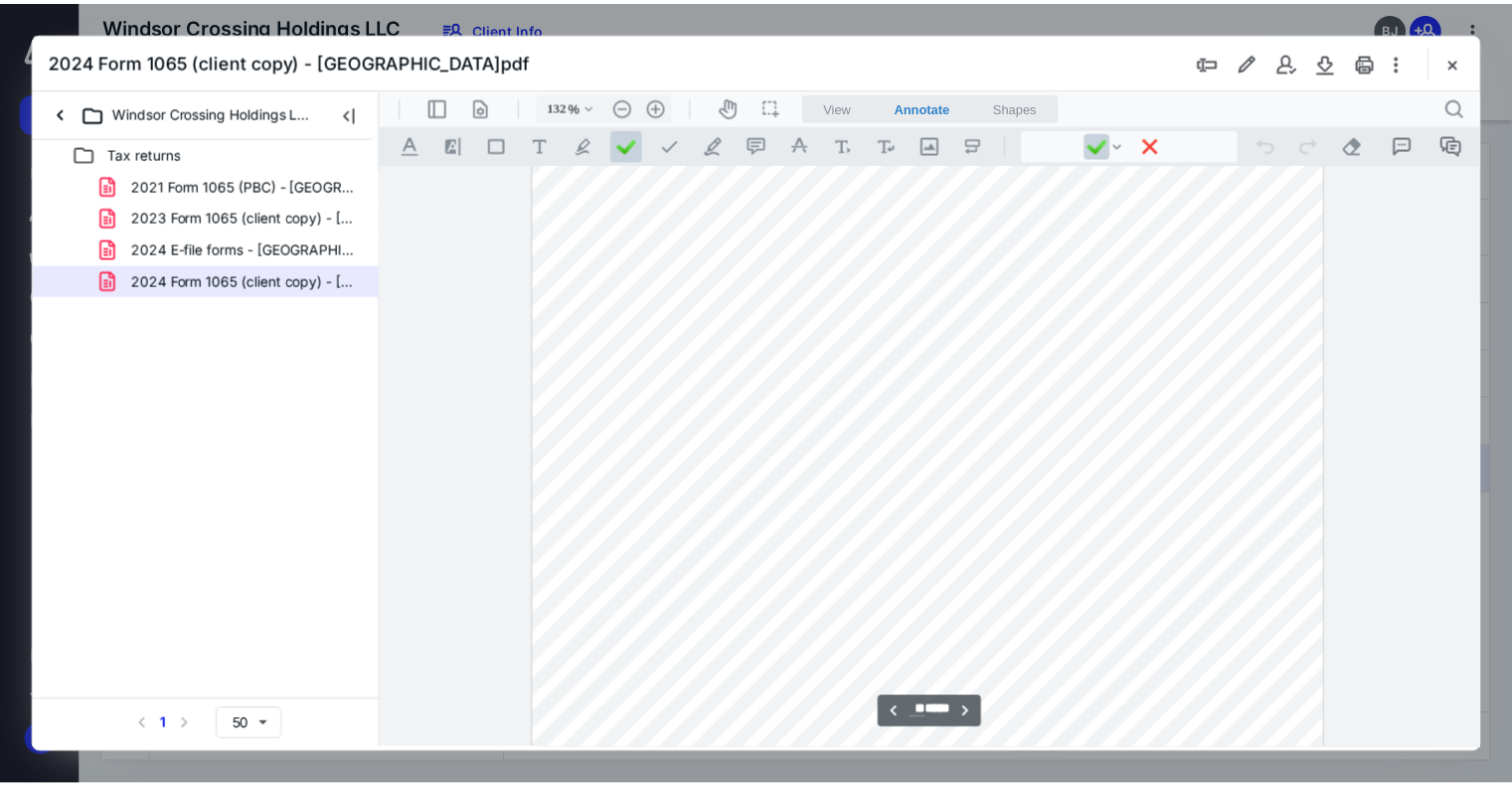 scroll, scrollTop: 18914, scrollLeft: 0, axis: vertical 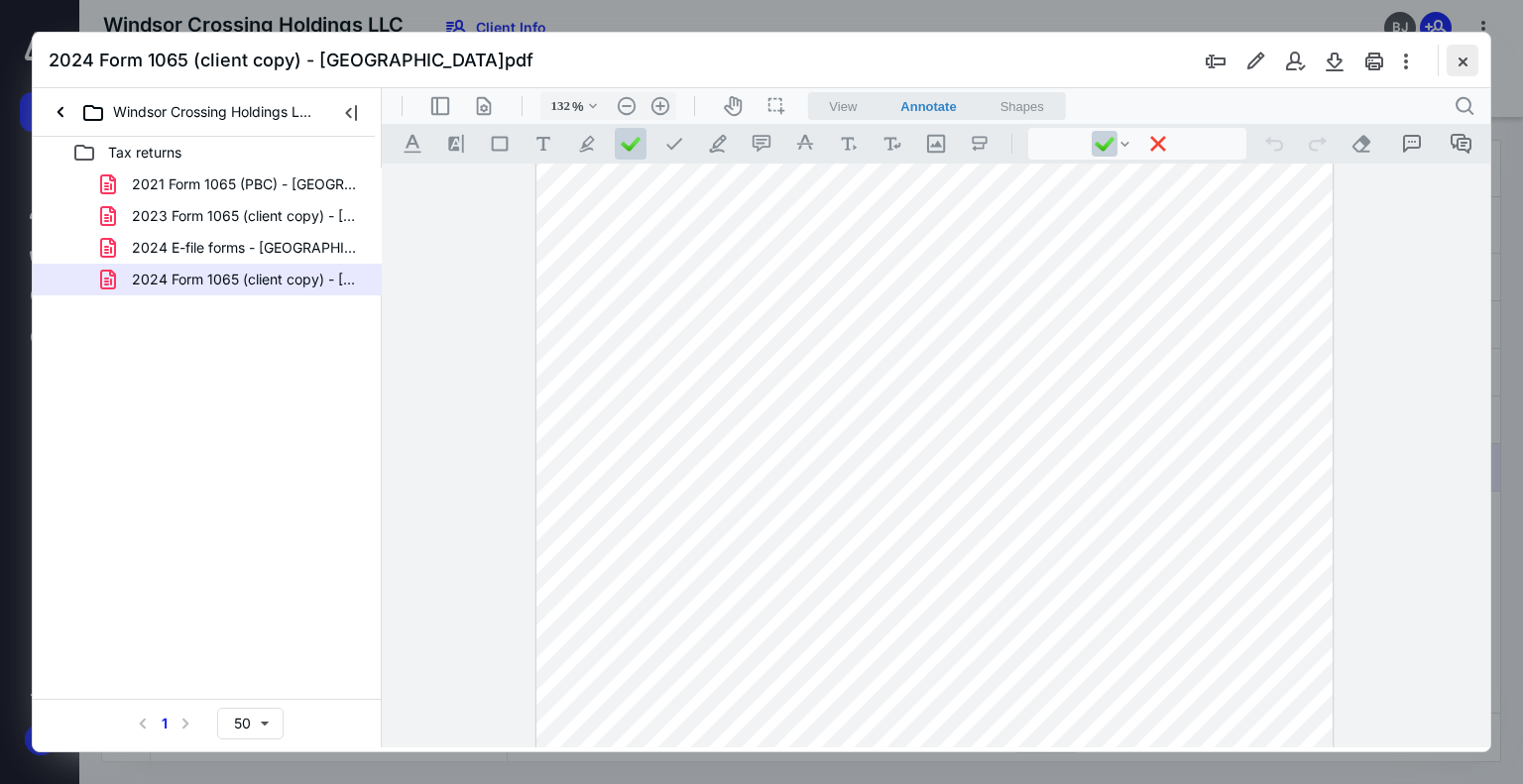 click at bounding box center [1463, 60] 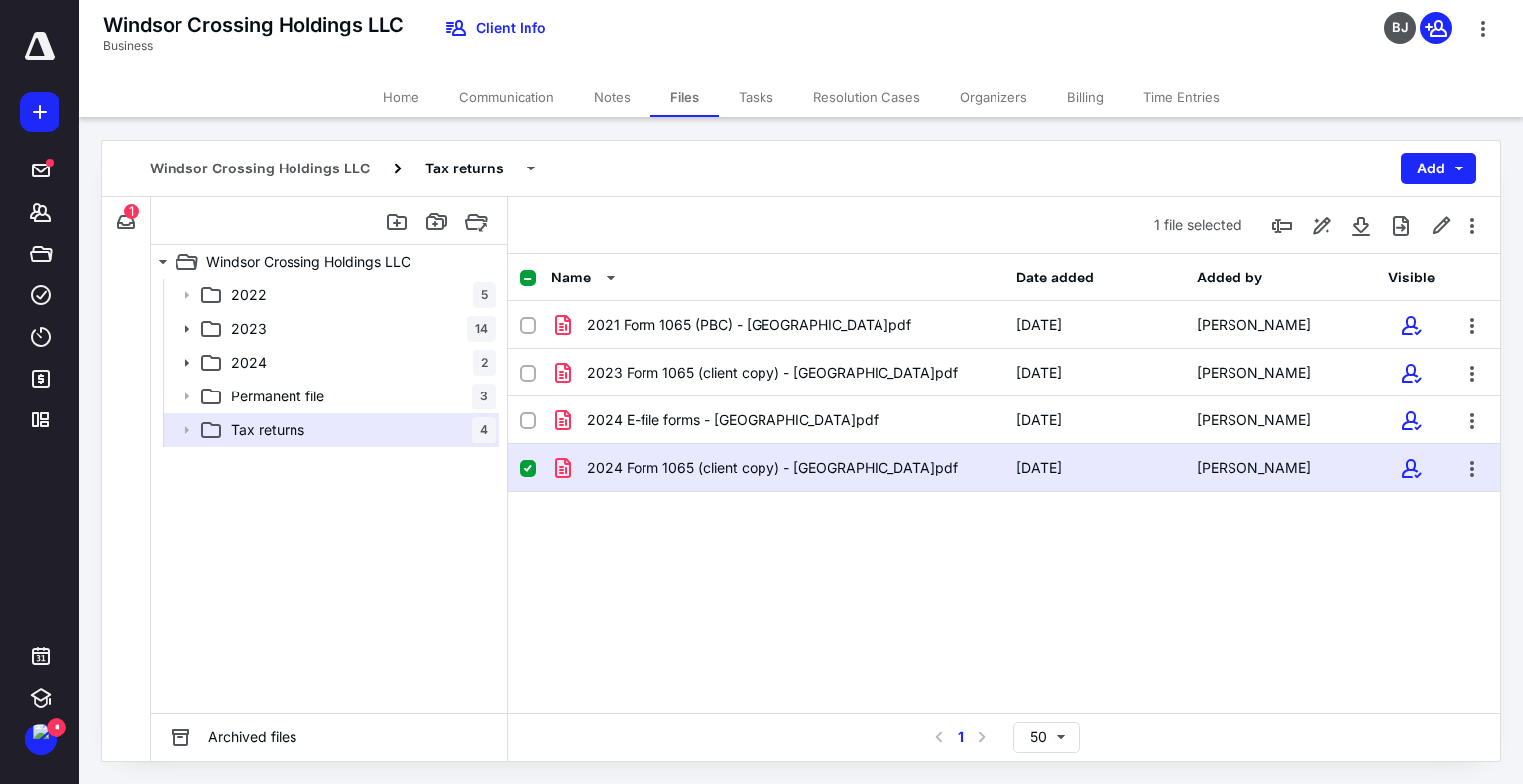 click on "Home" at bounding box center (401, 97) 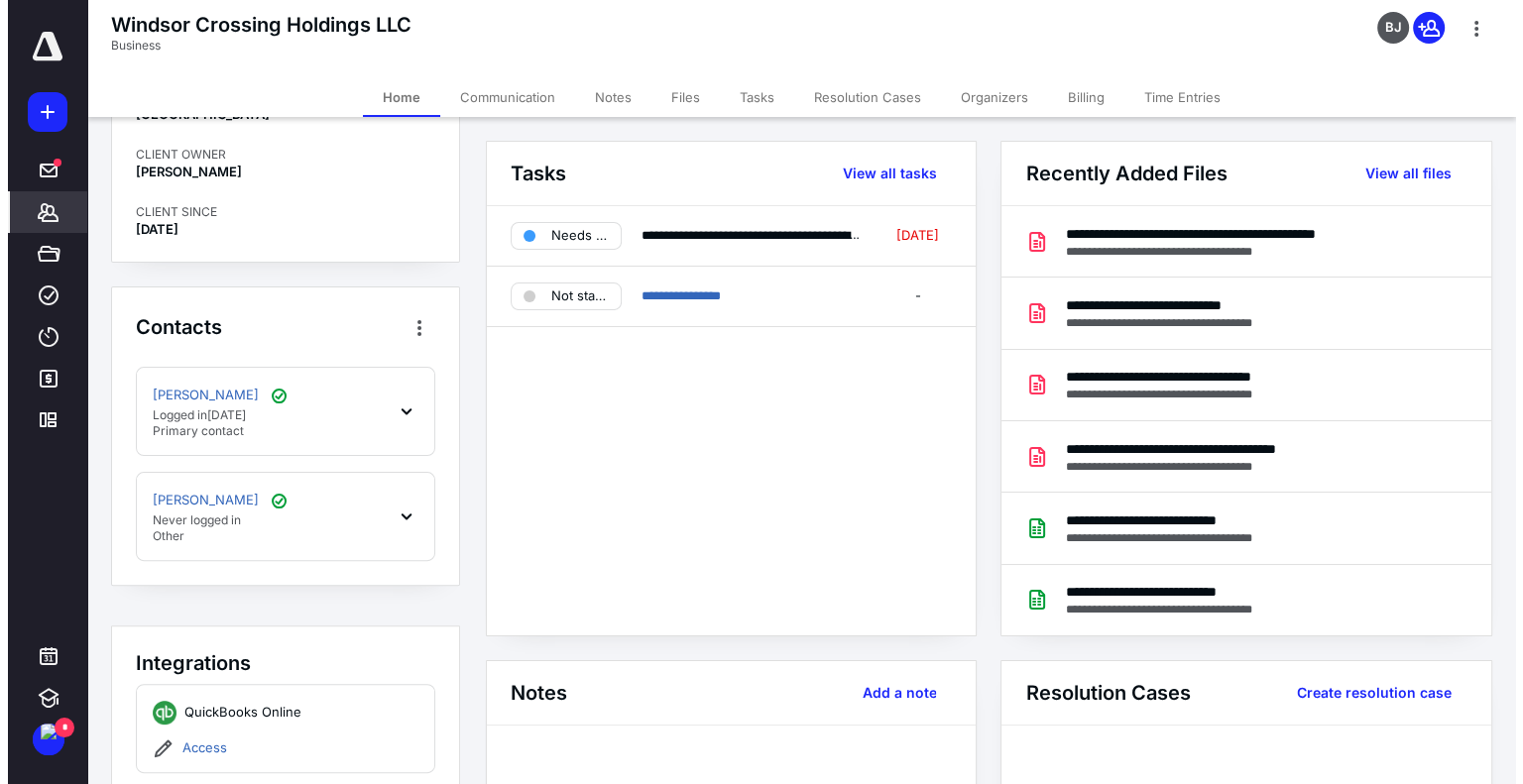 scroll, scrollTop: 651, scrollLeft: 0, axis: vertical 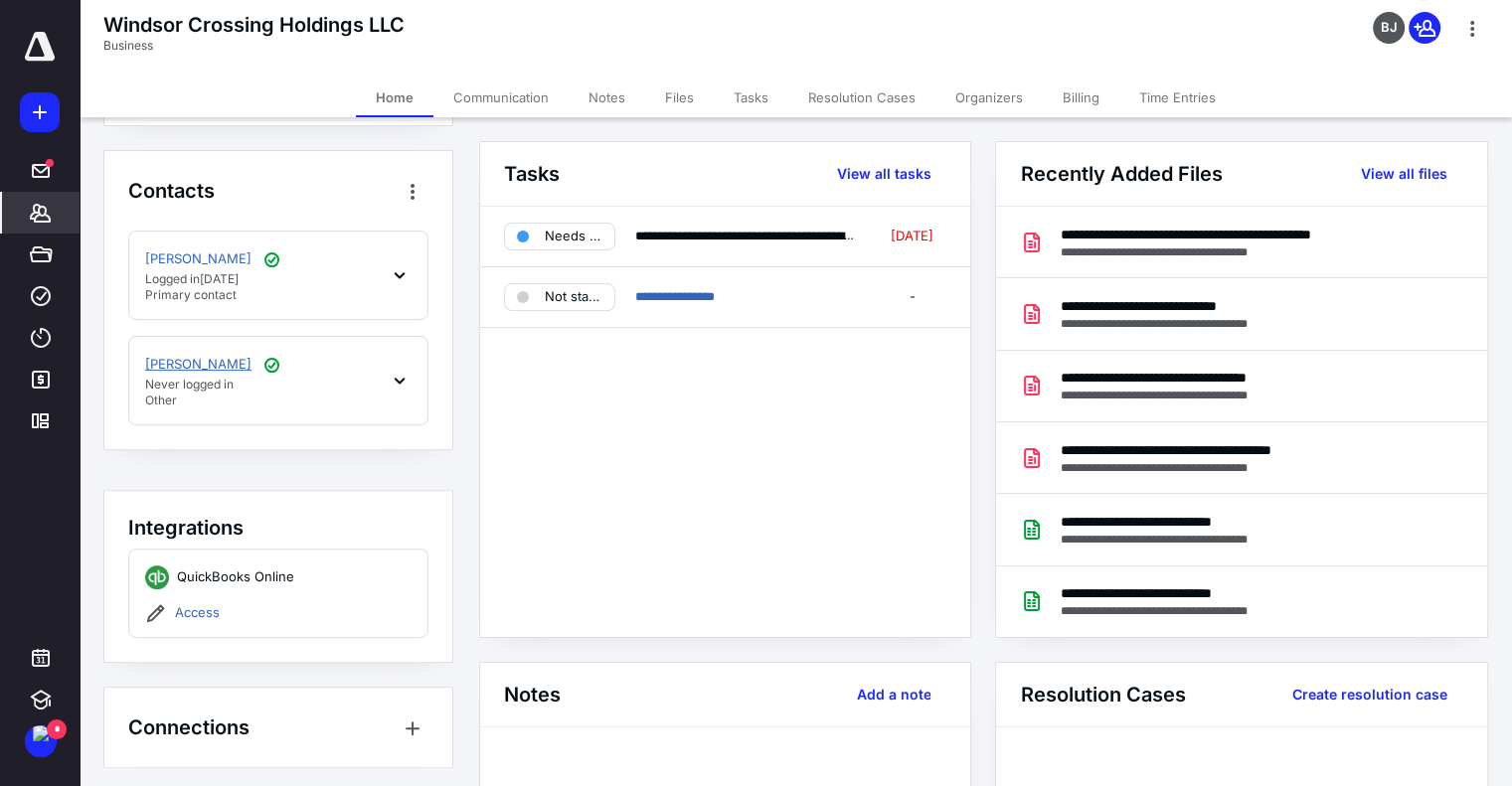 click on "[PERSON_NAME]" at bounding box center [198, 365] 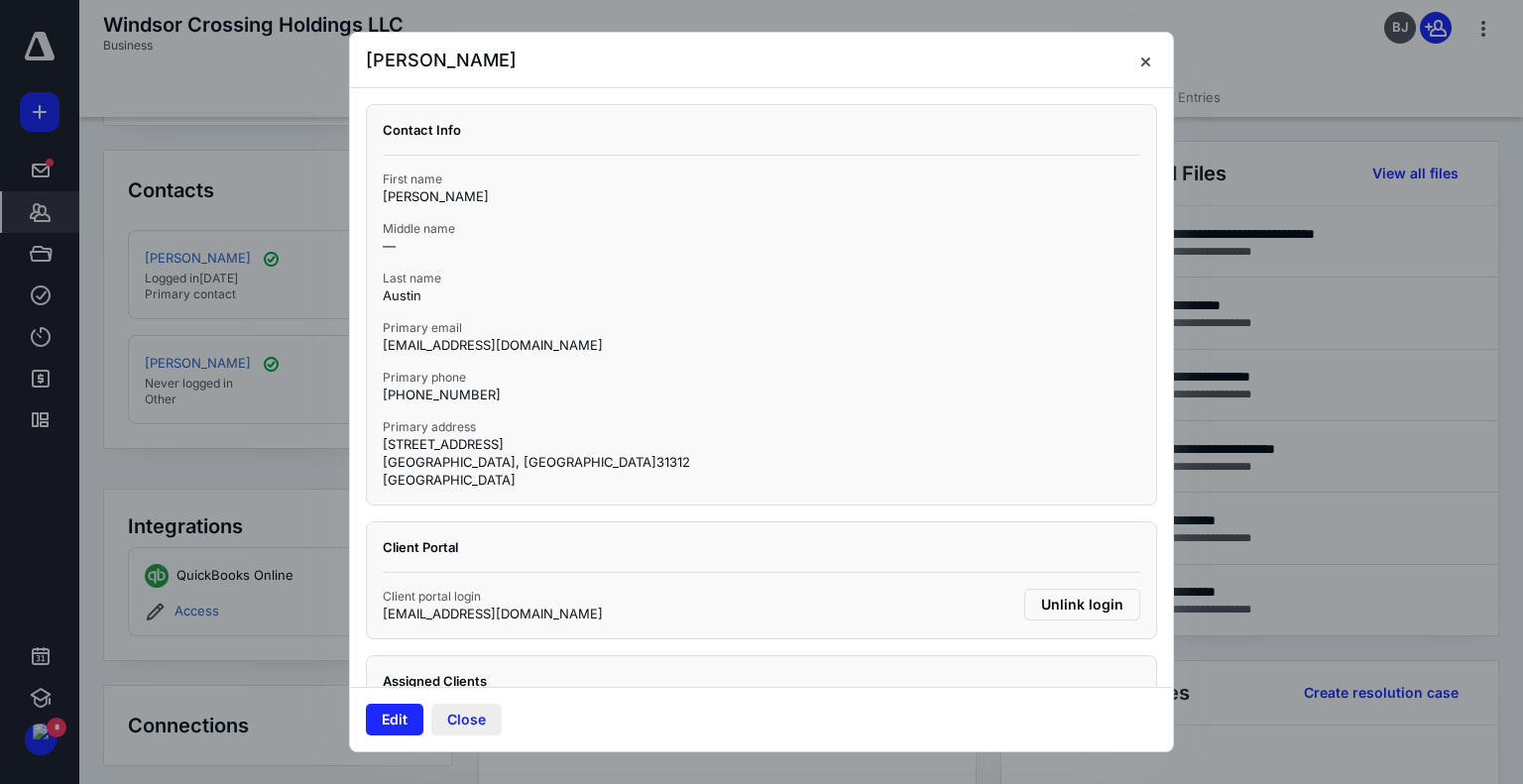 click on "Close" at bounding box center (466, 720) 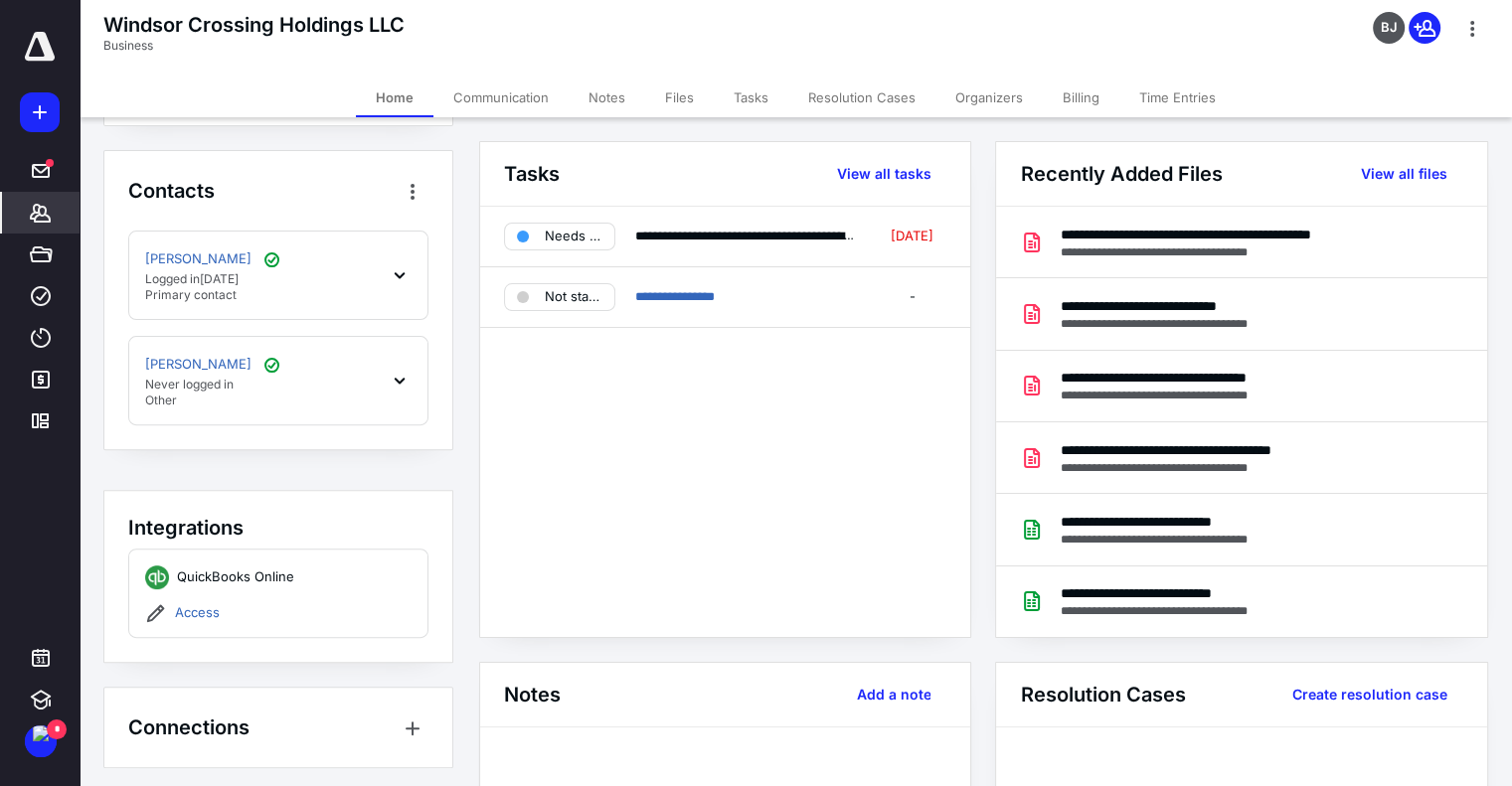 click on "Files" at bounding box center (679, 97) 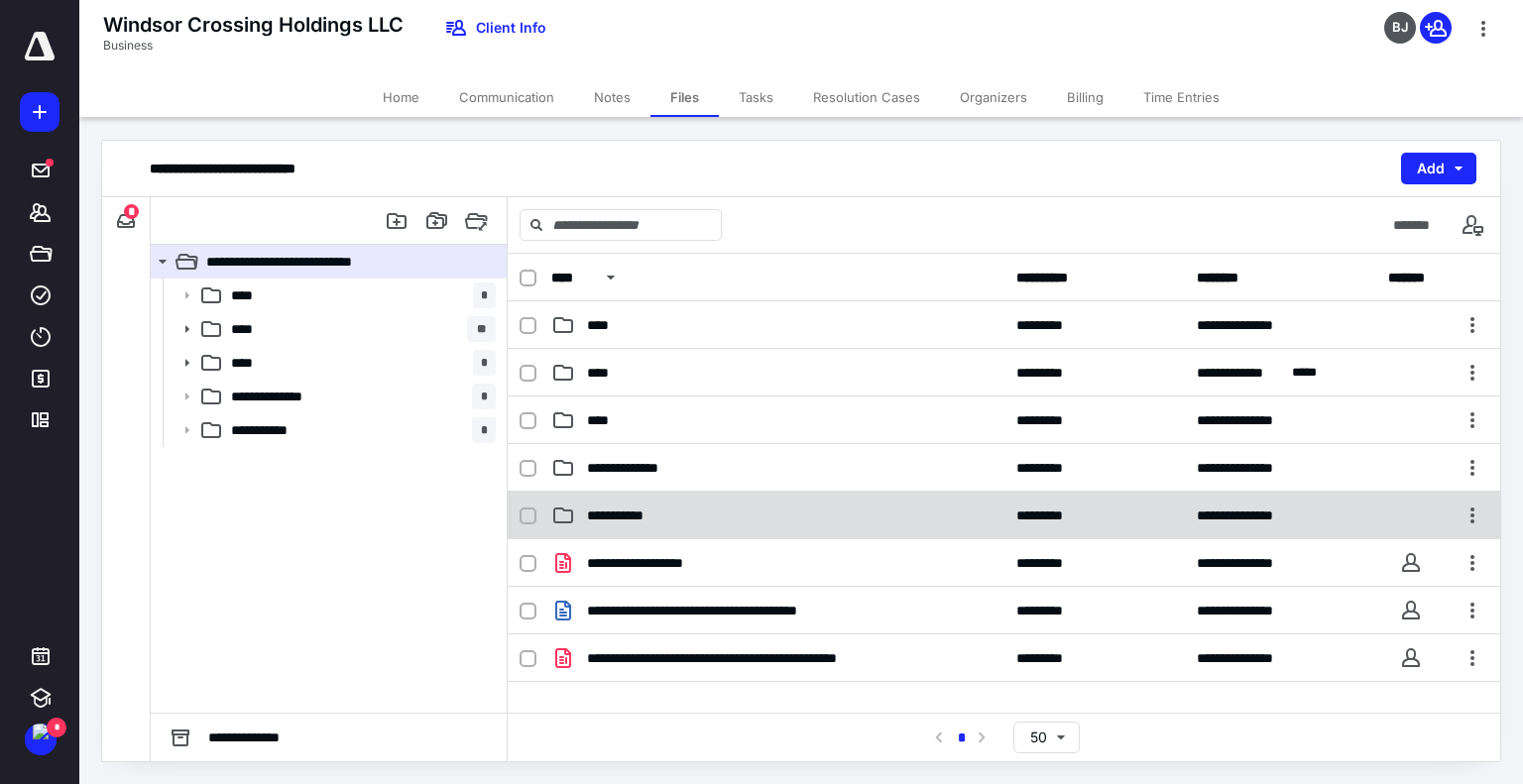 click on "**********" at bounding box center (624, 515) 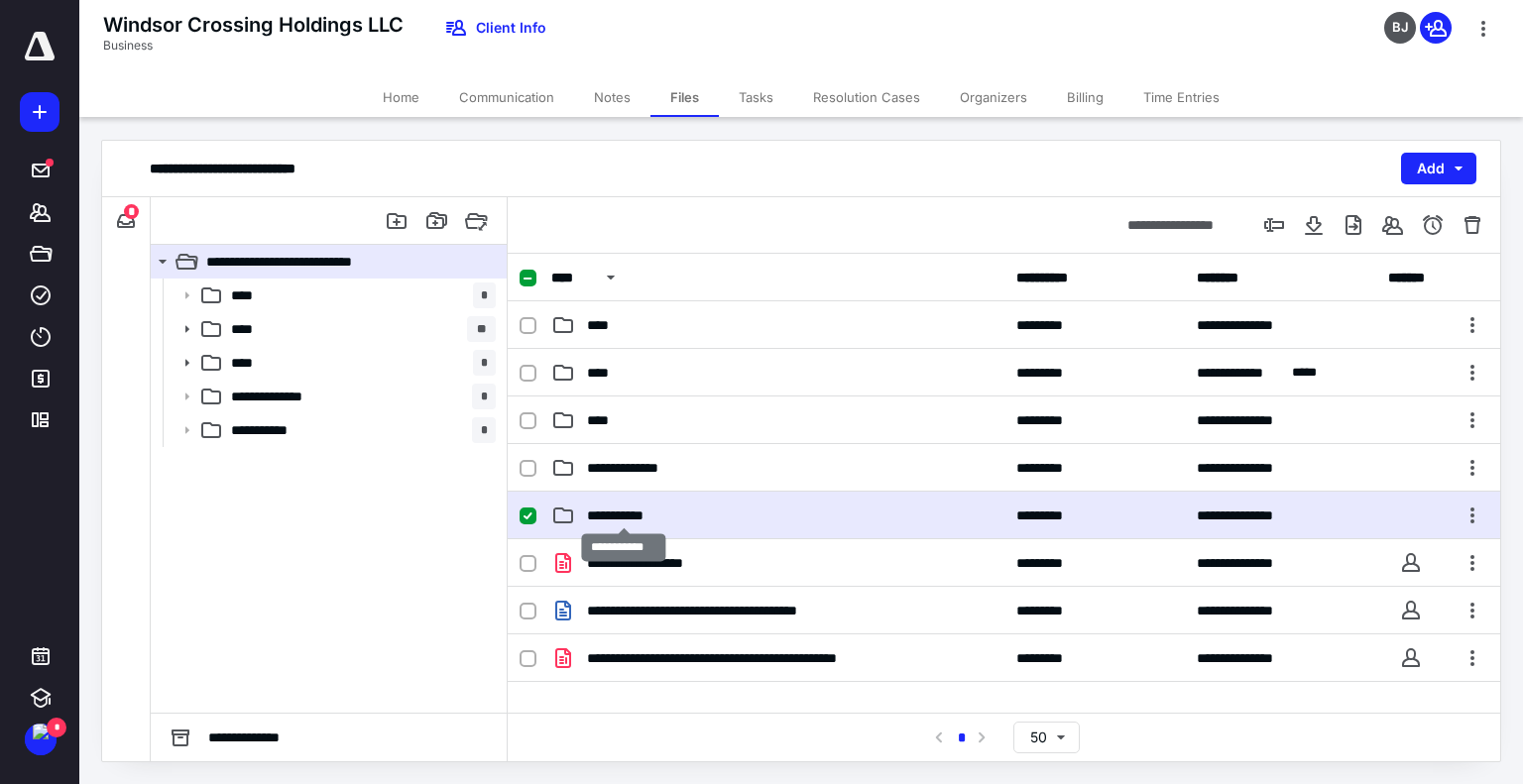 click on "**********" at bounding box center [624, 515] 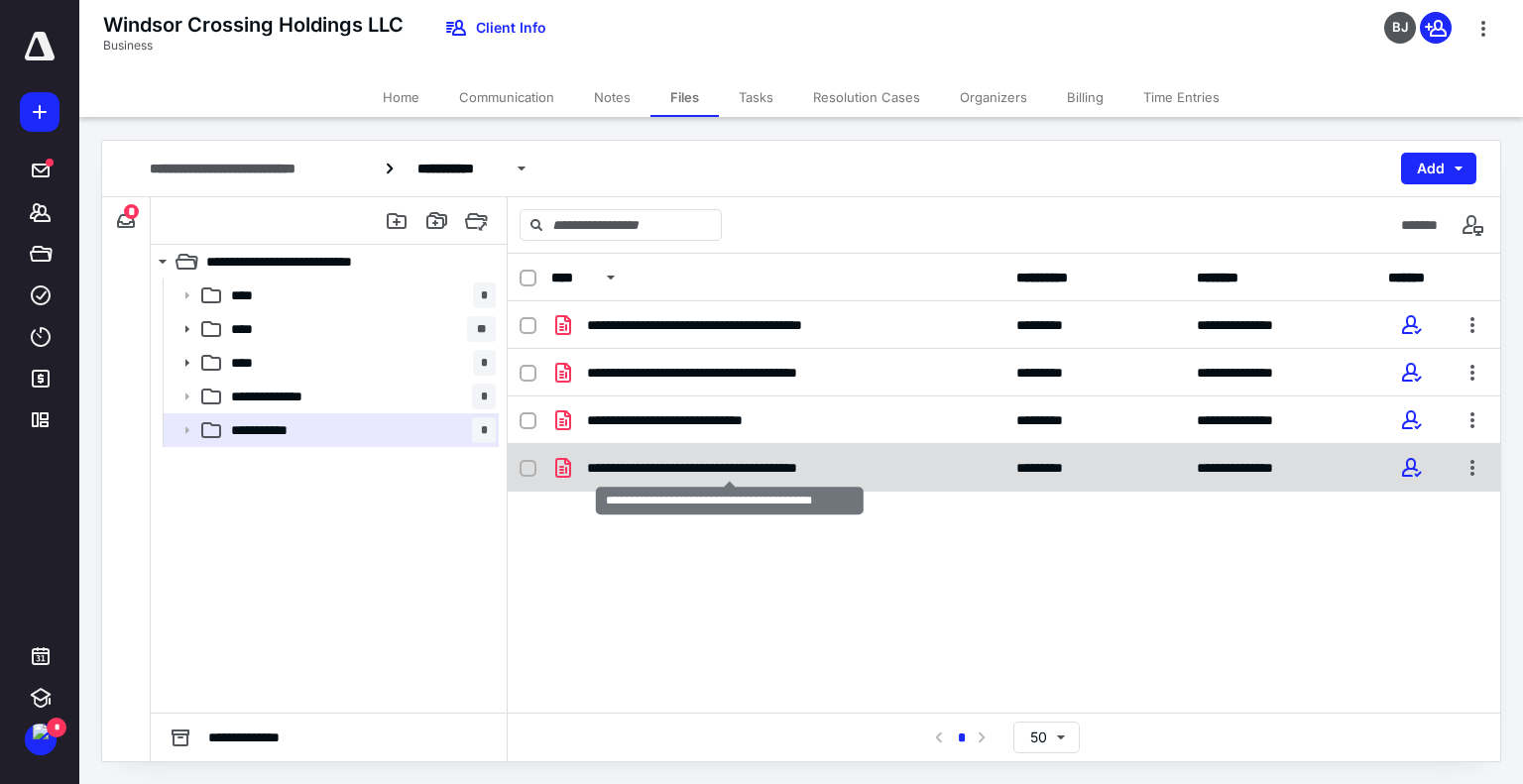 click on "**********" at bounding box center [730, 468] 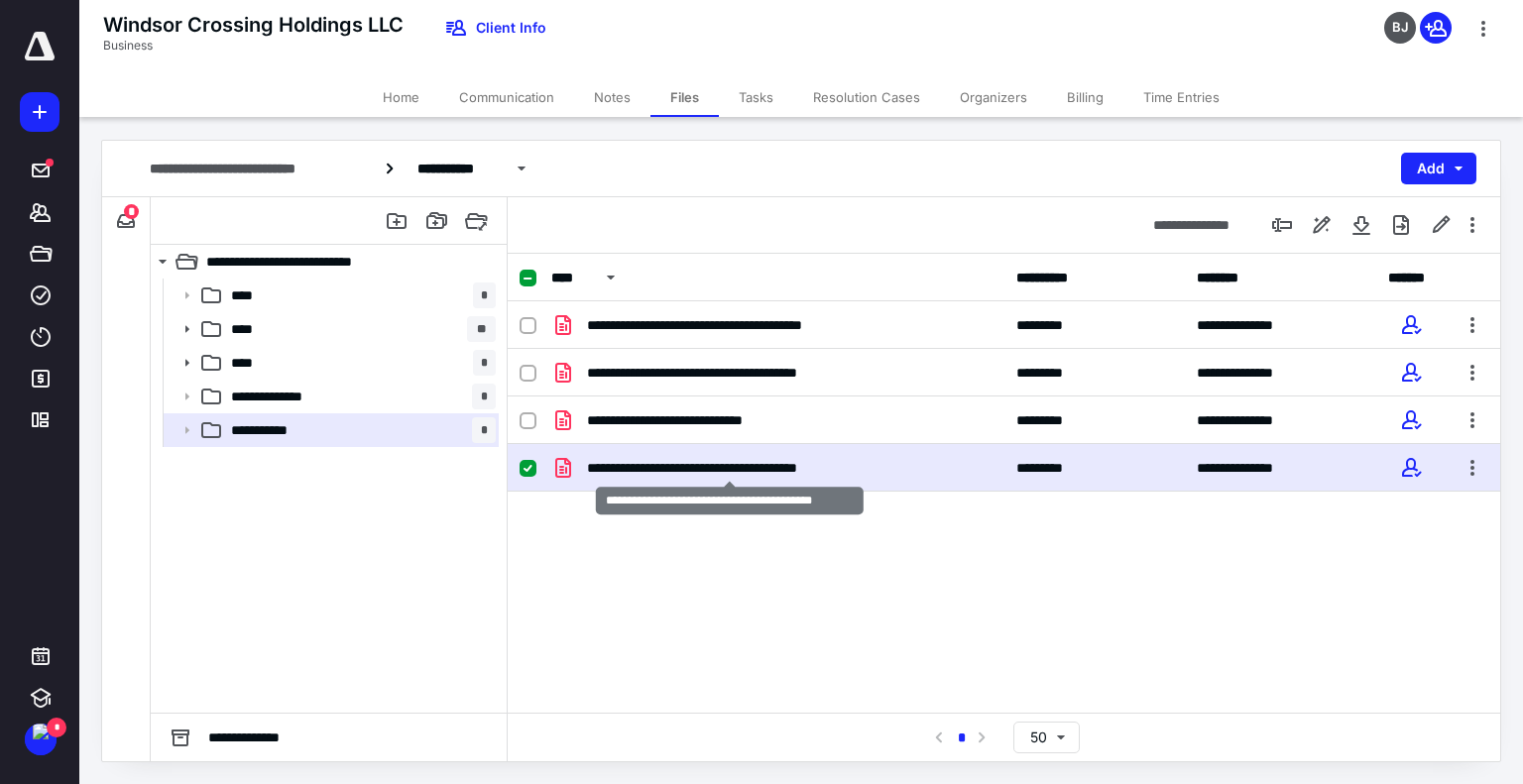click on "**********" at bounding box center (730, 468) 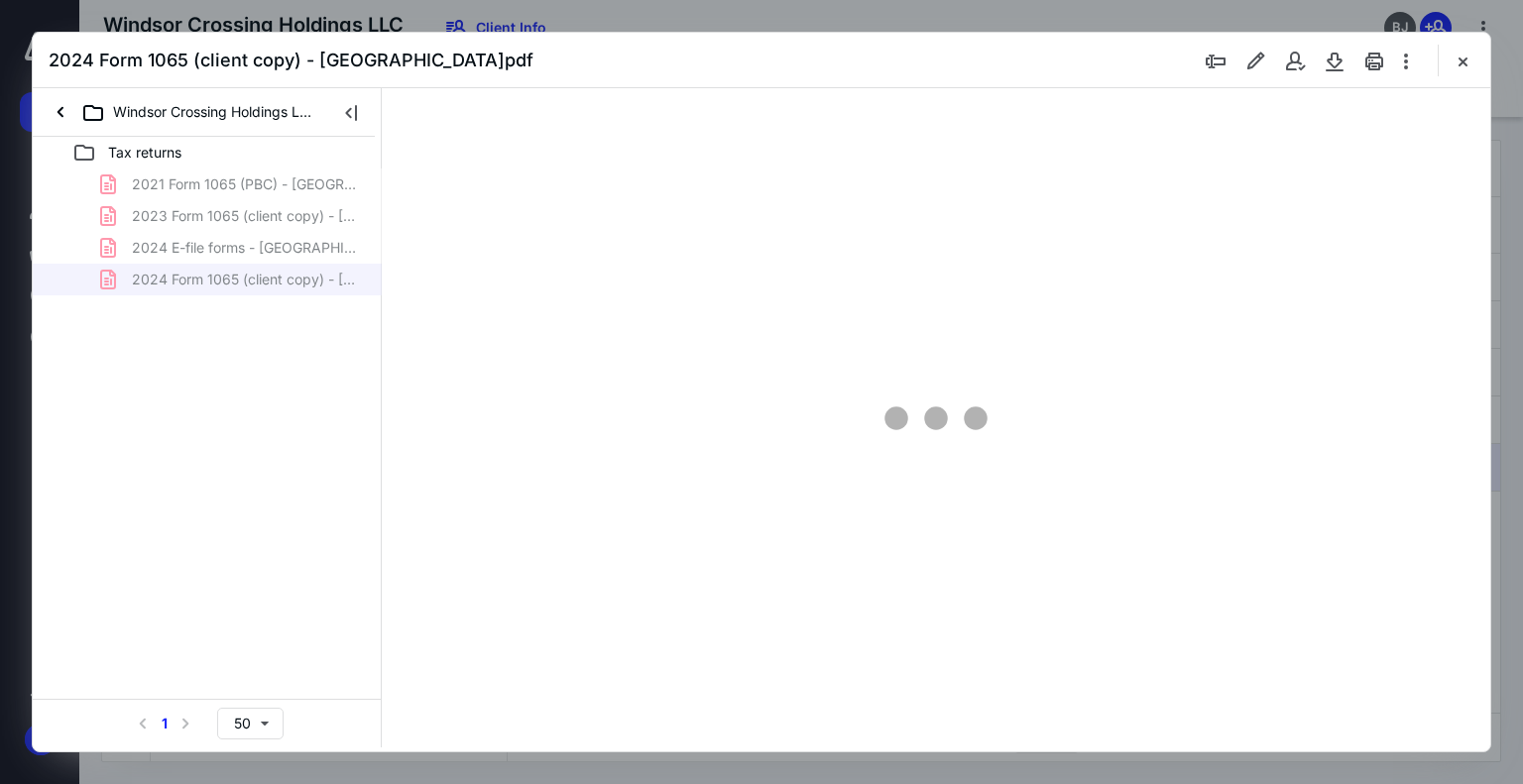 scroll, scrollTop: 0, scrollLeft: 0, axis: both 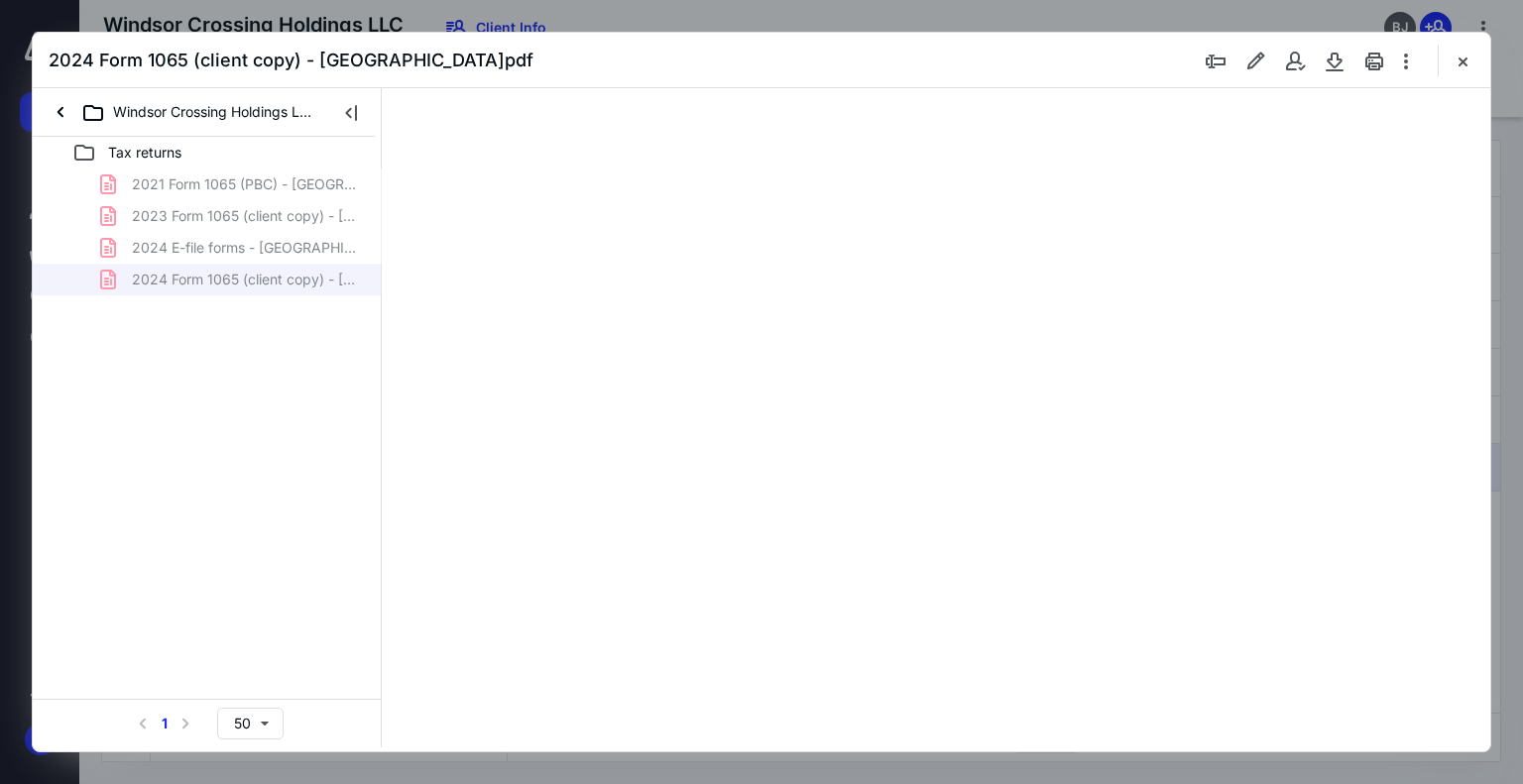 type on "74" 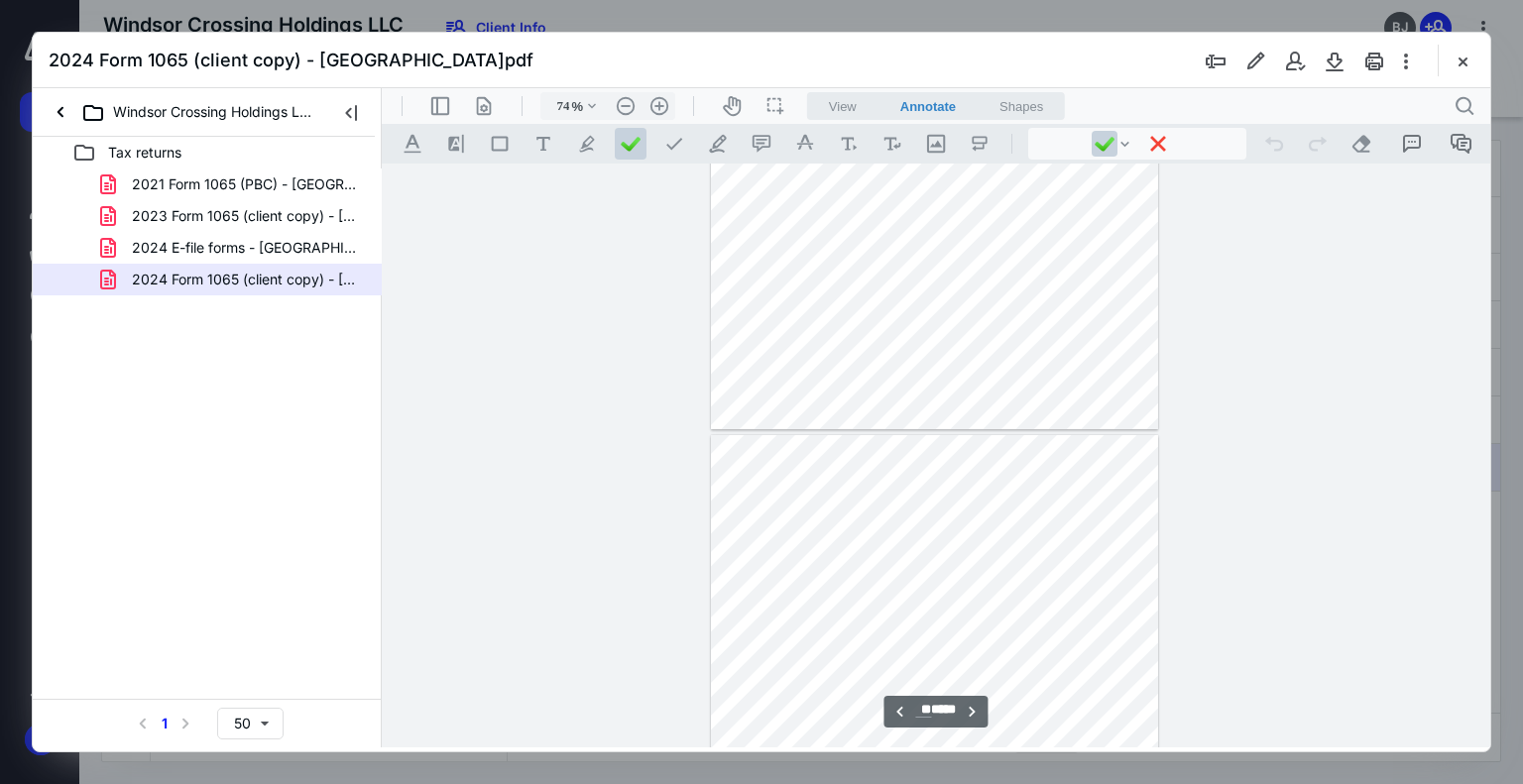 type on "**" 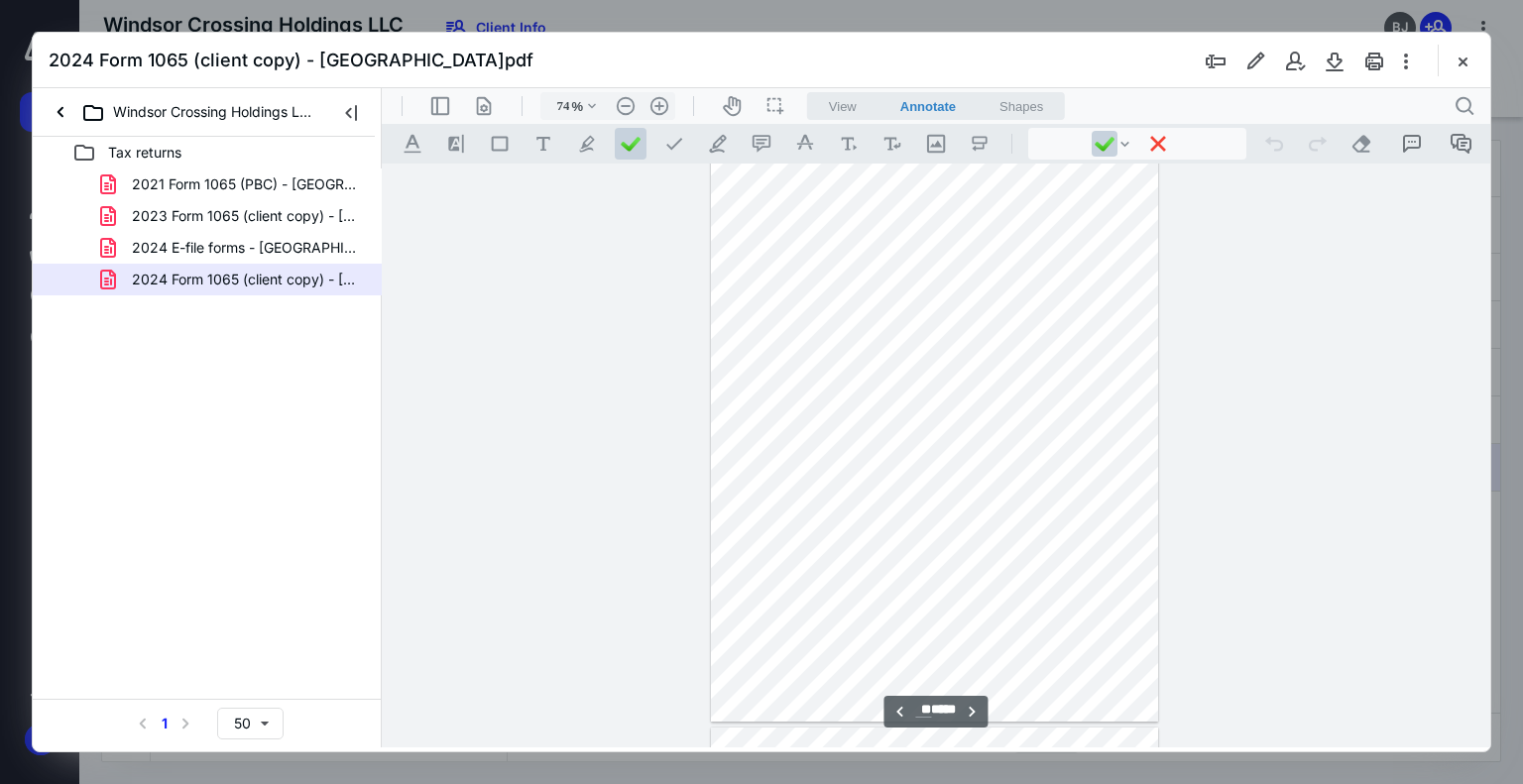 scroll, scrollTop: 8206, scrollLeft: 0, axis: vertical 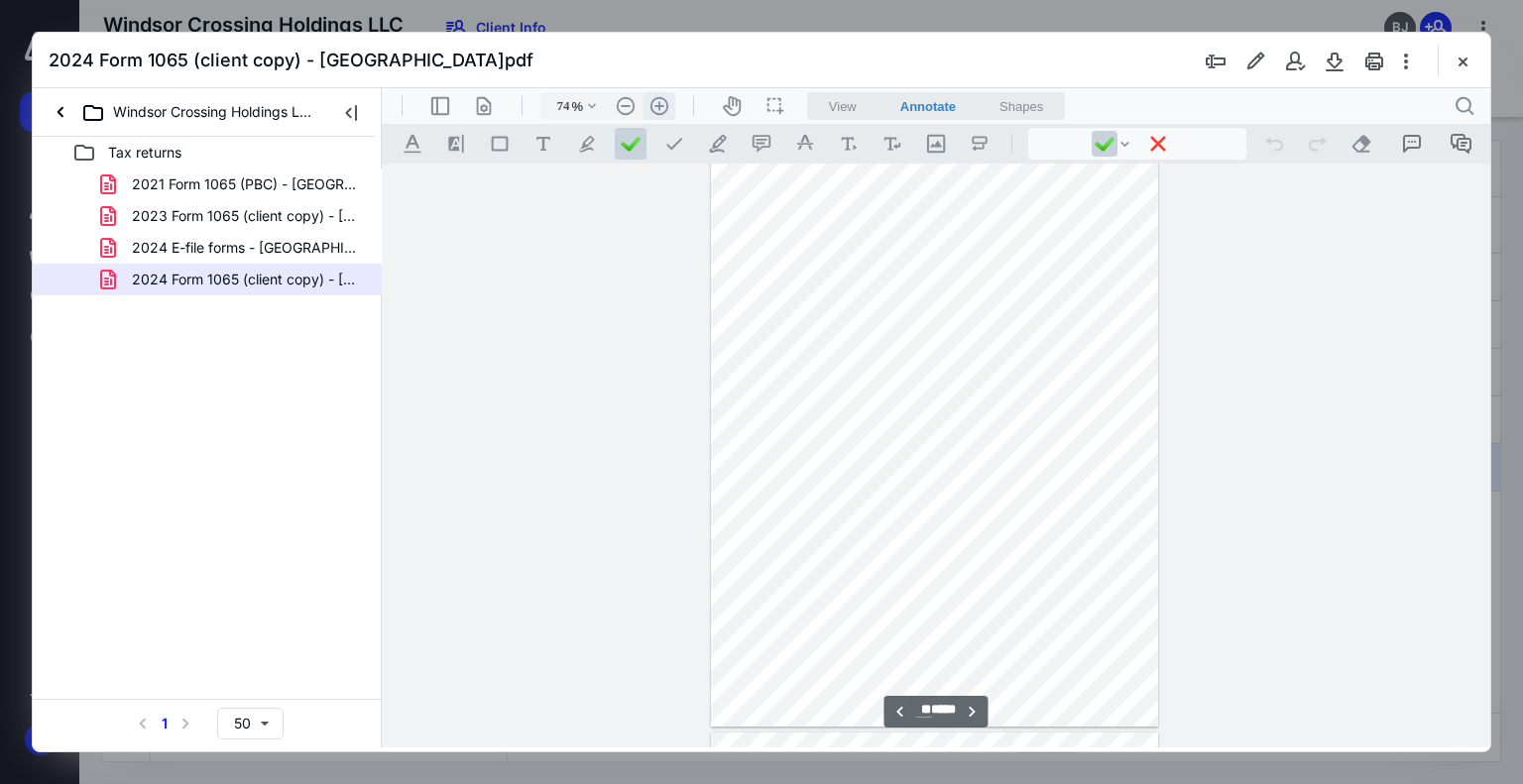click on ".cls-1{fill:#abb0c4;} icon - header - zoom - in - line" at bounding box center (659, 106) 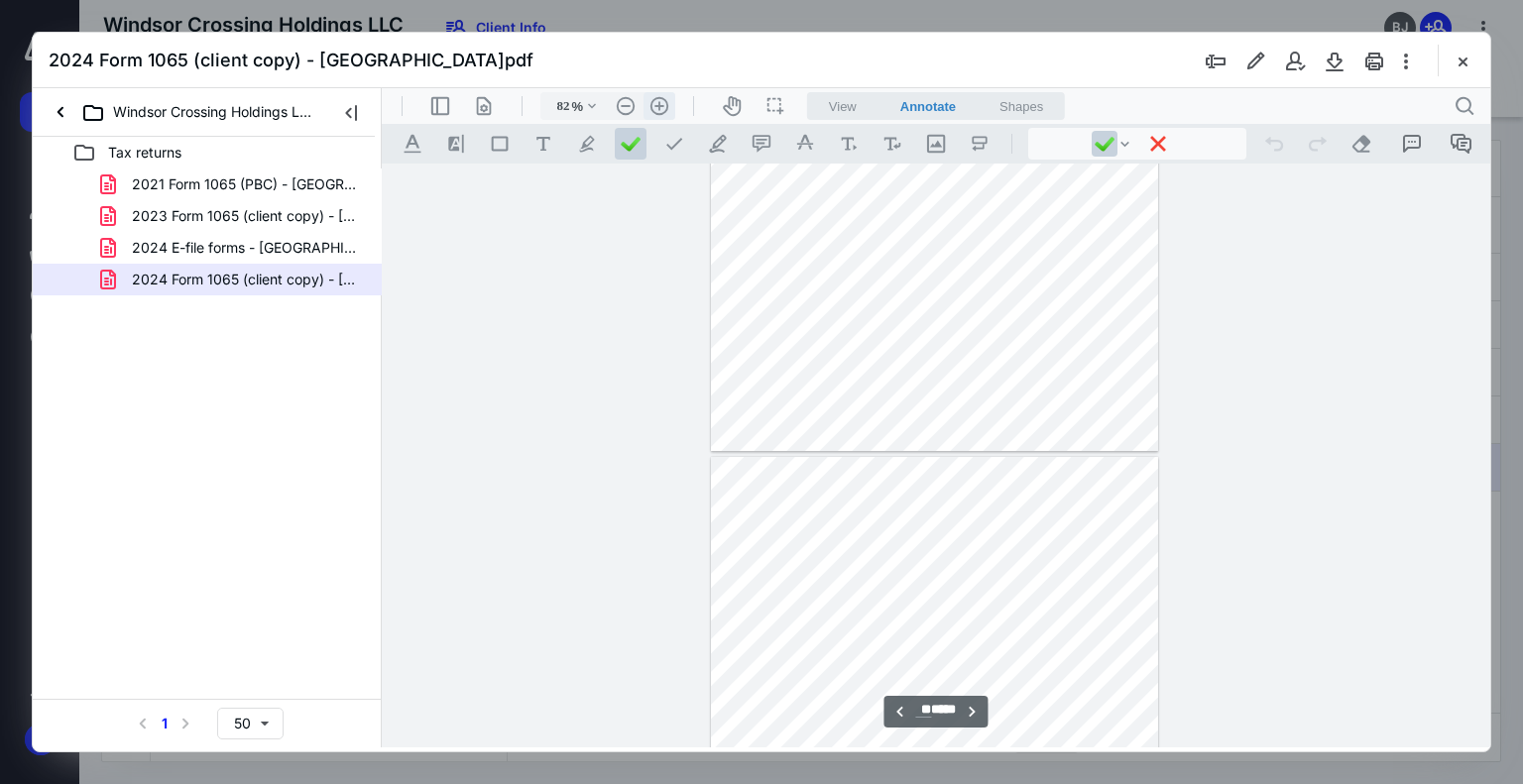 click on ".cls-1{fill:#abb0c4;} icon - header - zoom - in - line" at bounding box center (659, 106) 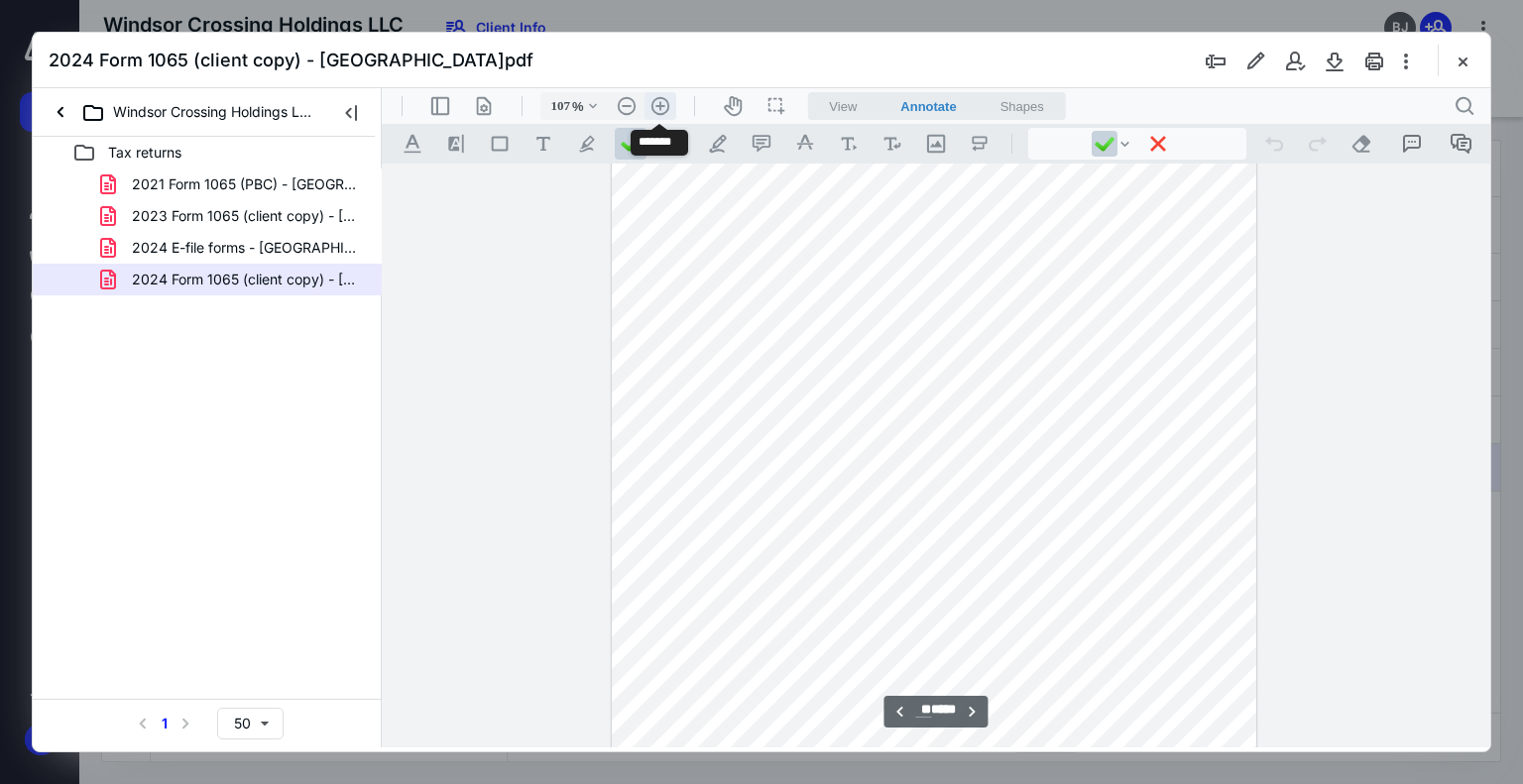 click on ".cls-1{fill:#abb0c4;} icon - header - zoom - in - line" at bounding box center (660, 106) 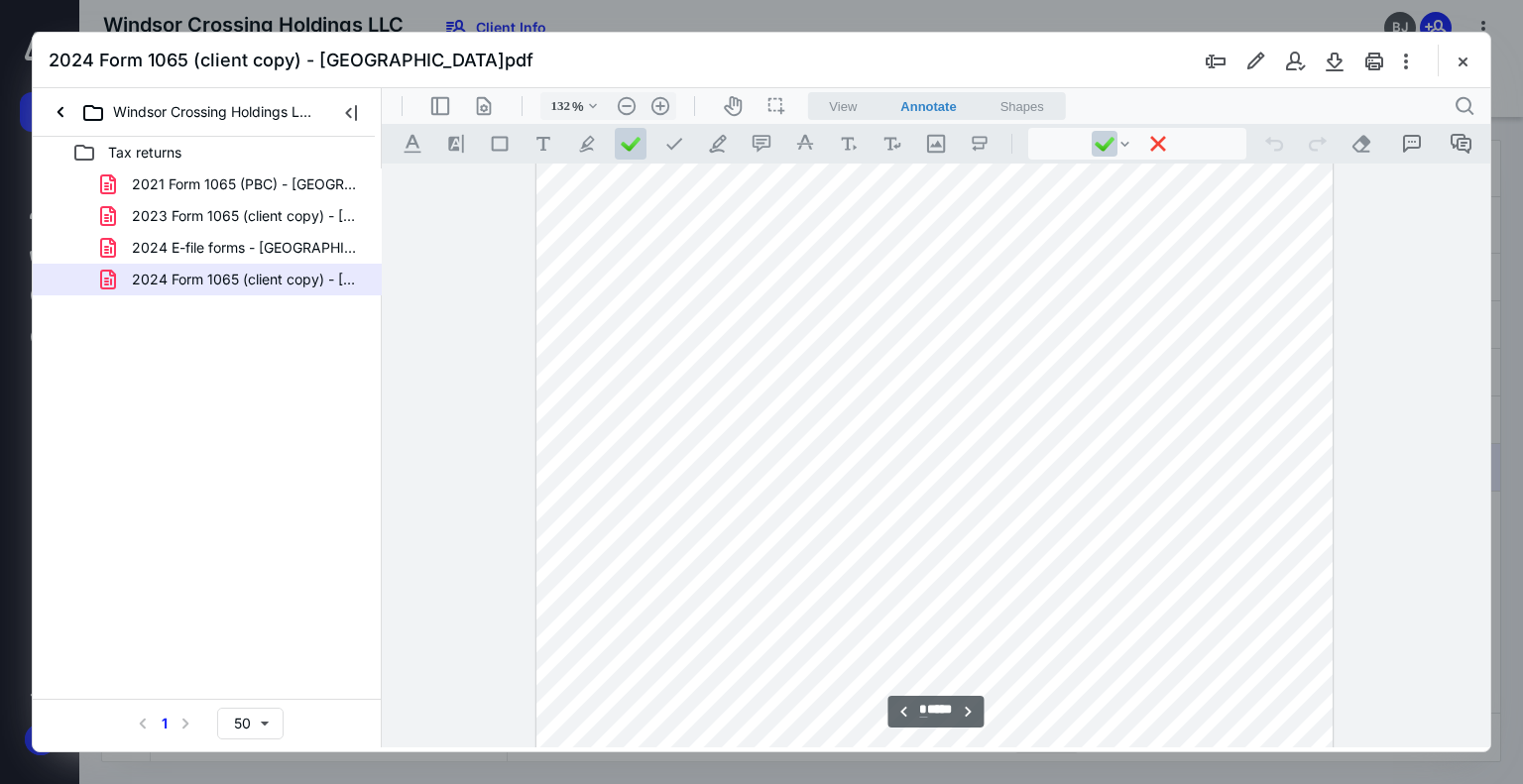 scroll, scrollTop: 1620, scrollLeft: 0, axis: vertical 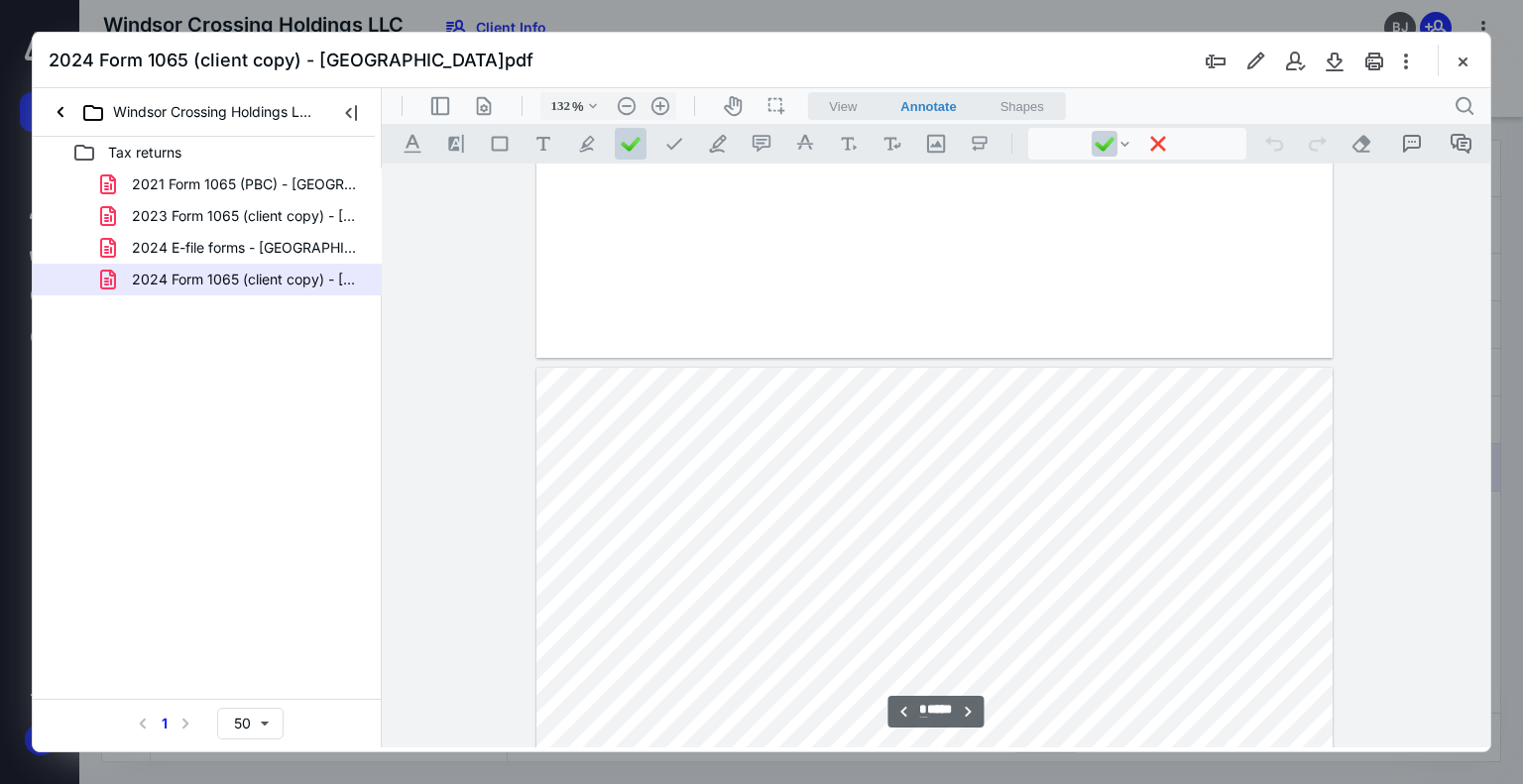 type on "*" 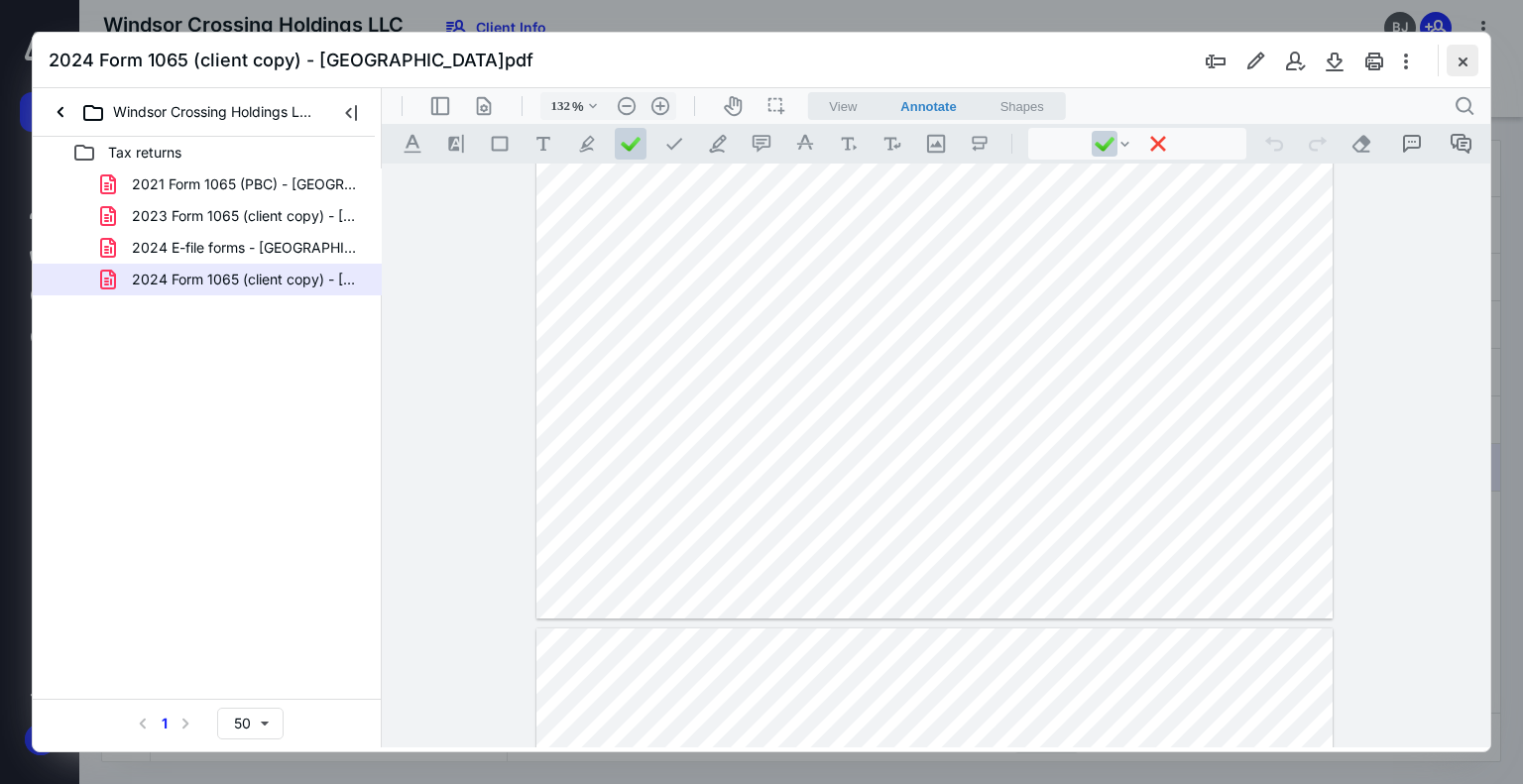click at bounding box center [1463, 60] 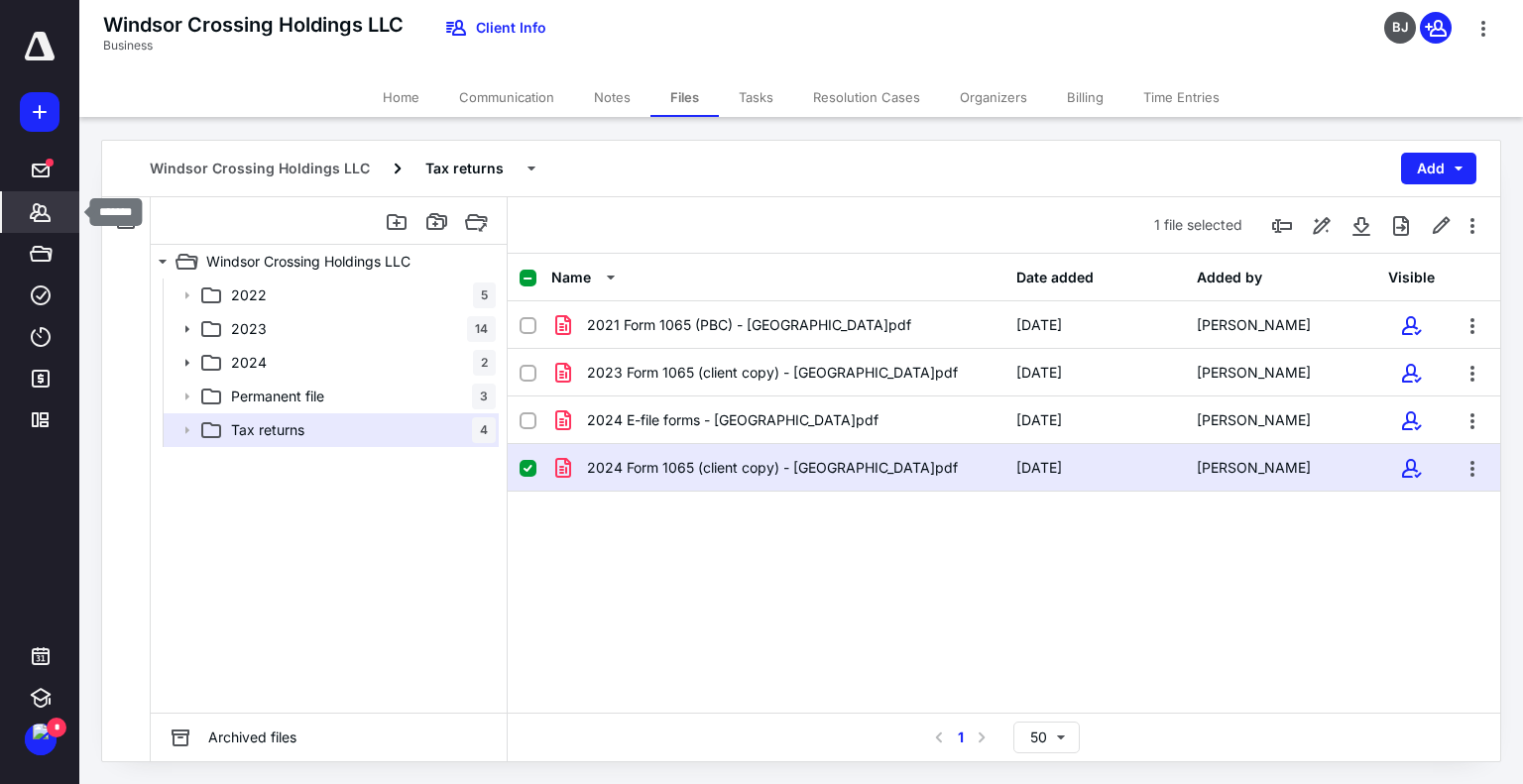 click 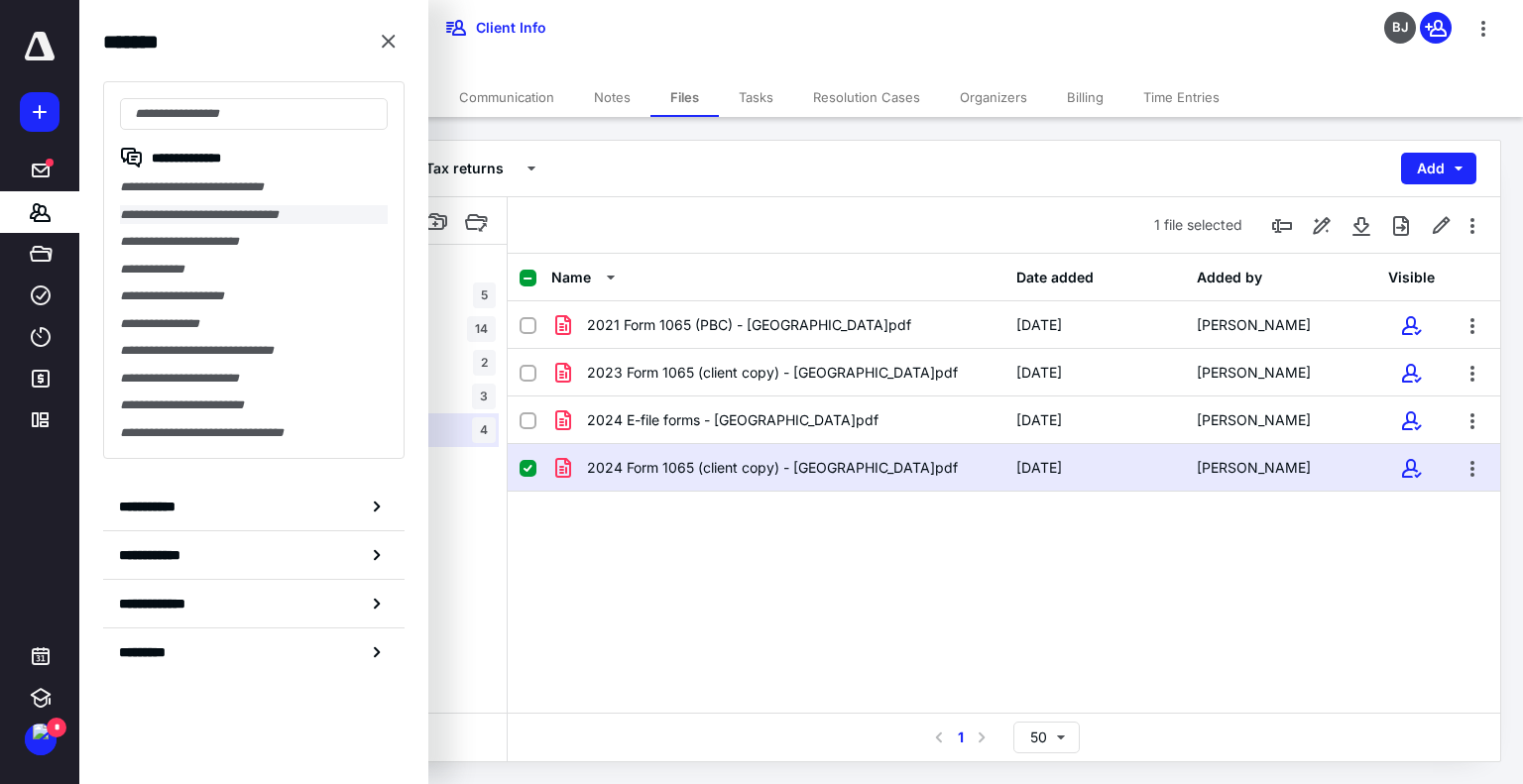 click on "**********" at bounding box center (254, 215) 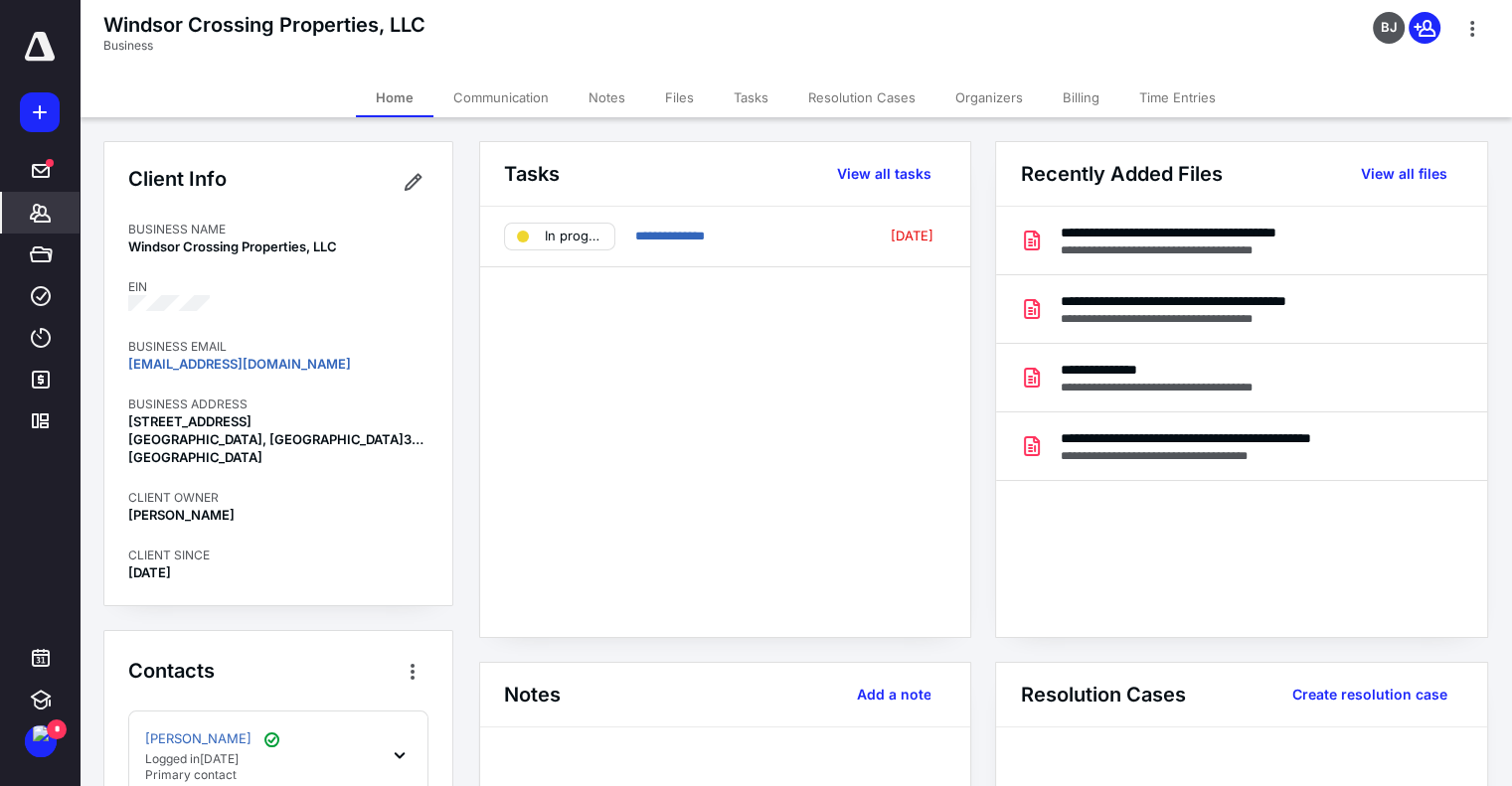 click on "Time Entries" at bounding box center (1177, 97) 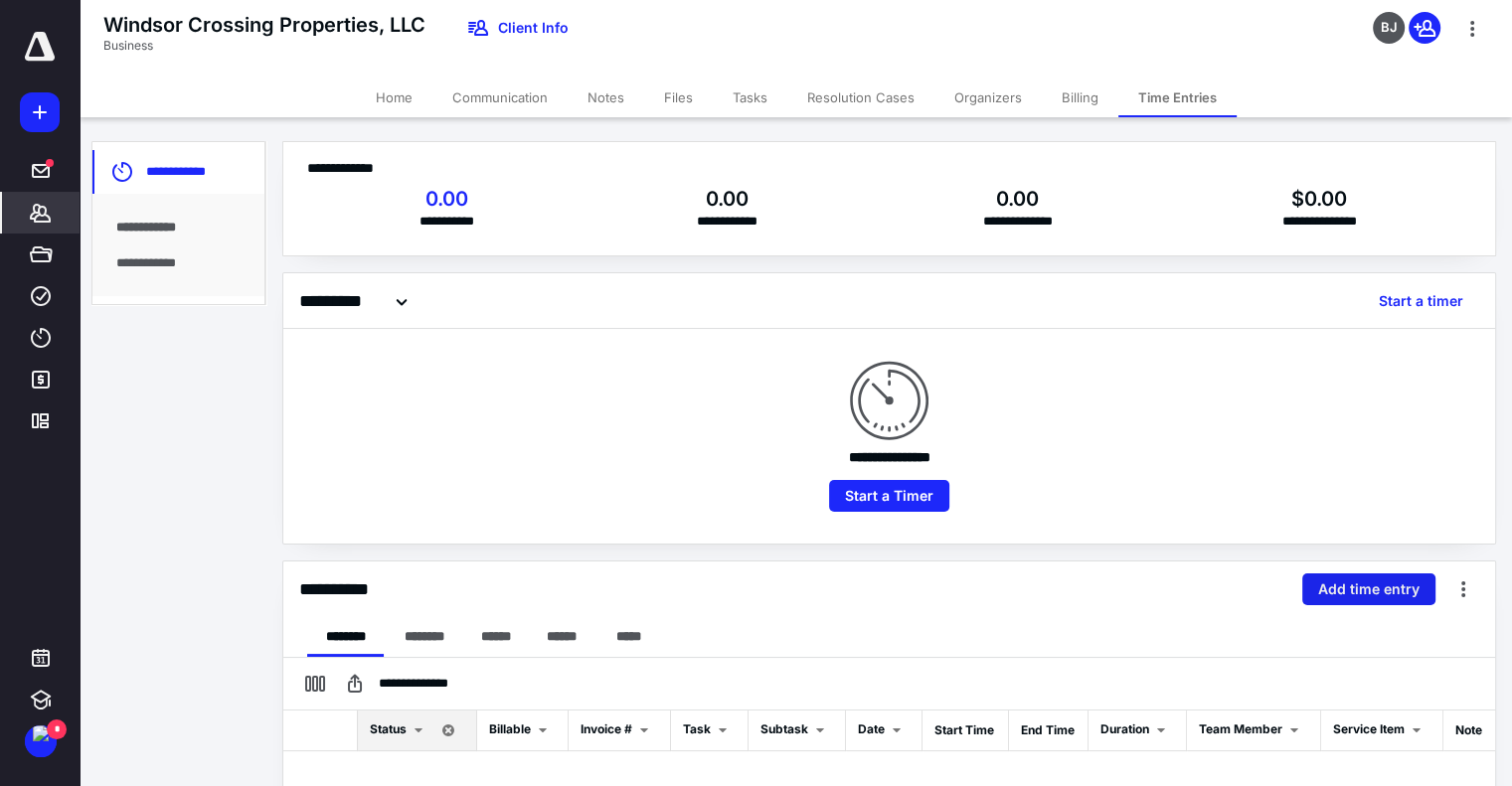 click on "Add time entry" at bounding box center [1369, 589] 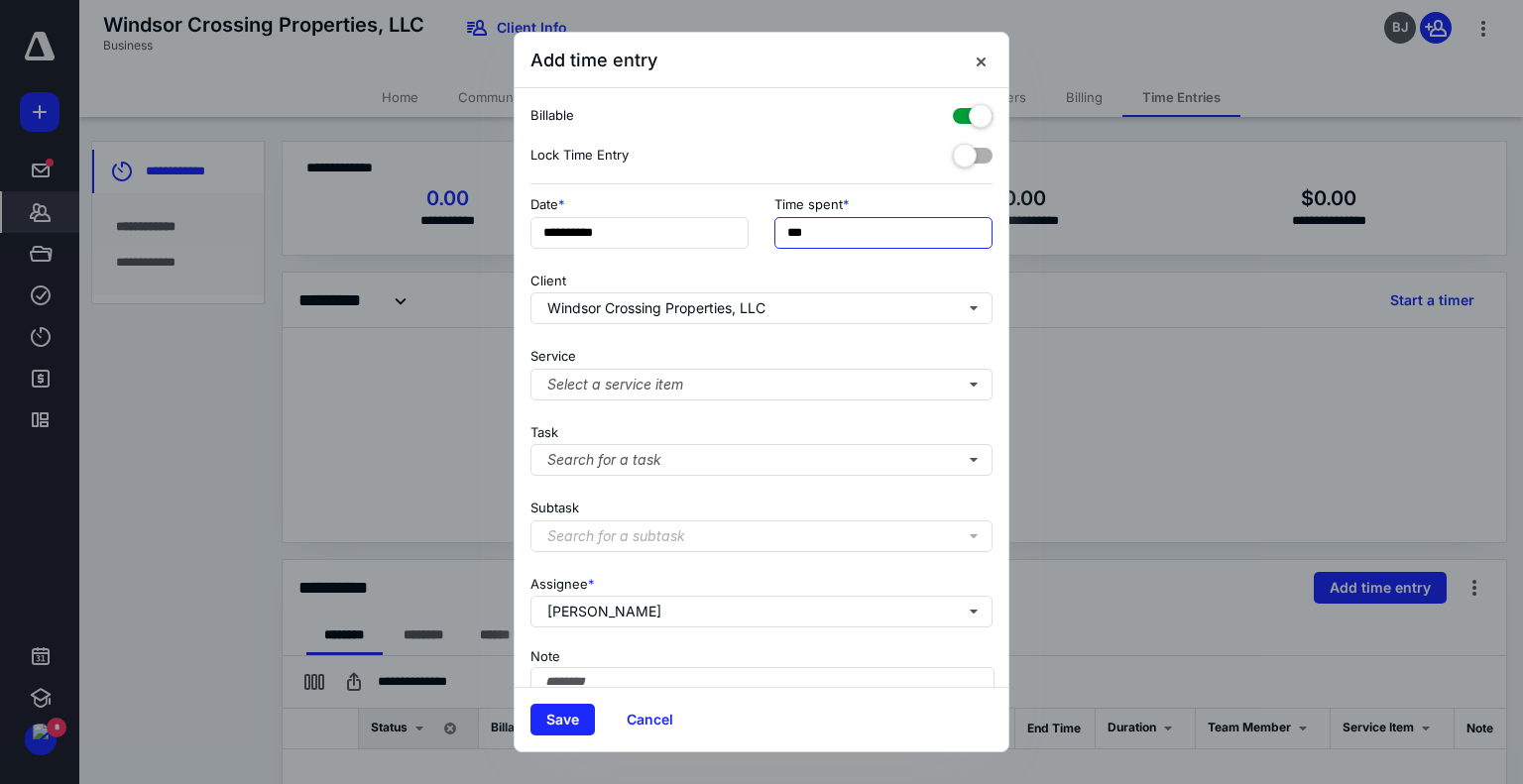 click on "***" at bounding box center [883, 233] 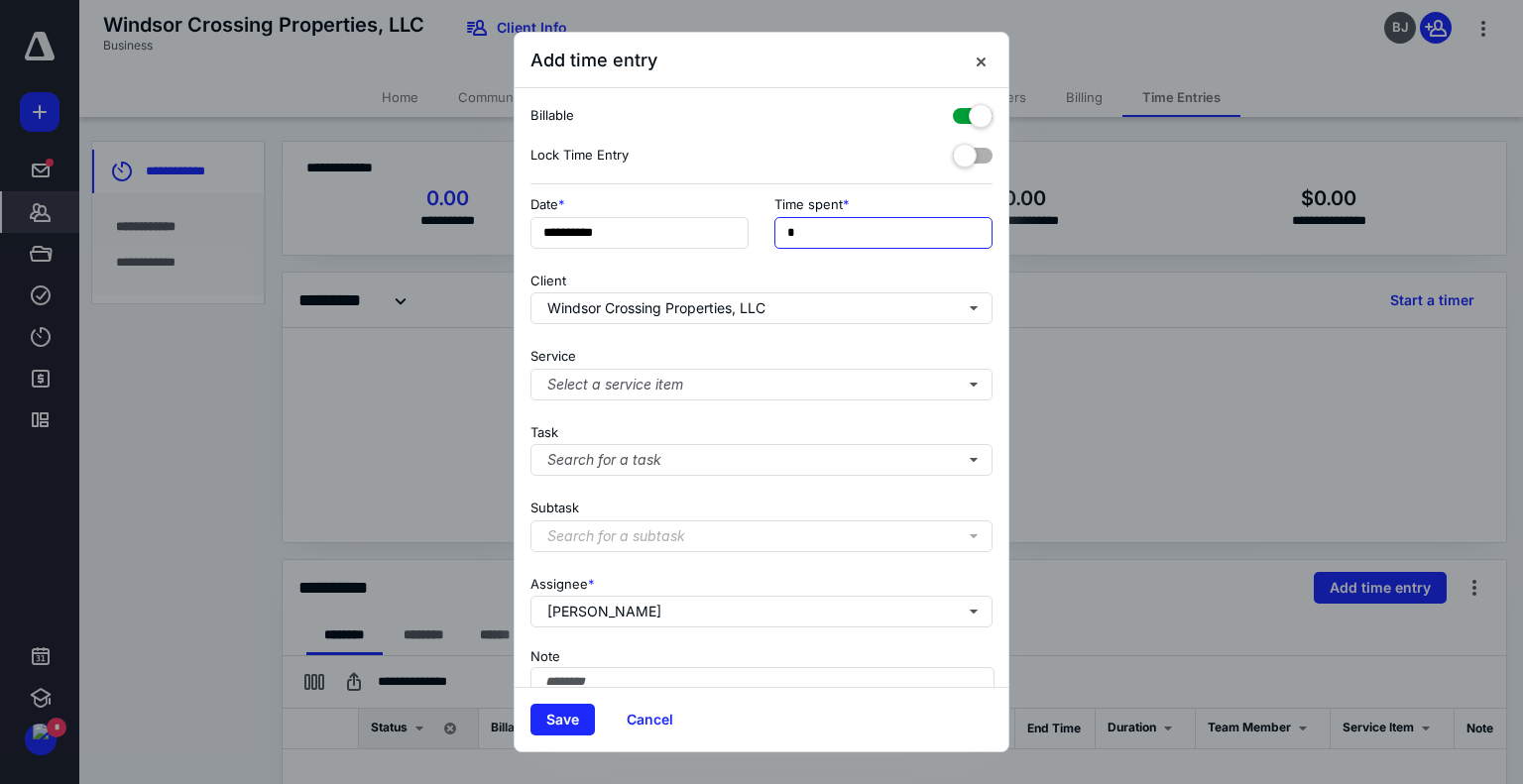 type on "**" 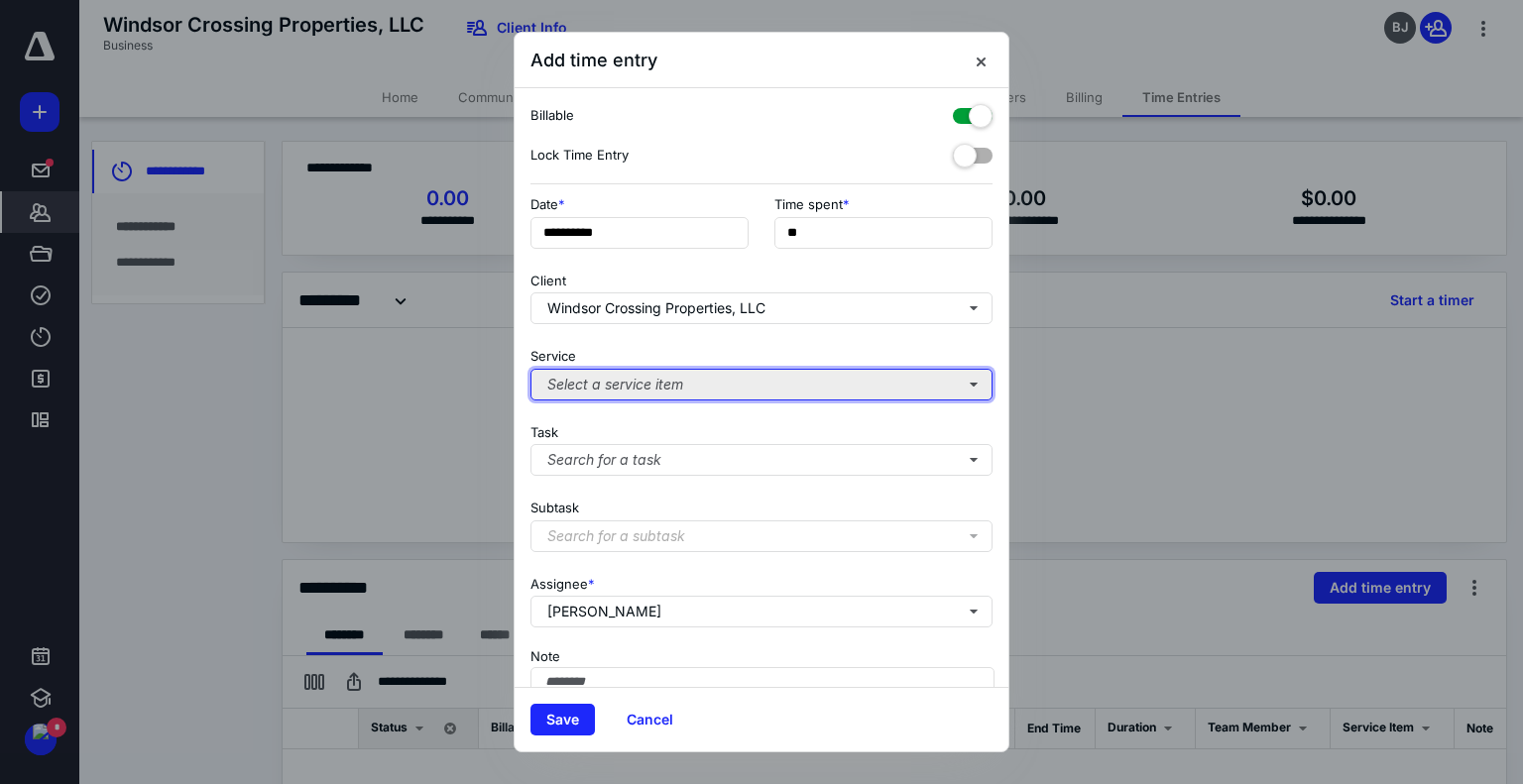 click on "Select a service item" at bounding box center (762, 385) 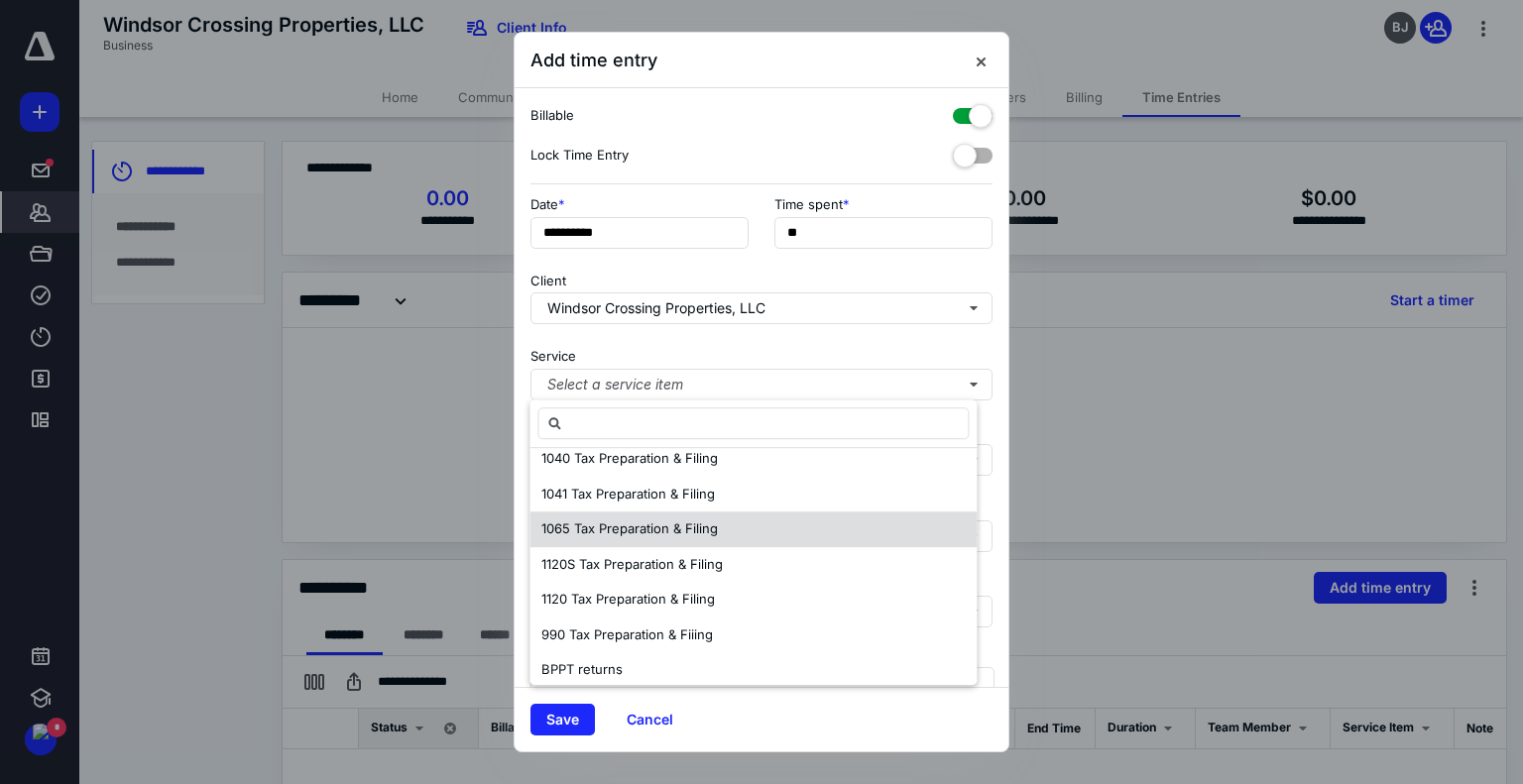scroll, scrollTop: 198, scrollLeft: 0, axis: vertical 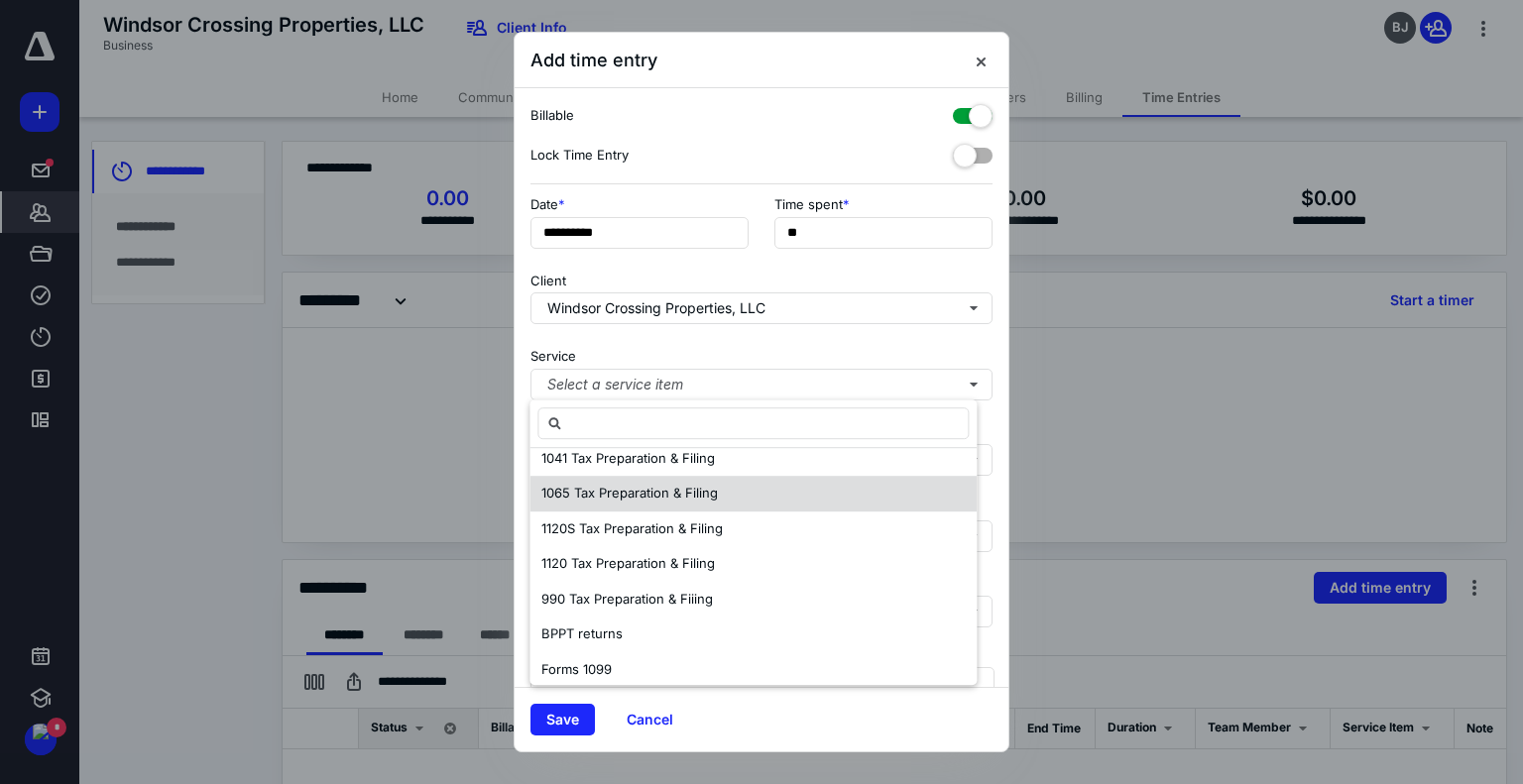 click on "1065 Tax Preparation & Filing" at bounding box center [630, 493] 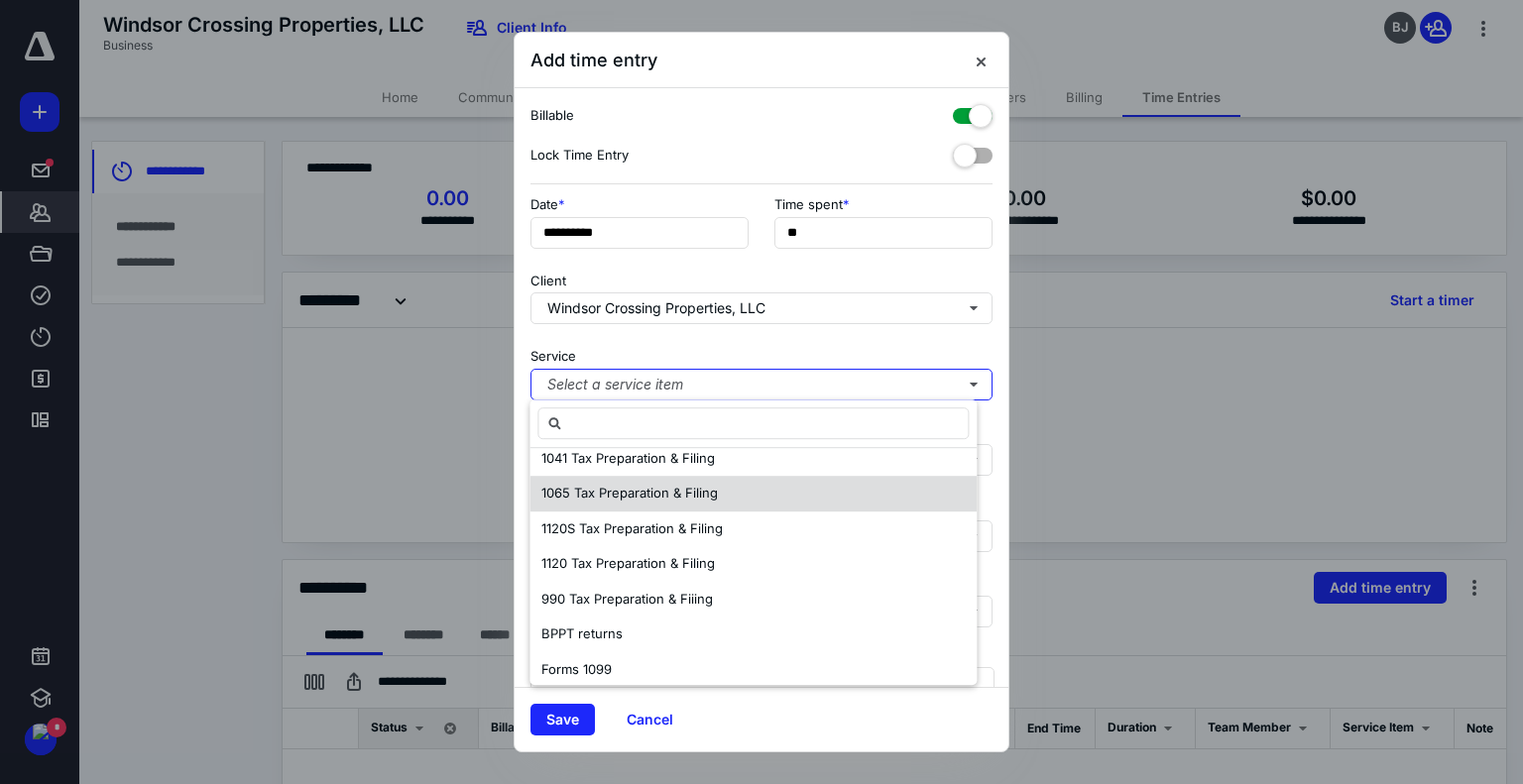 scroll, scrollTop: 0, scrollLeft: 0, axis: both 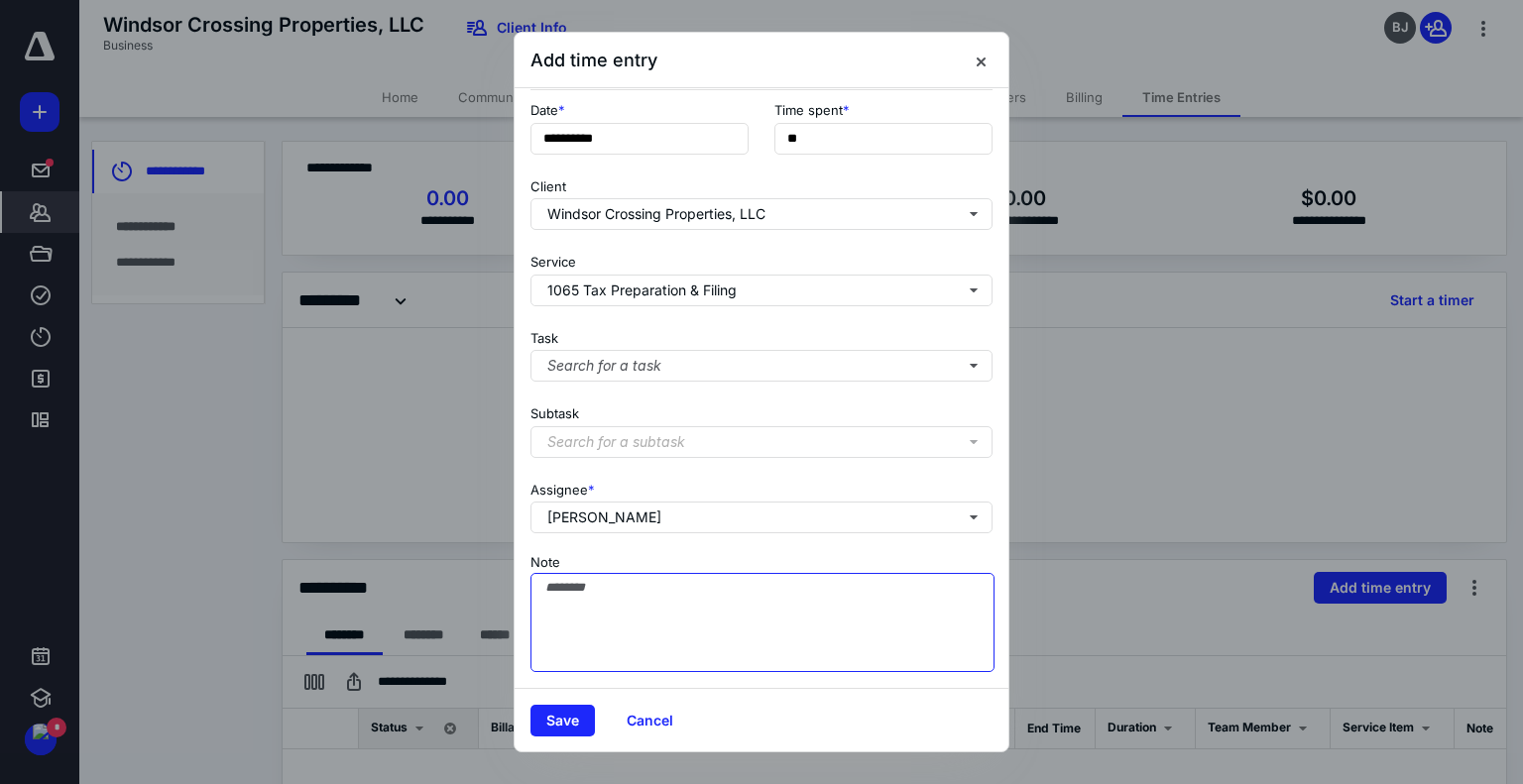 click on "Note" at bounding box center [762, 622] 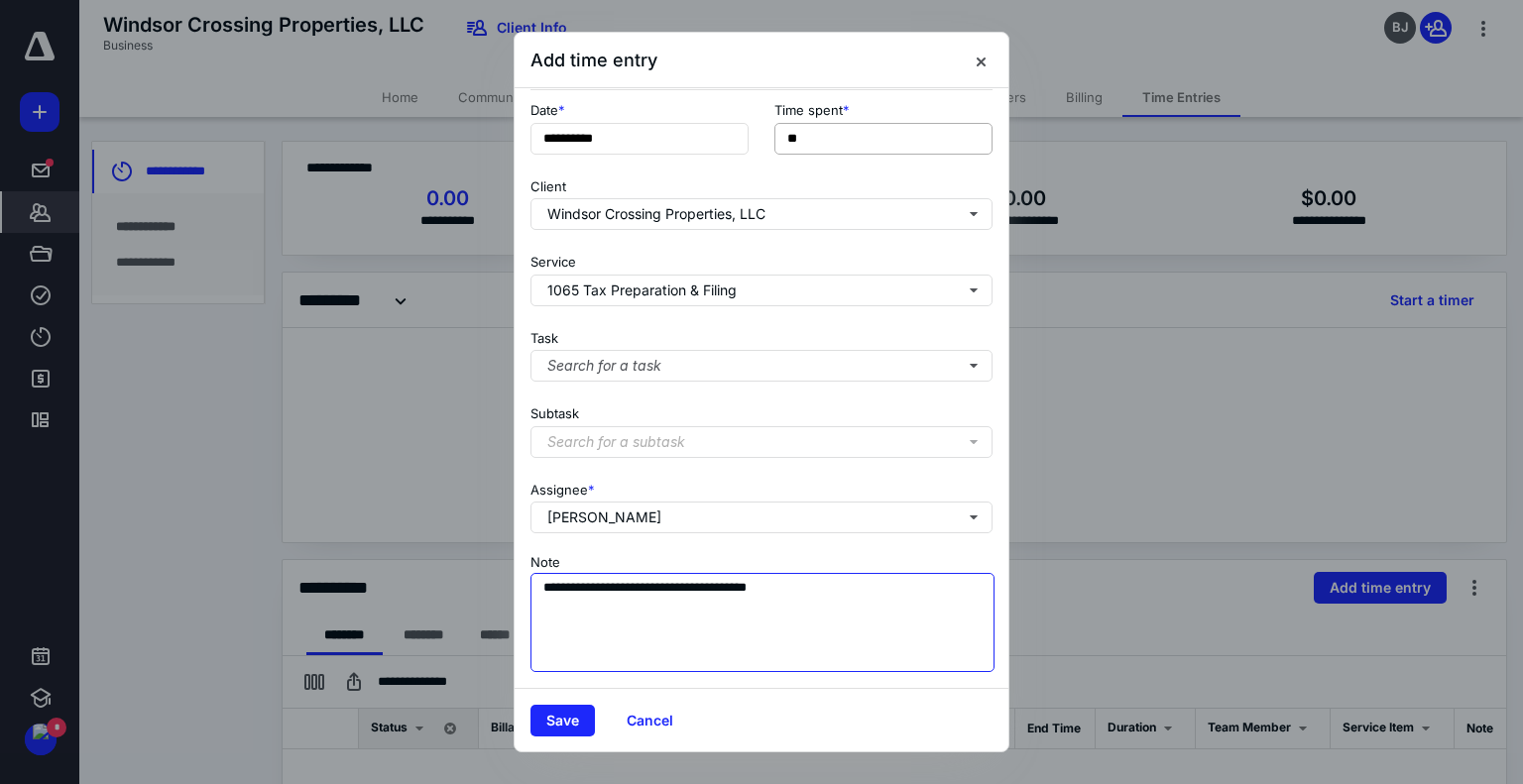 type on "**********" 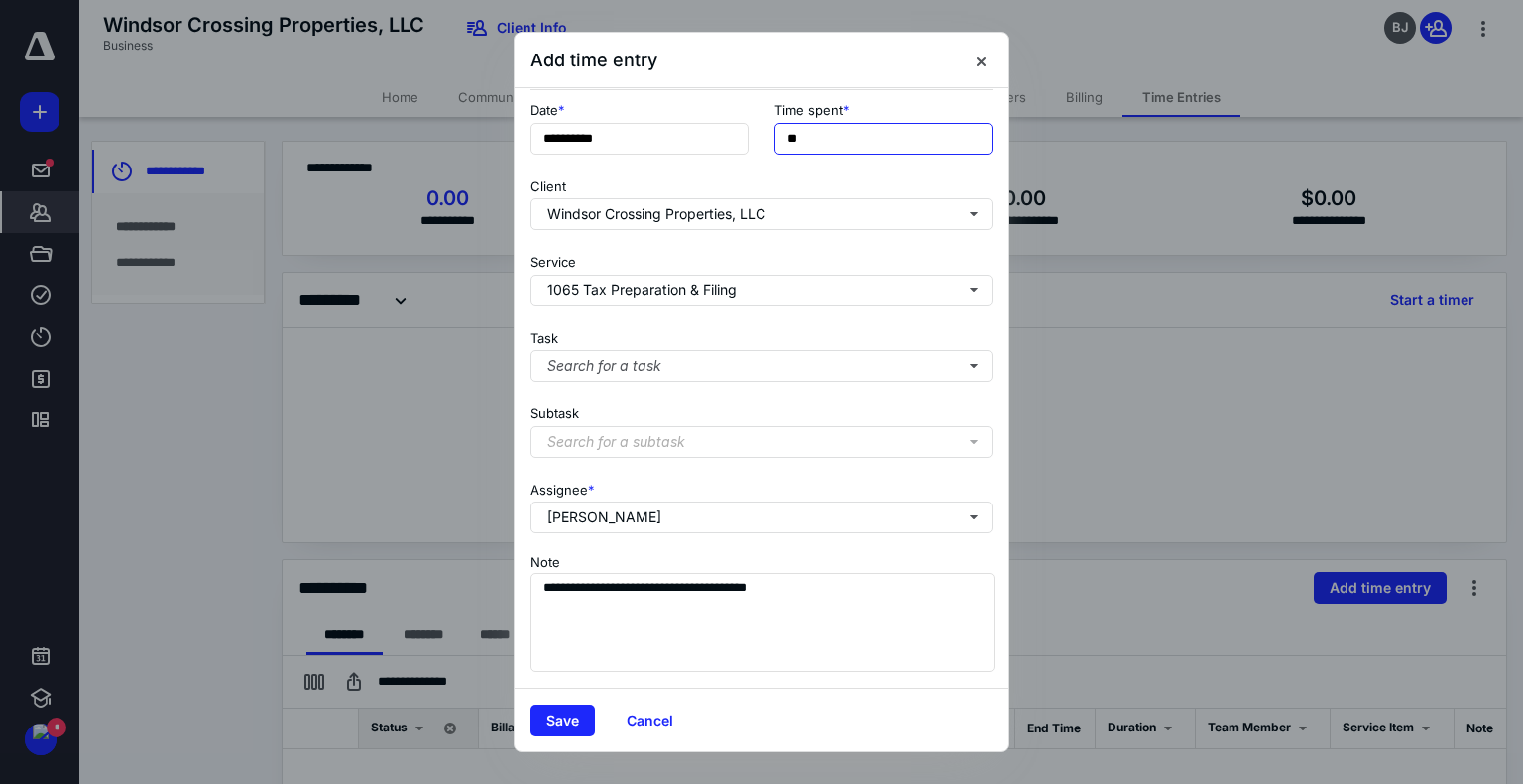 click on "**" at bounding box center [883, 139] 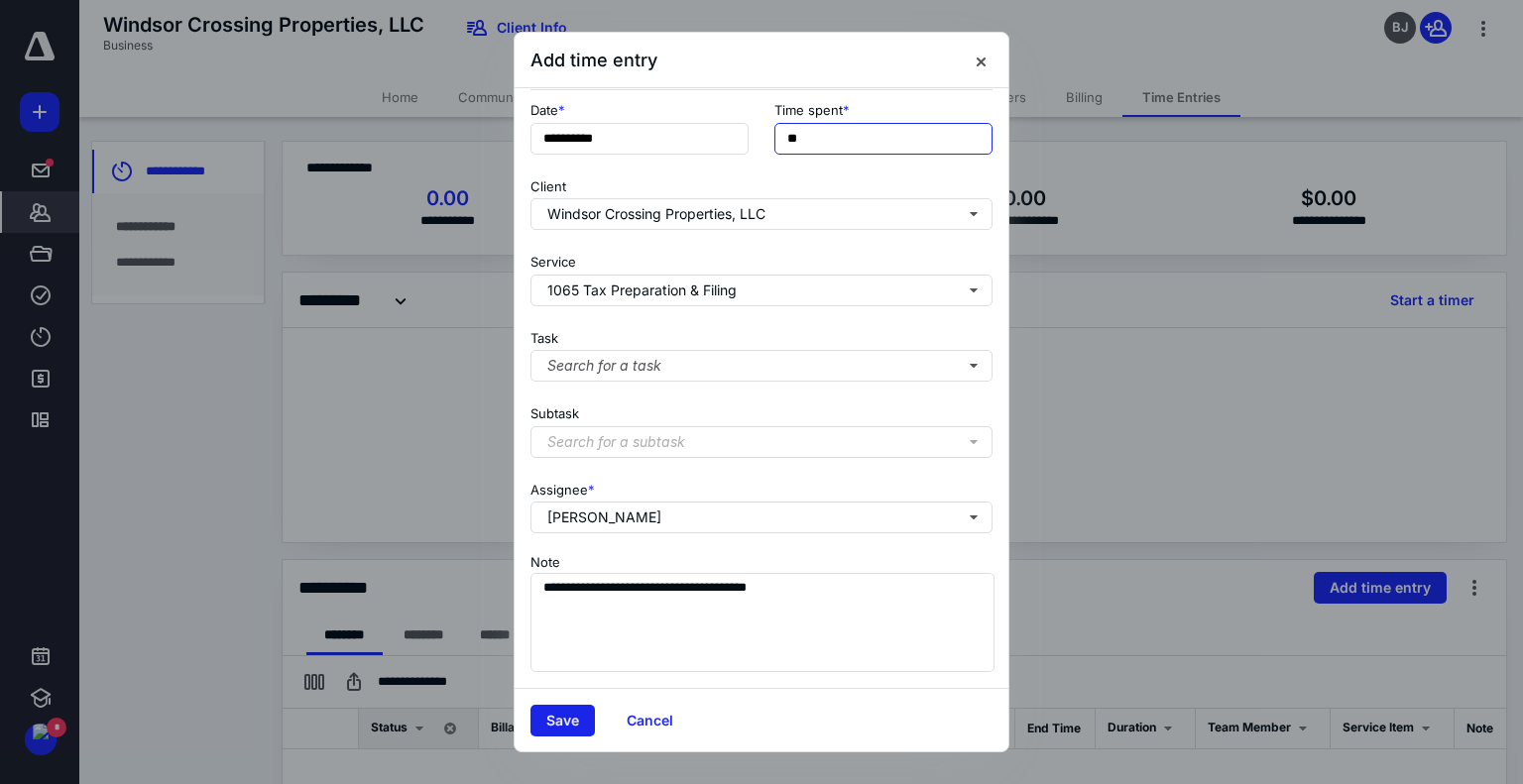 type on "**" 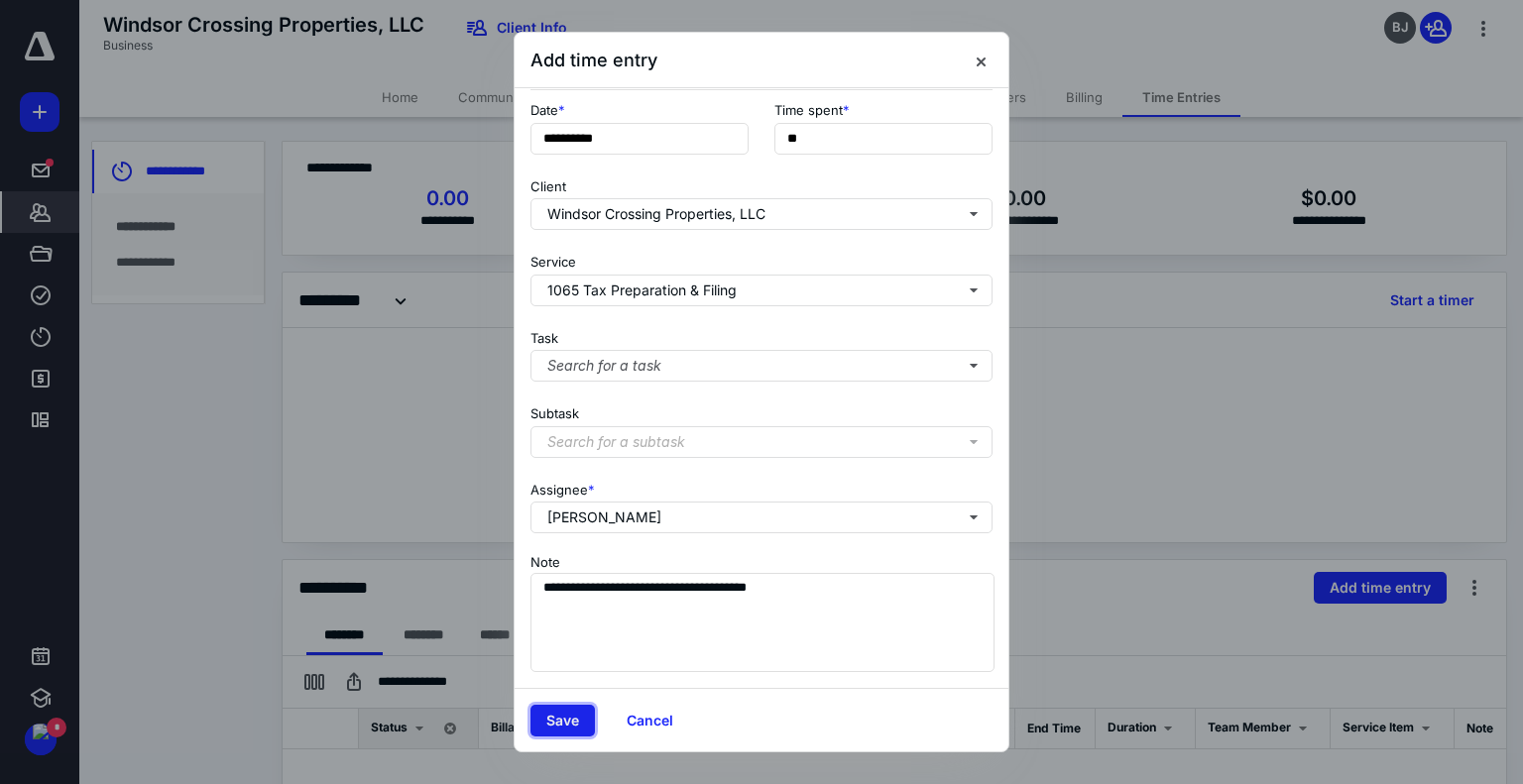 click on "Save" at bounding box center [562, 721] 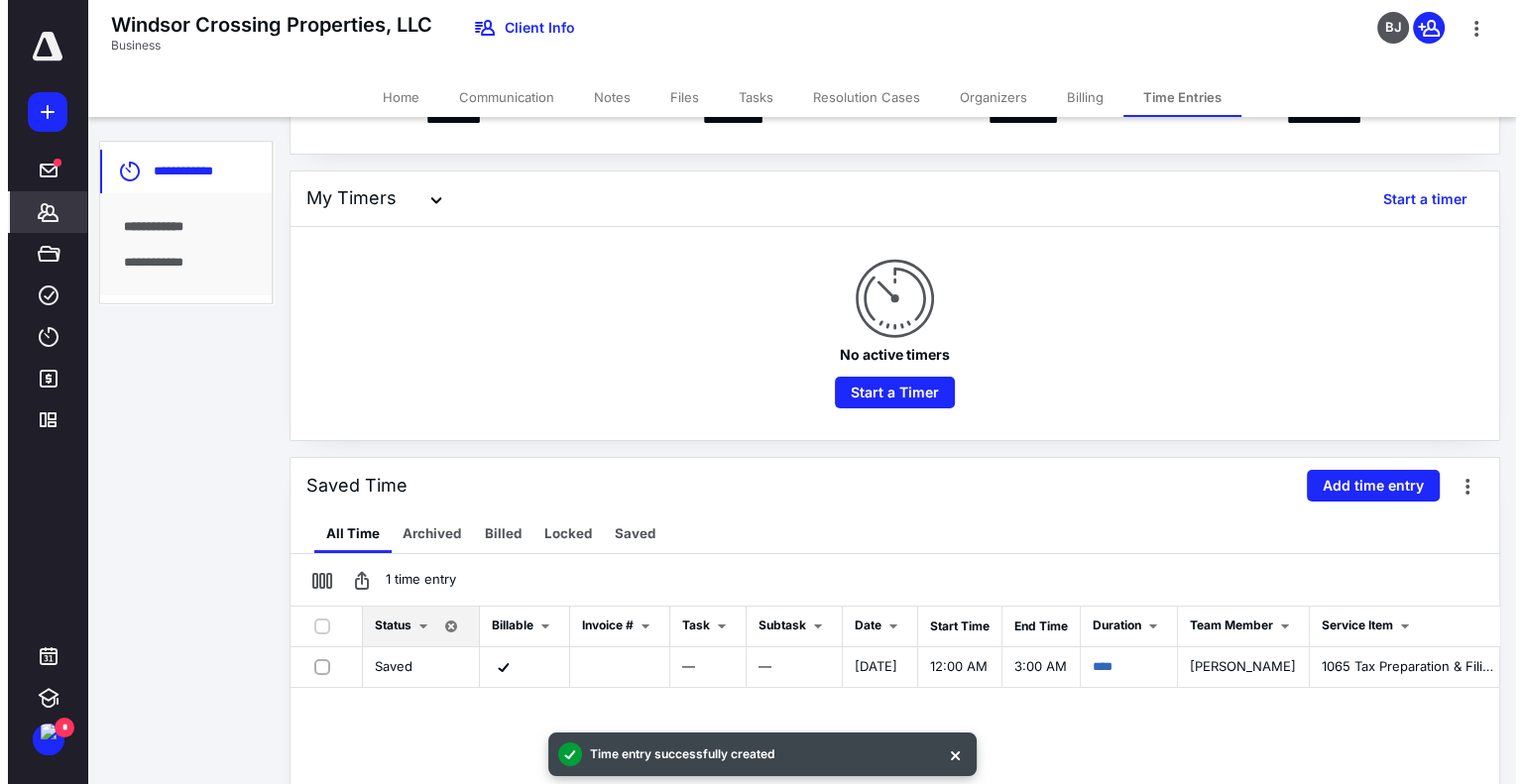 scroll, scrollTop: 0, scrollLeft: 0, axis: both 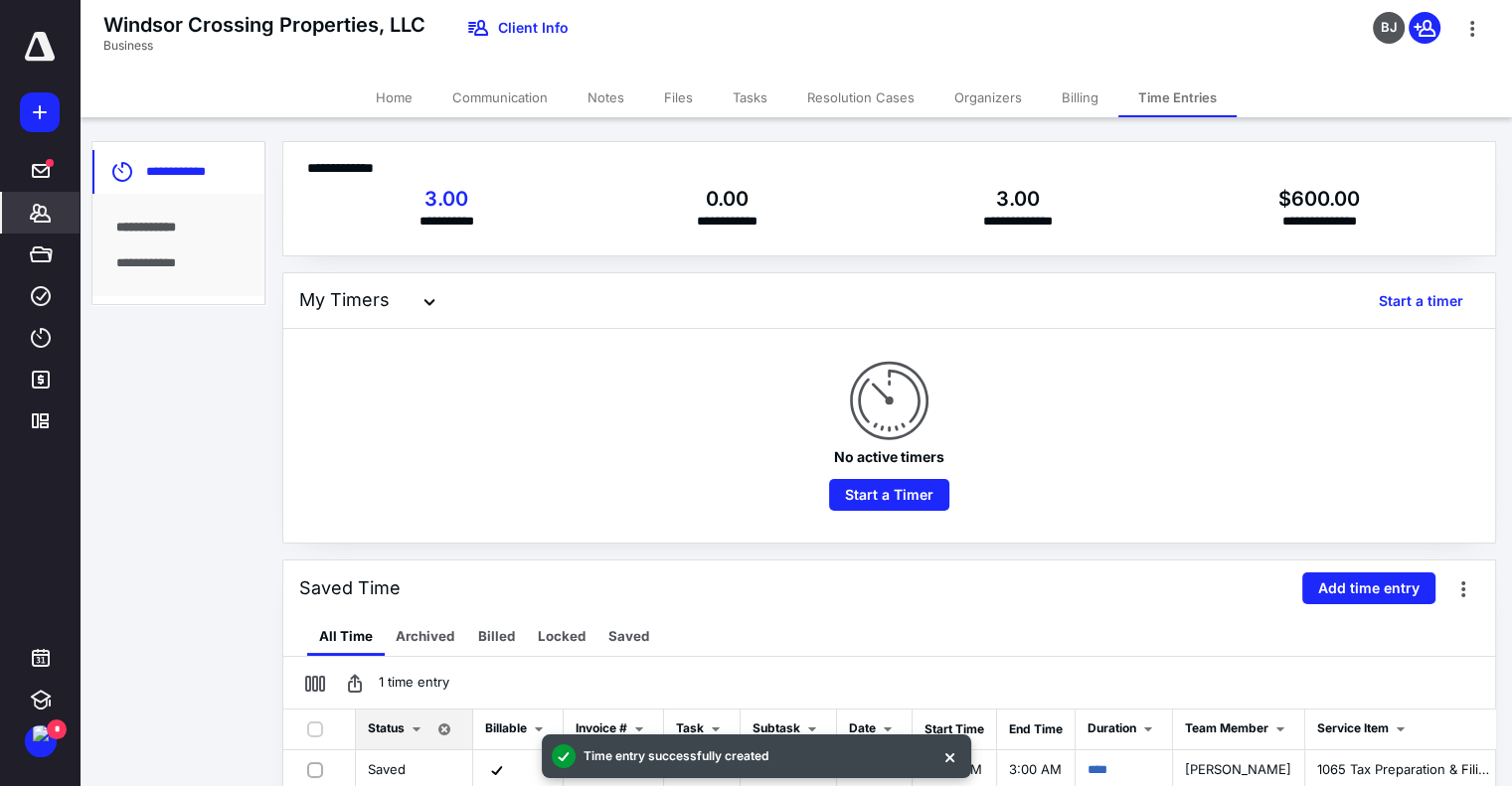 click on "Home" at bounding box center (394, 97) 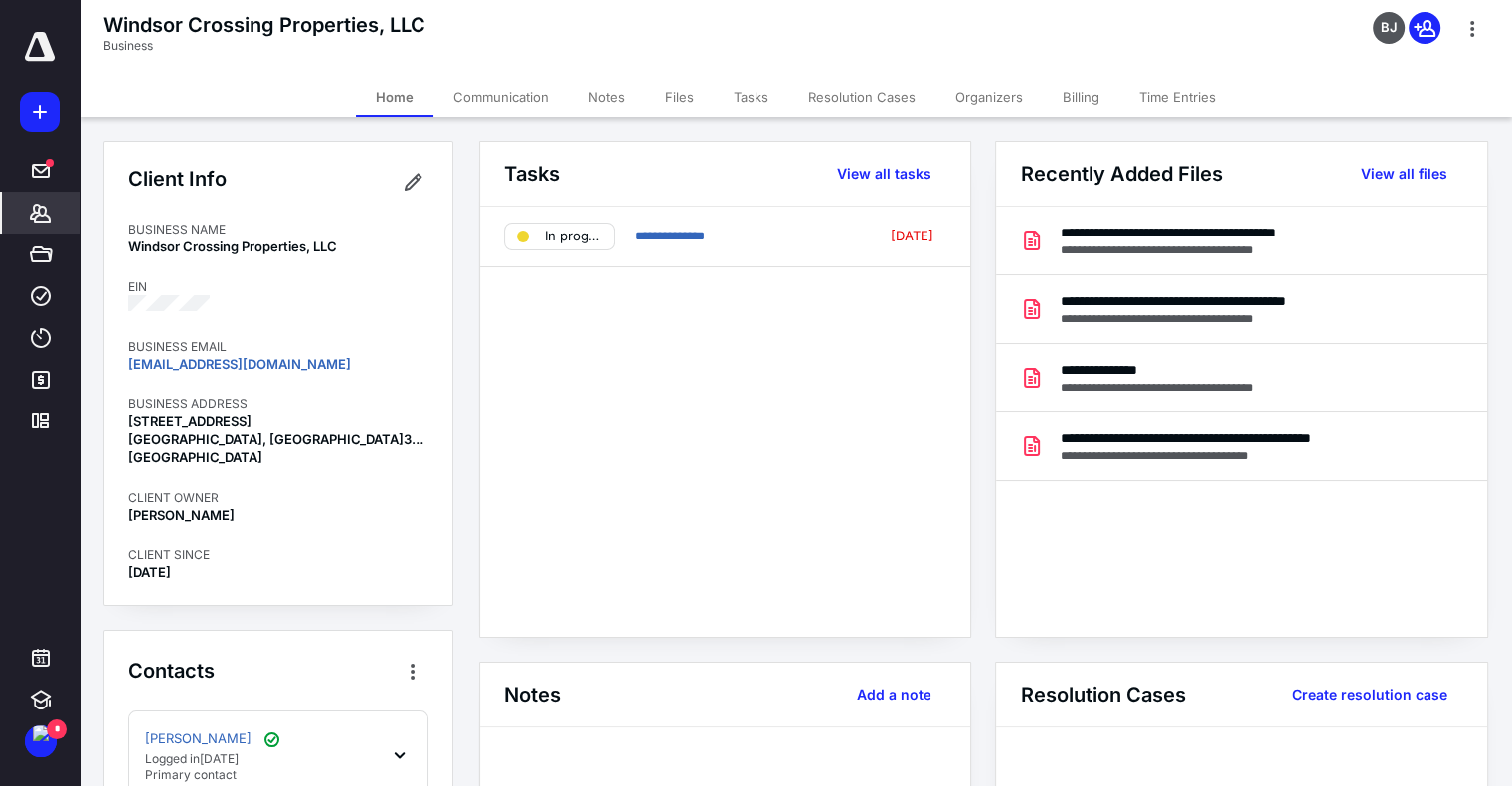 click 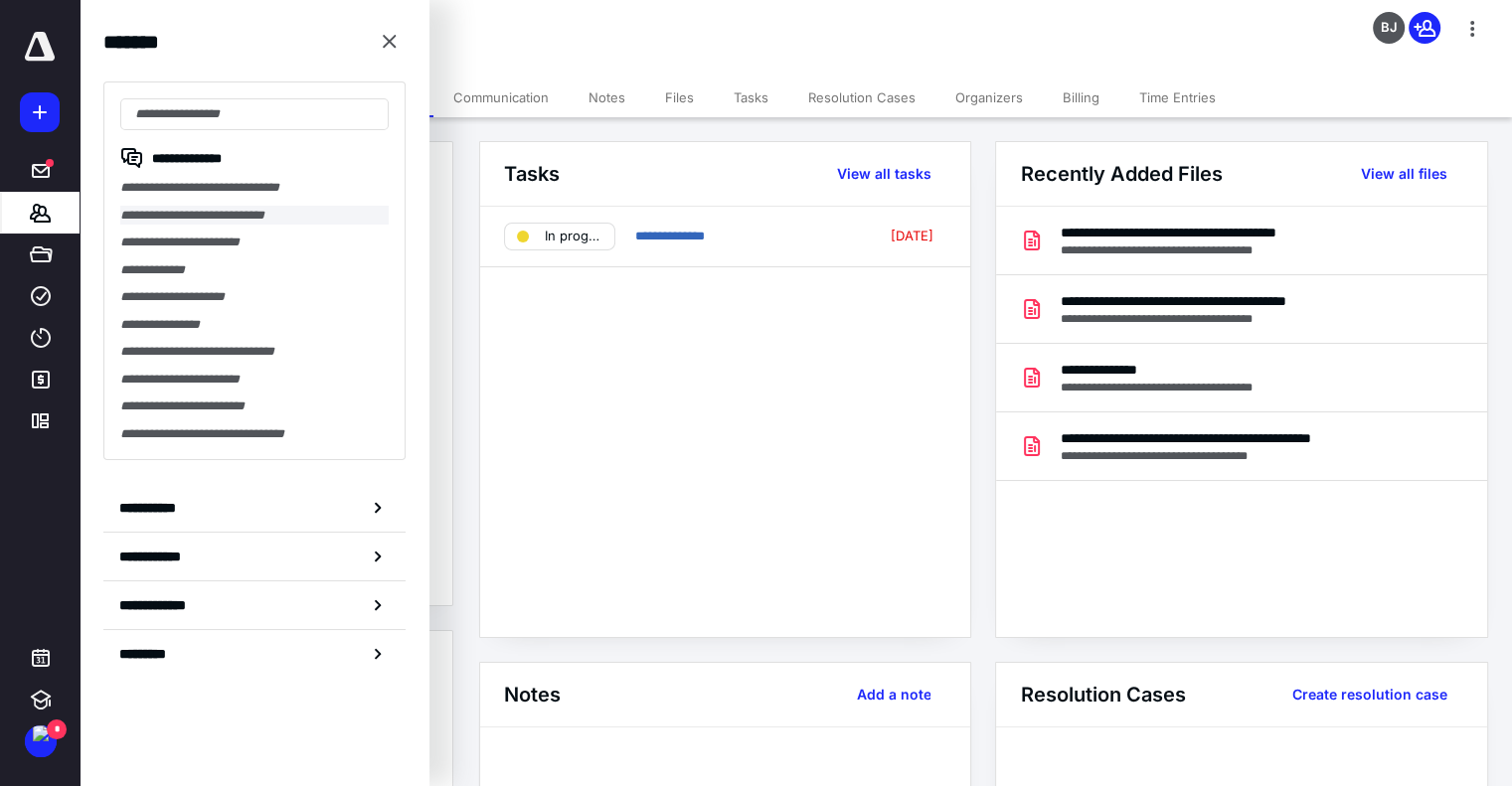 click on "**********" at bounding box center (254, 216) 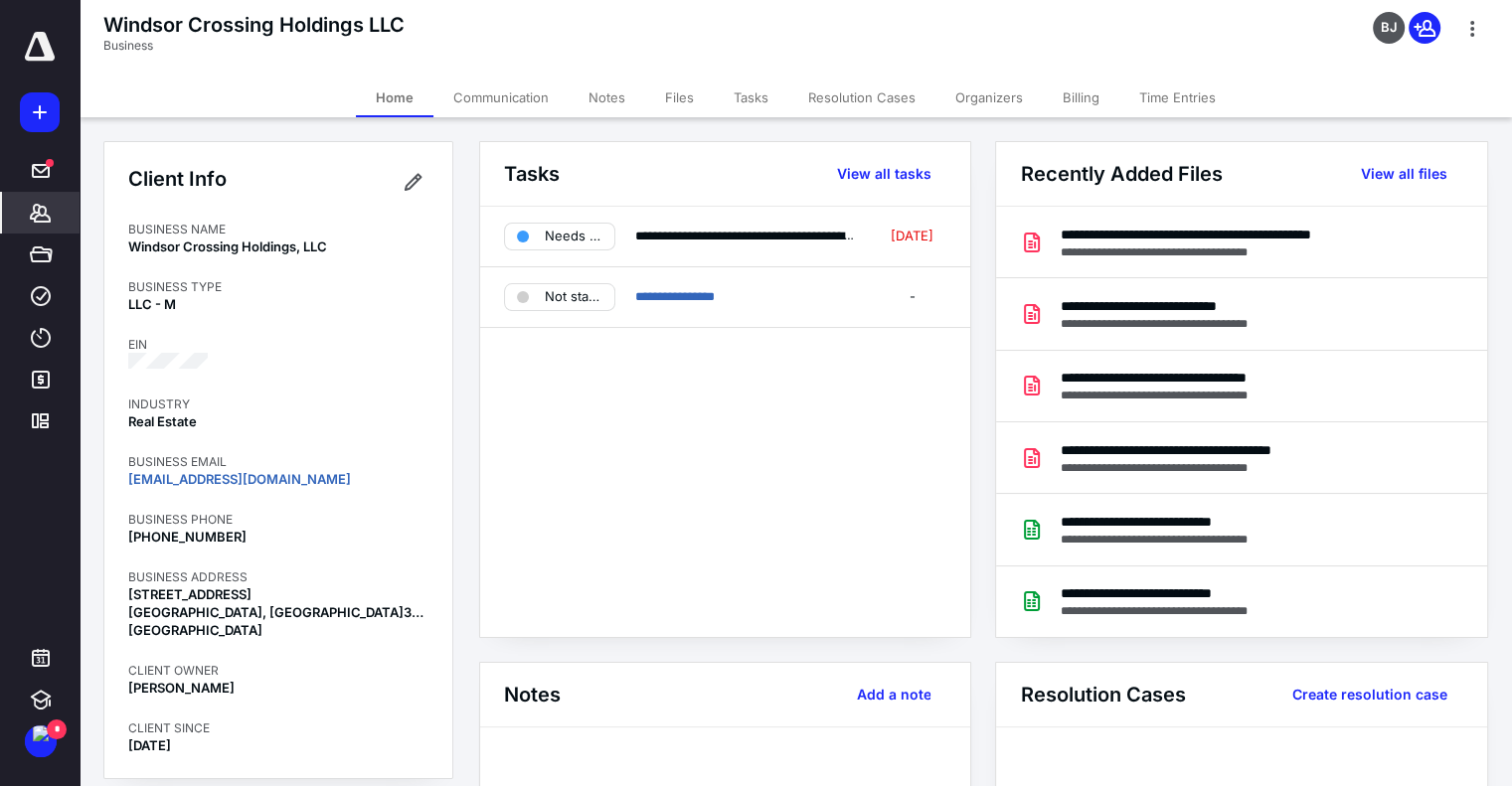 click on "Files" at bounding box center [679, 97] 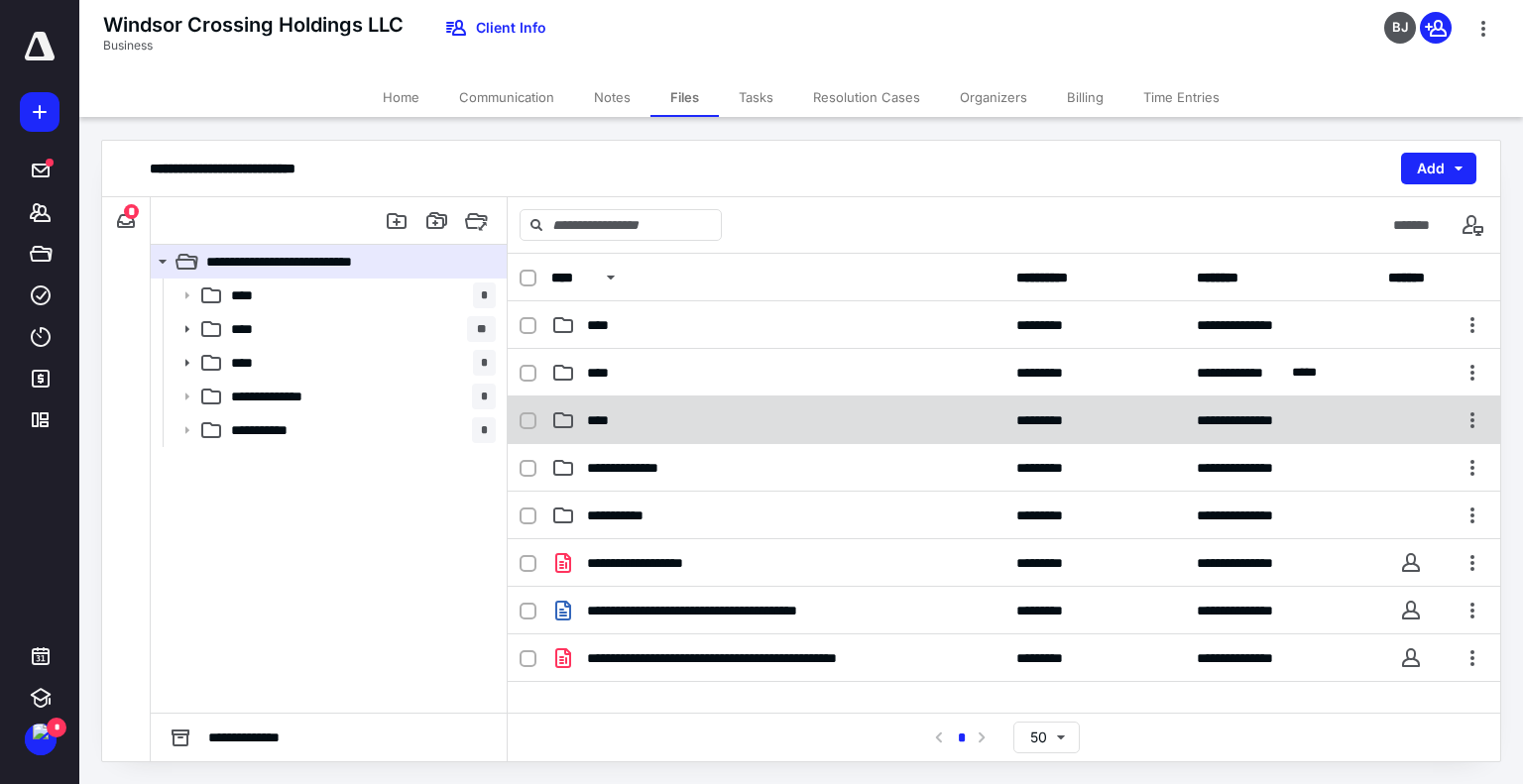 click on "****" at bounding box center [777, 420] 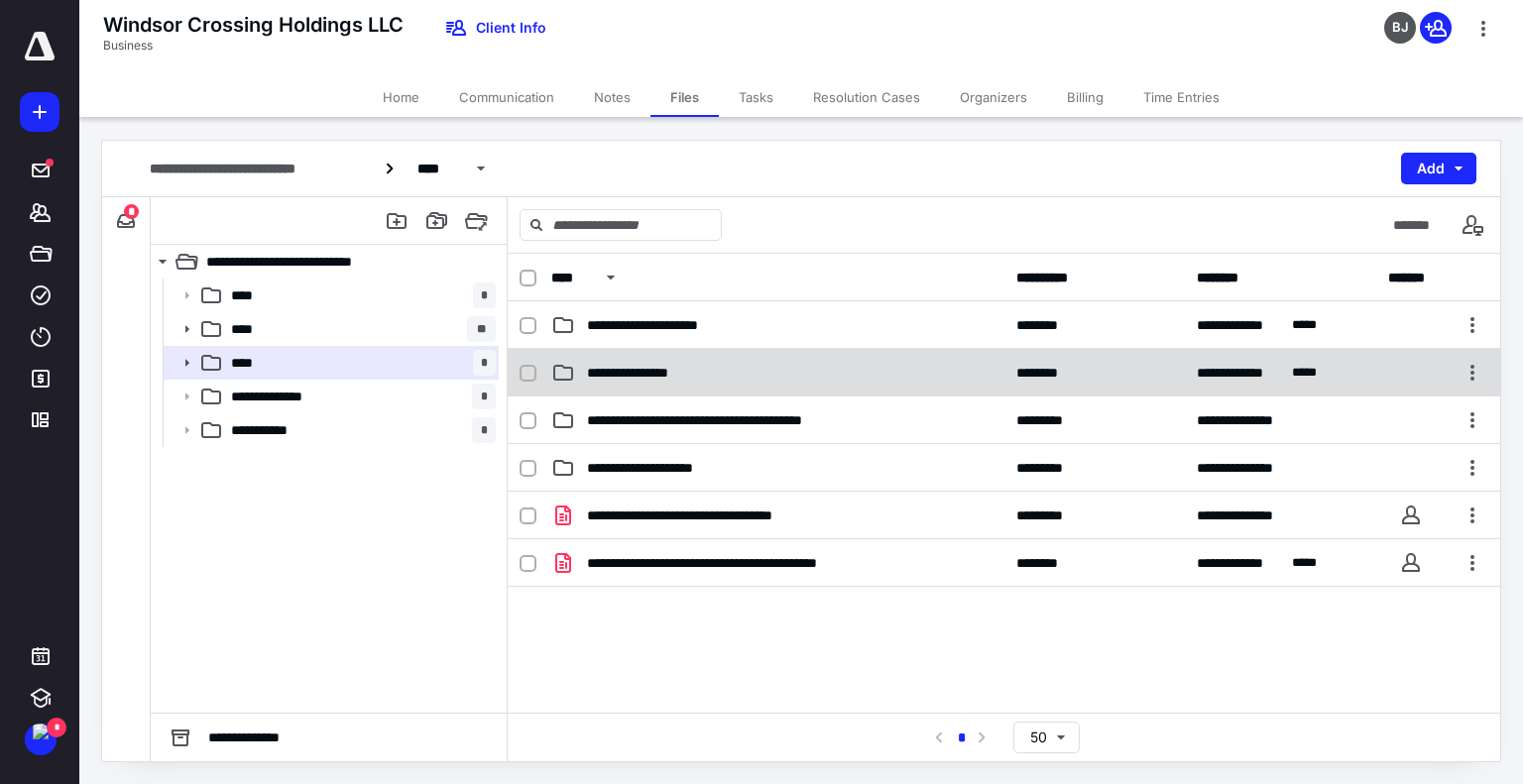 click on "**********" at bounding box center (644, 373) 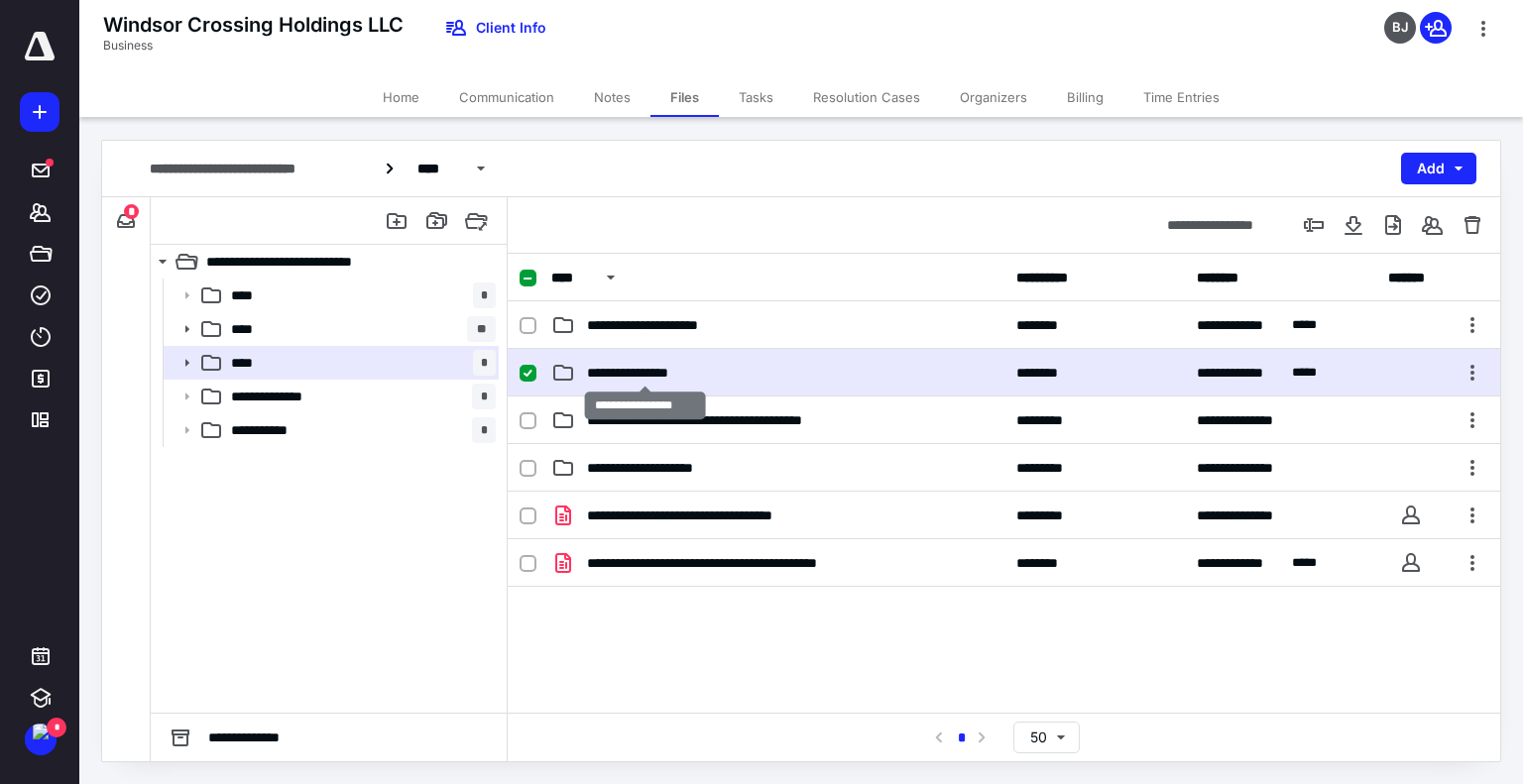 click on "**********" at bounding box center [644, 373] 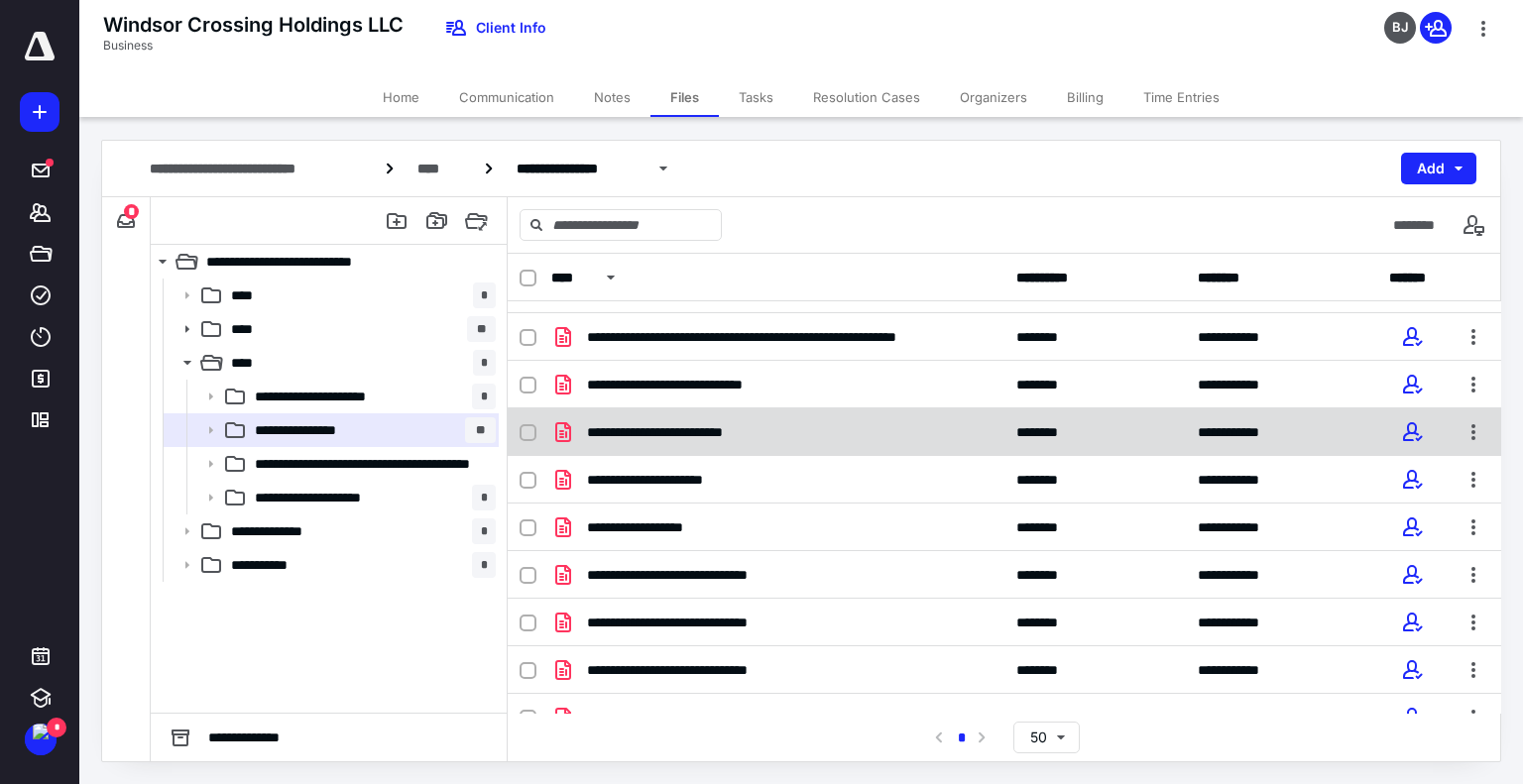 scroll, scrollTop: 496, scrollLeft: 0, axis: vertical 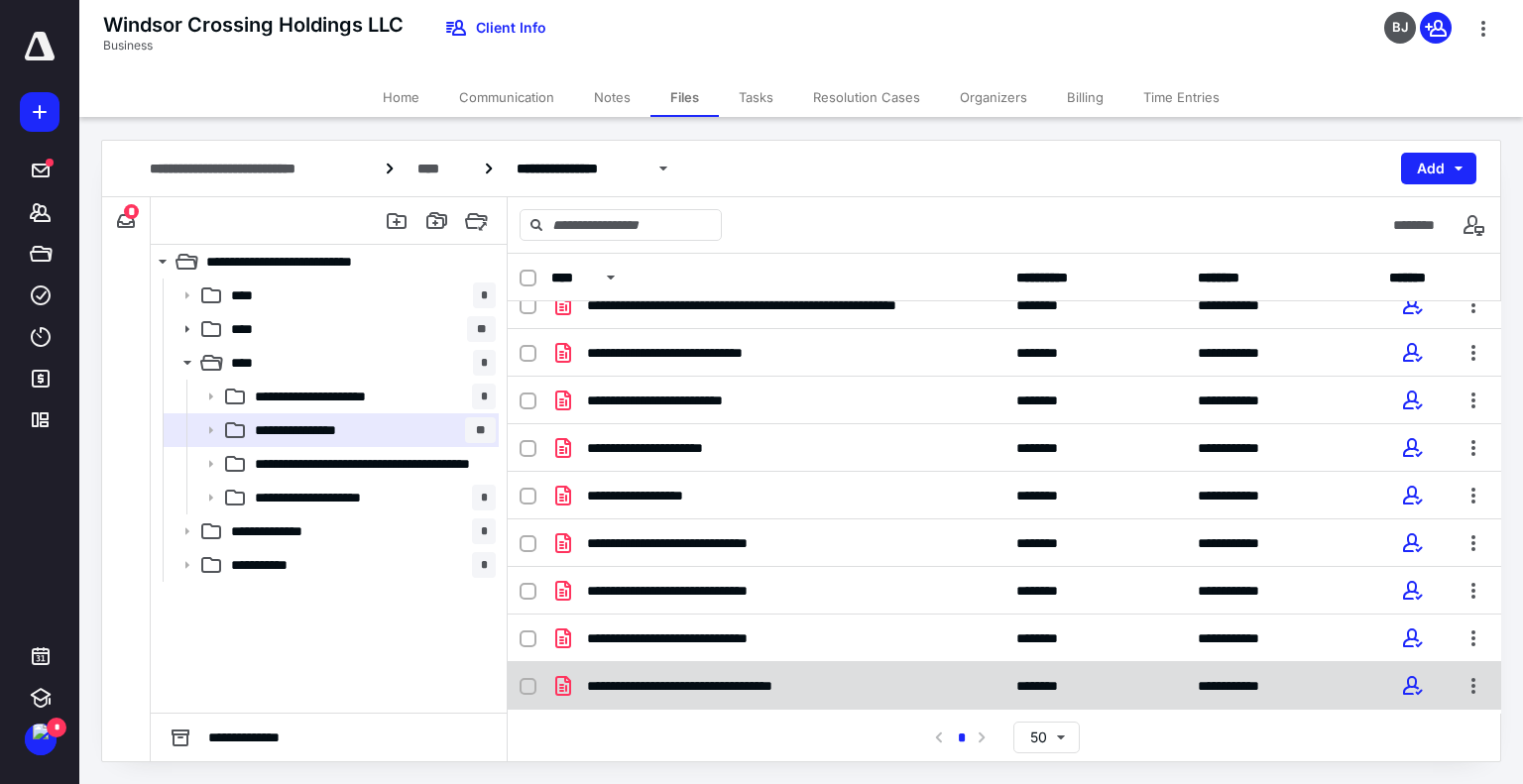 click on "**********" at bounding box center (729, 686) 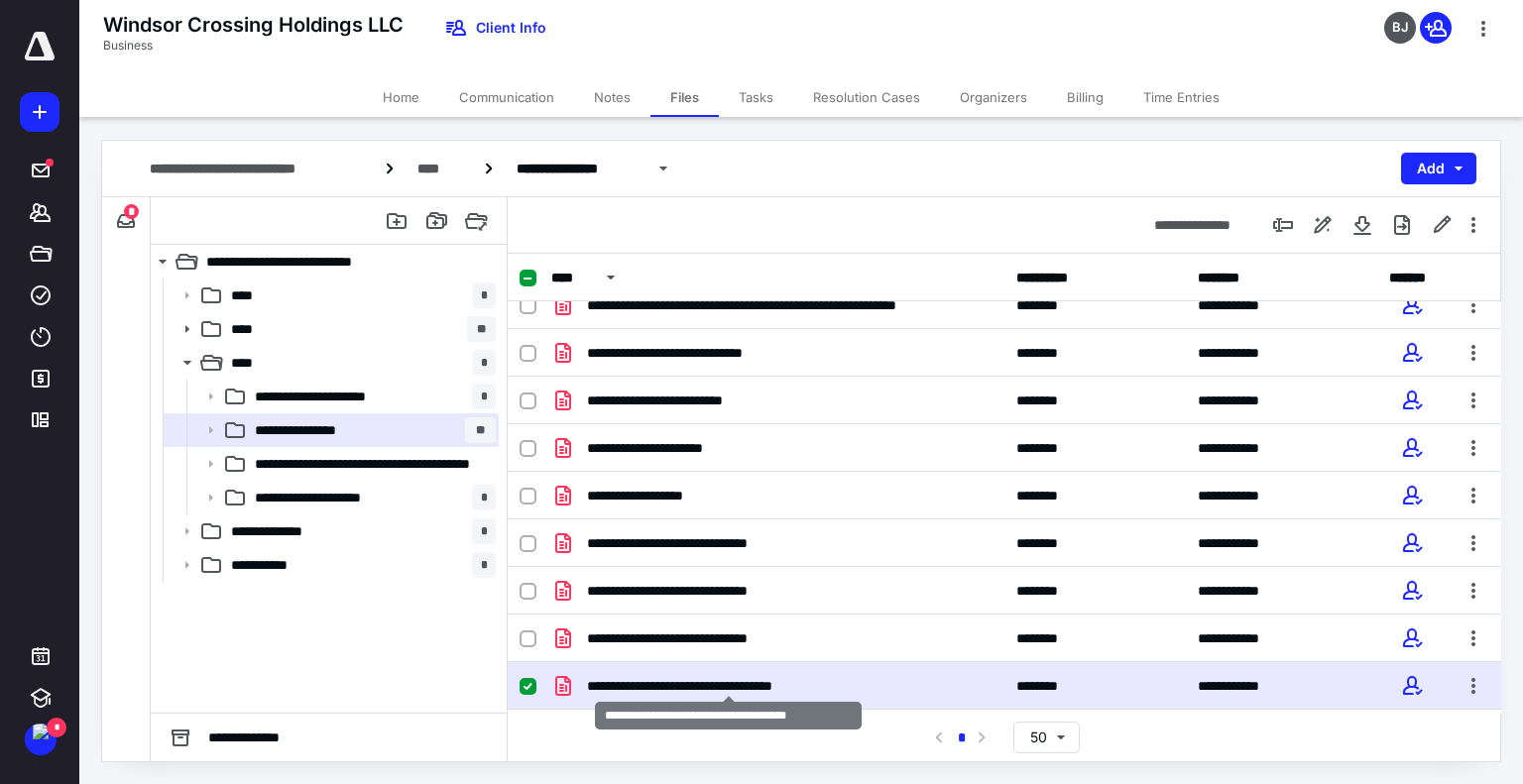 click on "**********" at bounding box center (729, 686) 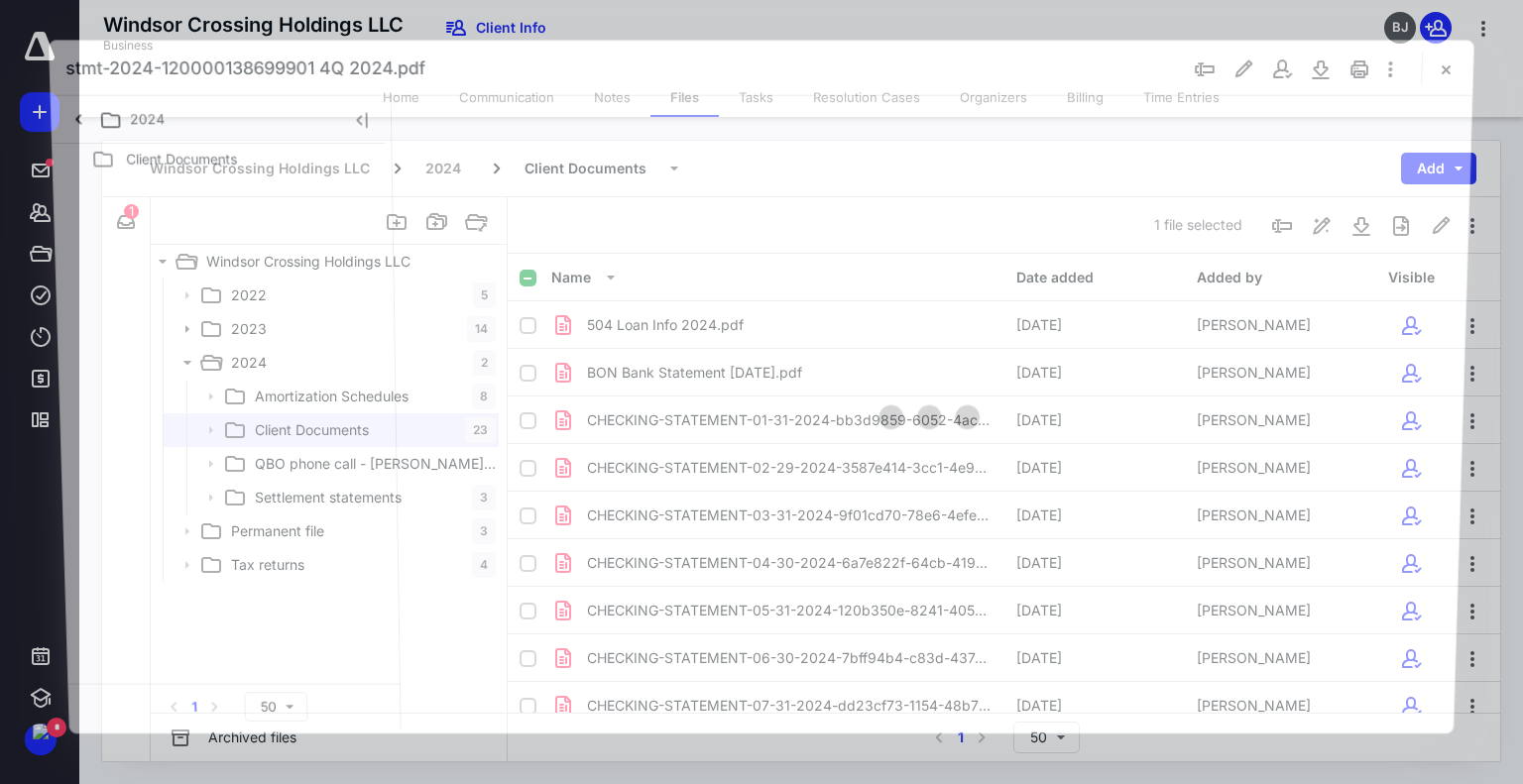 scroll, scrollTop: 496, scrollLeft: 0, axis: vertical 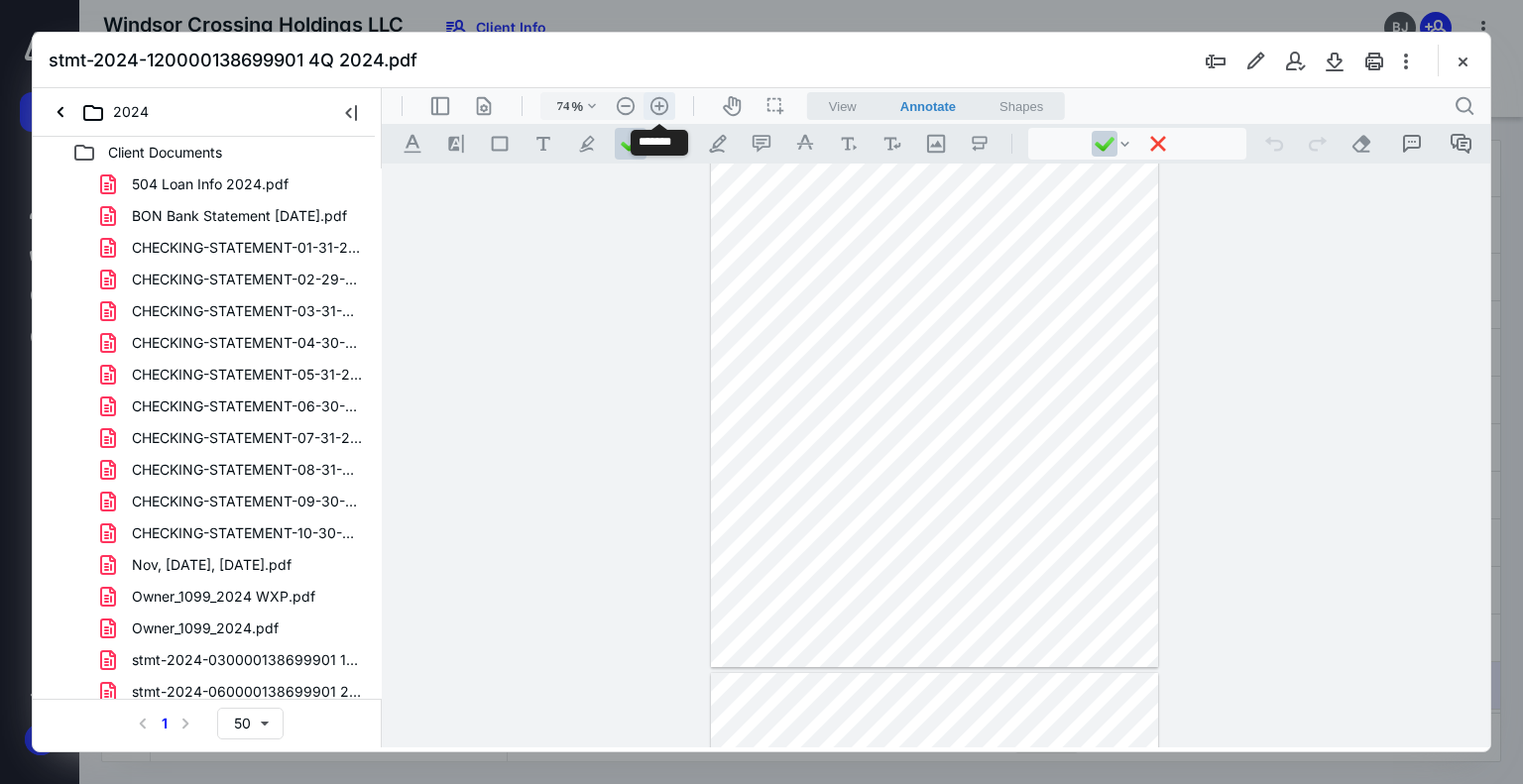 click on ".cls-1{fill:#abb0c4;} icon - header - zoom - in - line" at bounding box center (659, 106) 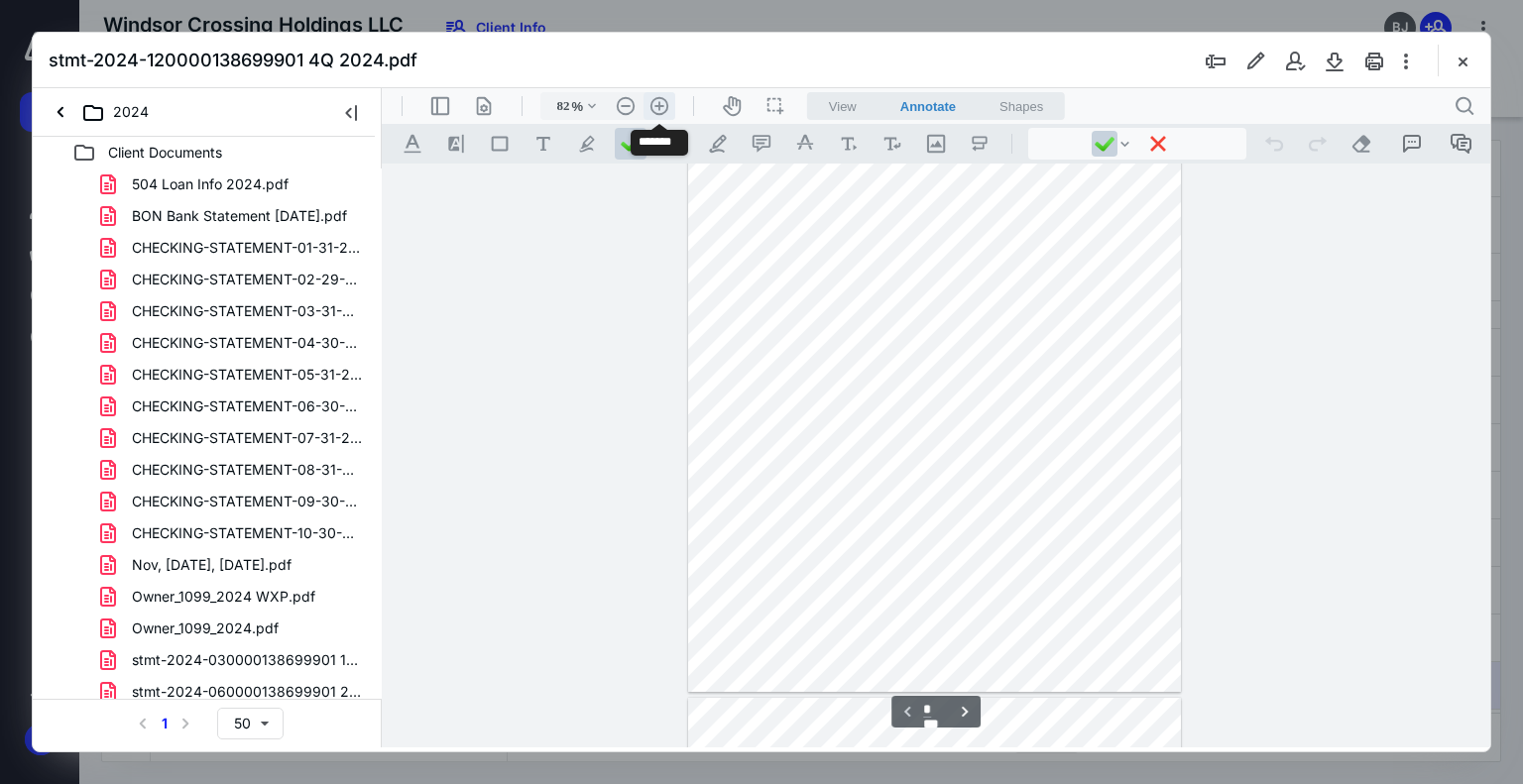 click on ".cls-1{fill:#abb0c4;} icon - header - zoom - in - line" at bounding box center (659, 106) 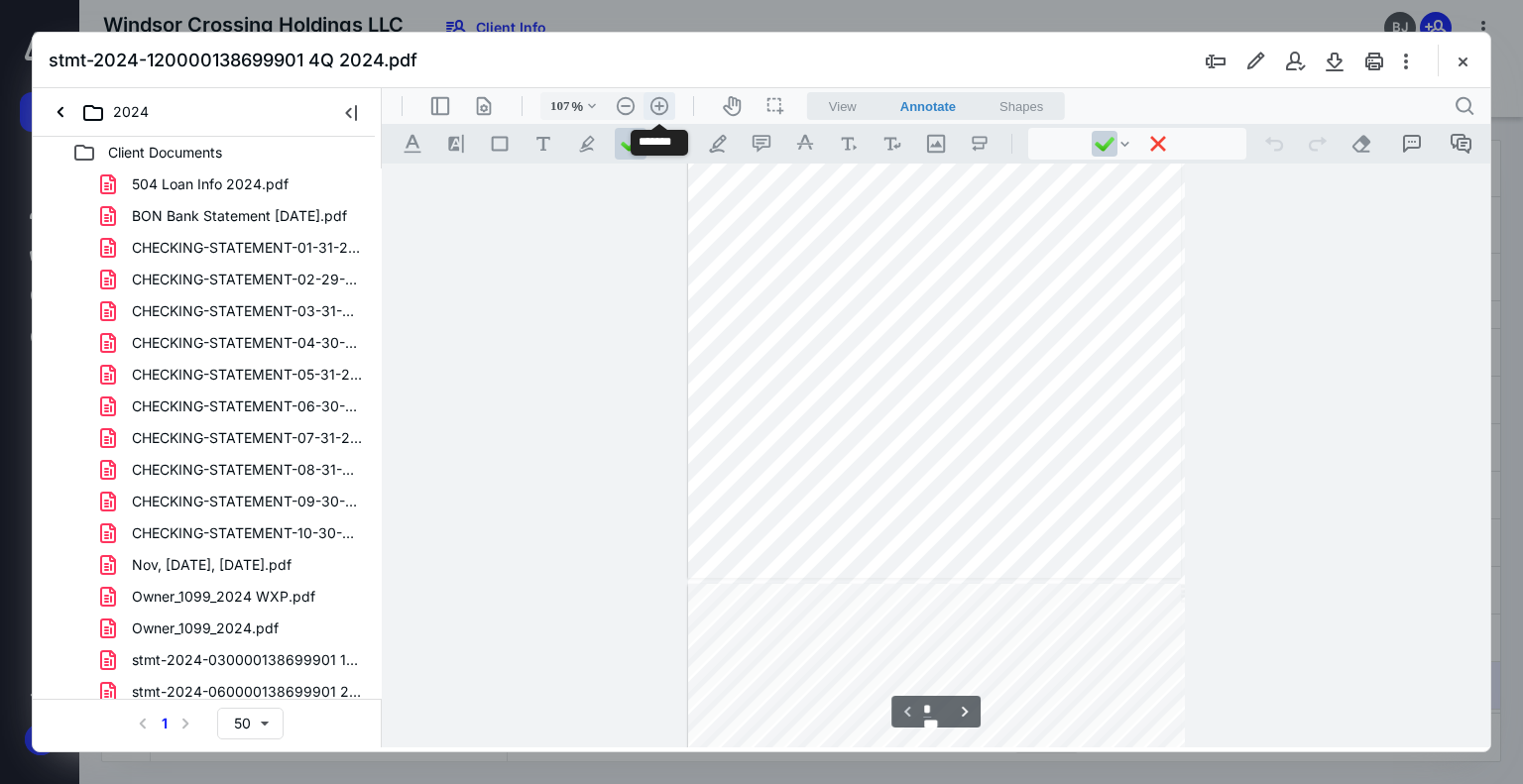 click on ".cls-1{fill:#abb0c4;} icon - header - zoom - in - line" at bounding box center [659, 106] 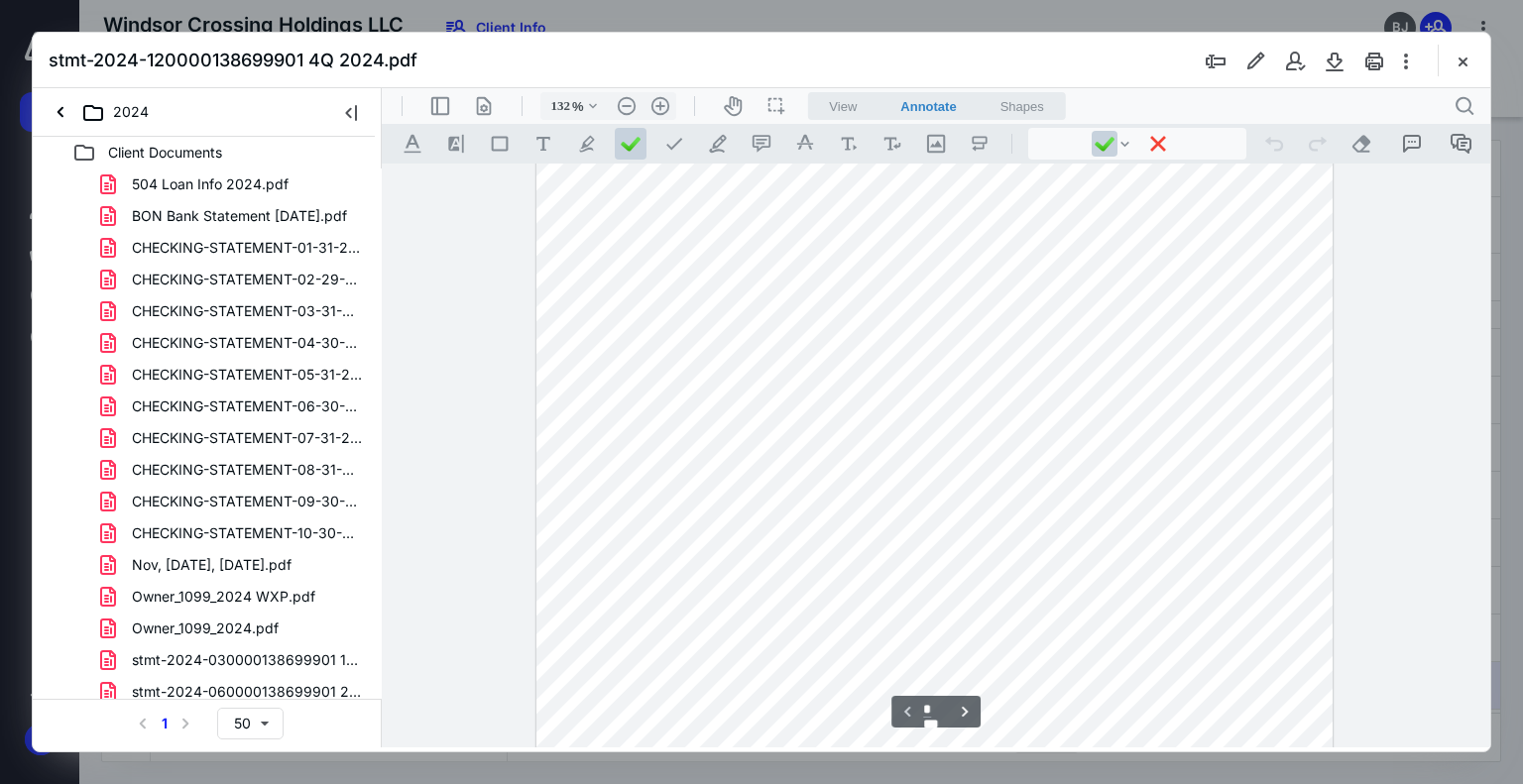scroll, scrollTop: 141, scrollLeft: 0, axis: vertical 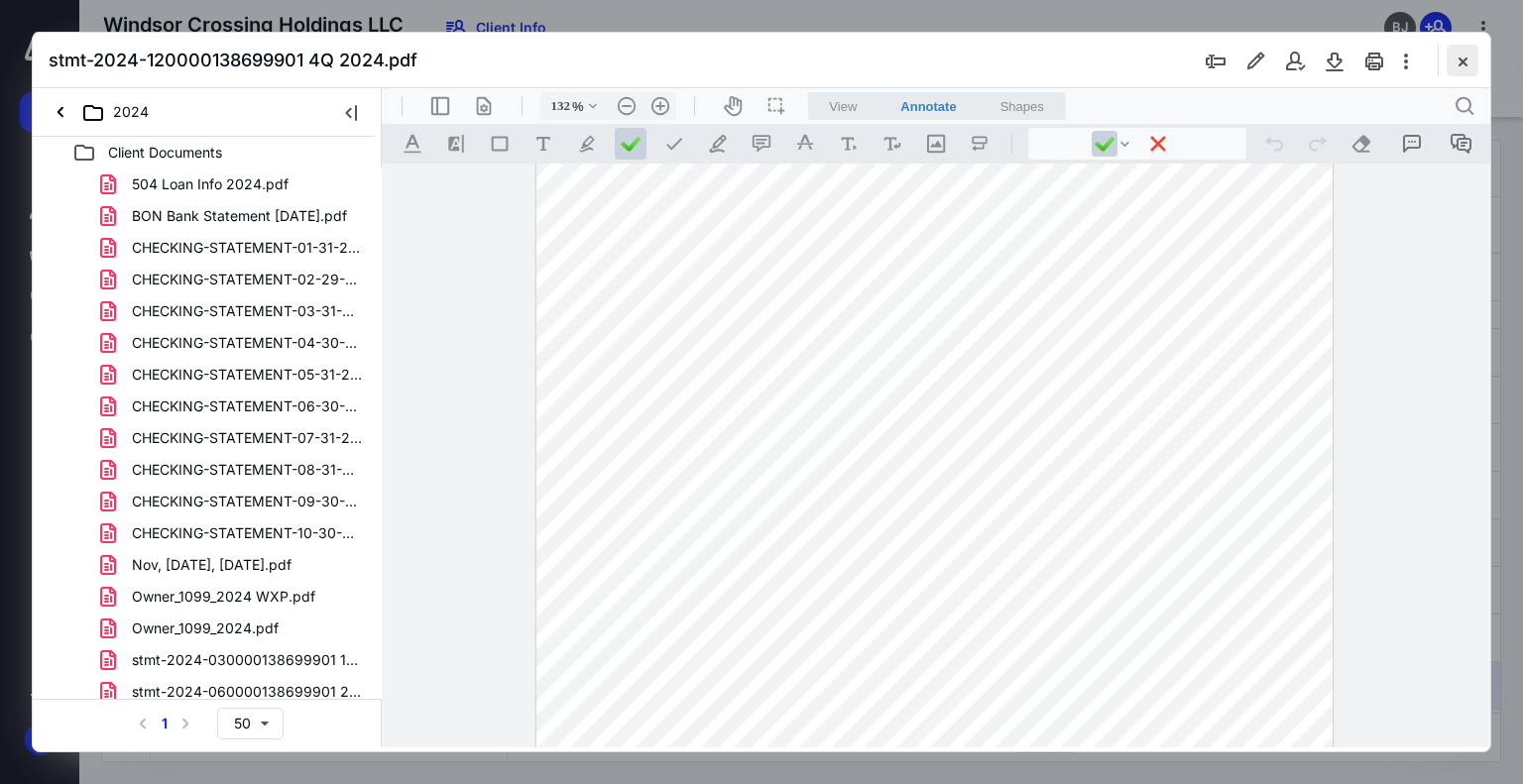 click at bounding box center (1463, 60) 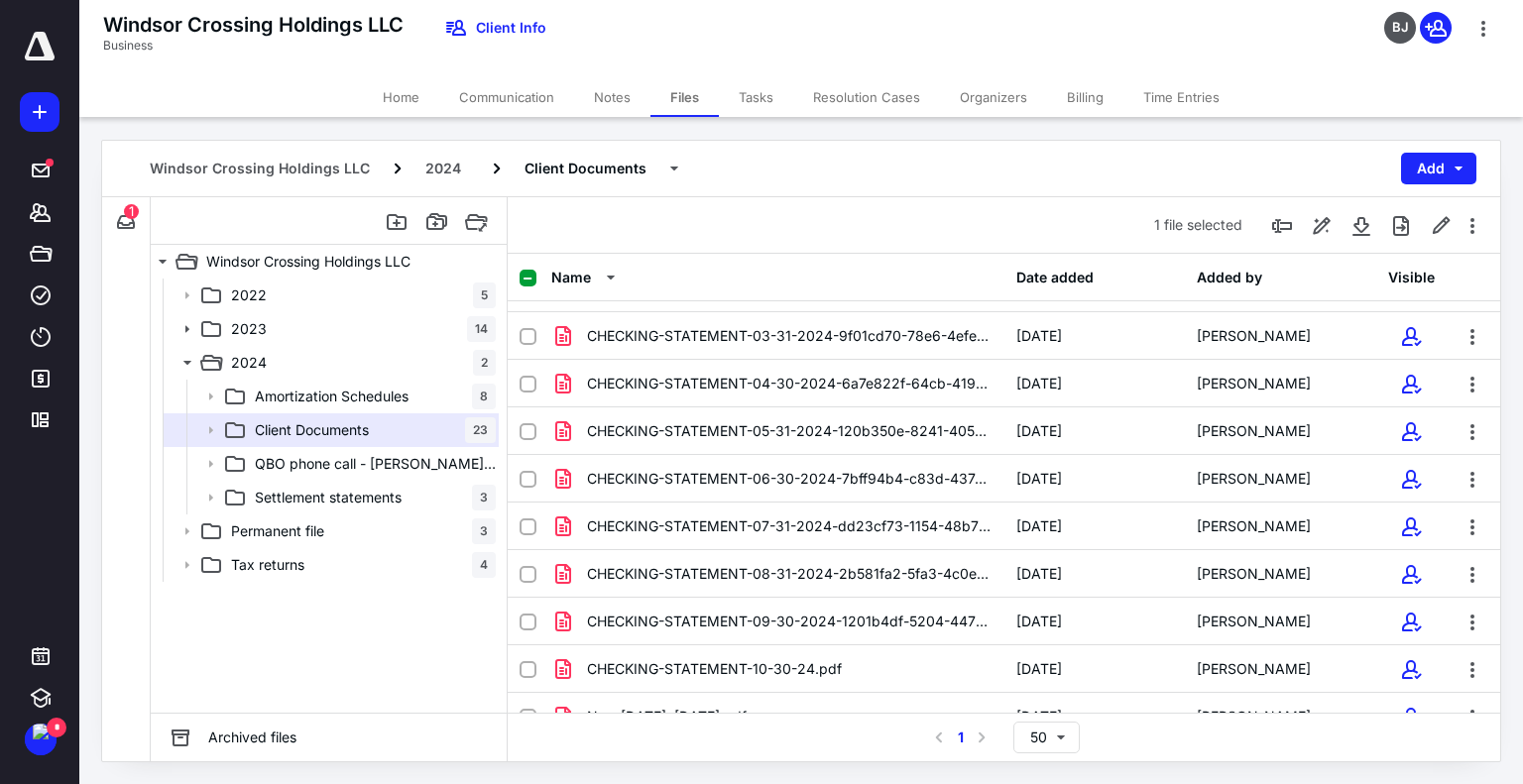 scroll, scrollTop: 0, scrollLeft: 0, axis: both 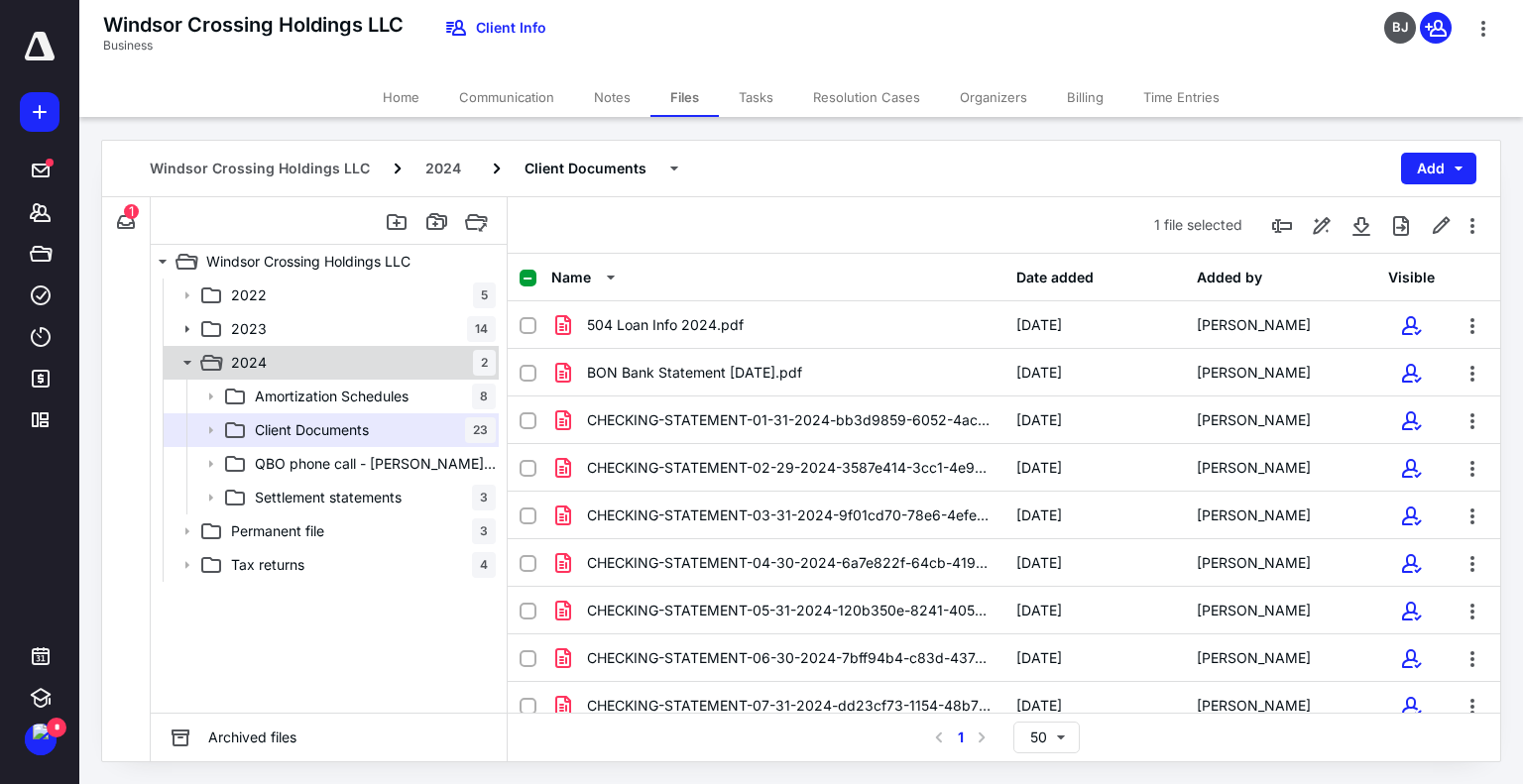 click on "2024" at bounding box center (249, 363) 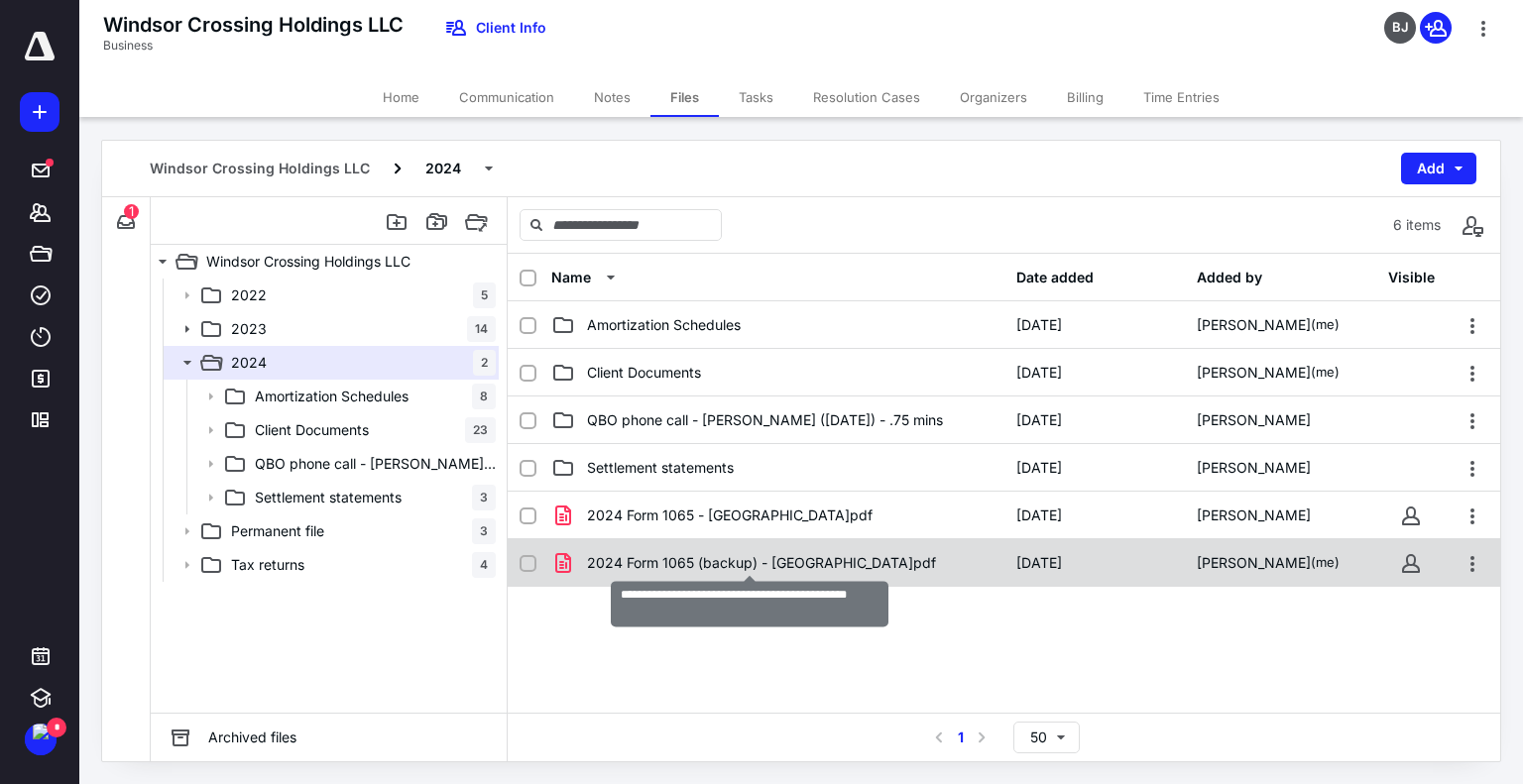 click on "2024 Form 1065 (backup) - [GEOGRAPHIC_DATA]pdf" at bounding box center (762, 563) 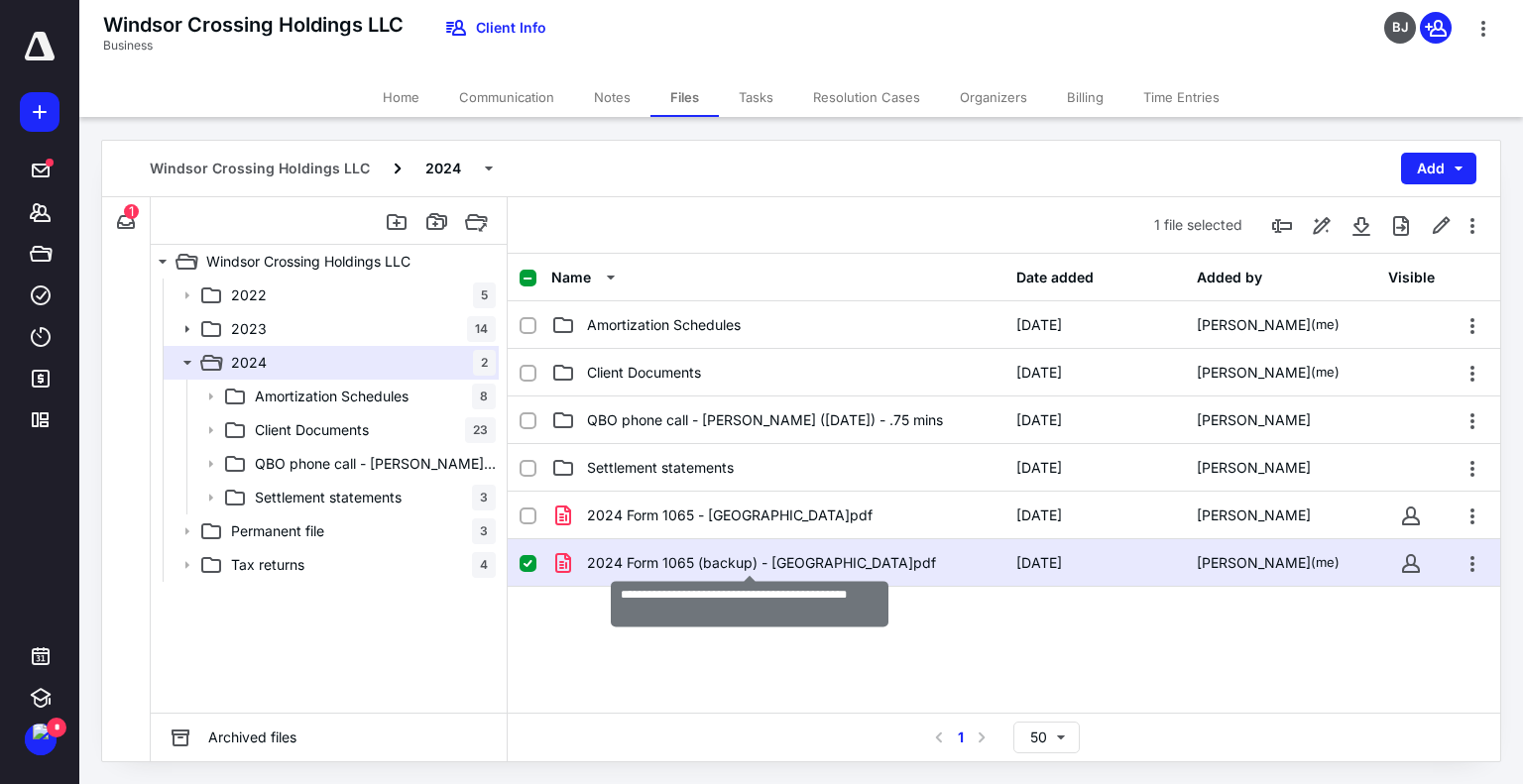 click on "2024 Form 1065 (backup) - [GEOGRAPHIC_DATA]pdf" at bounding box center [762, 563] 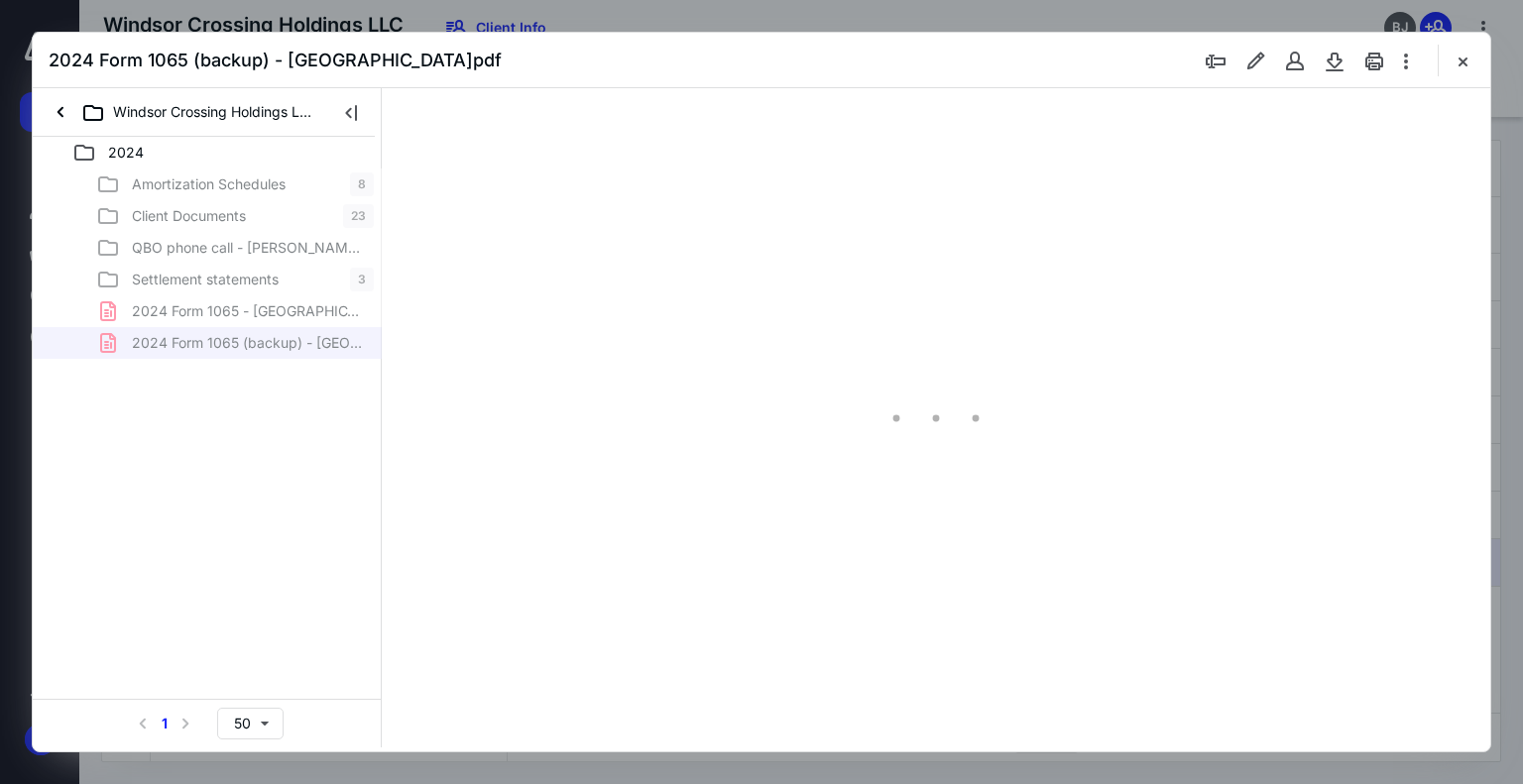 scroll, scrollTop: 0, scrollLeft: 0, axis: both 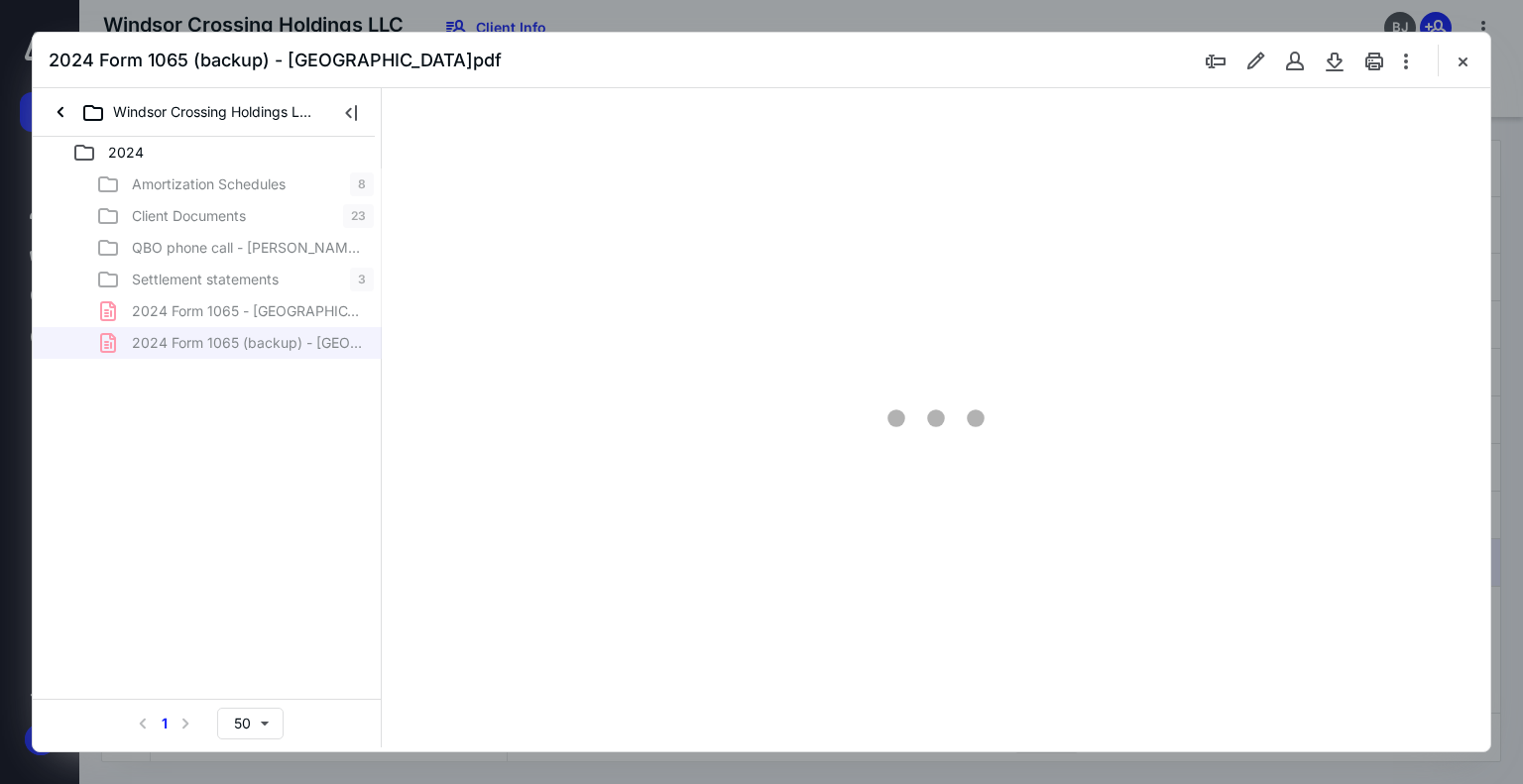 type on "96" 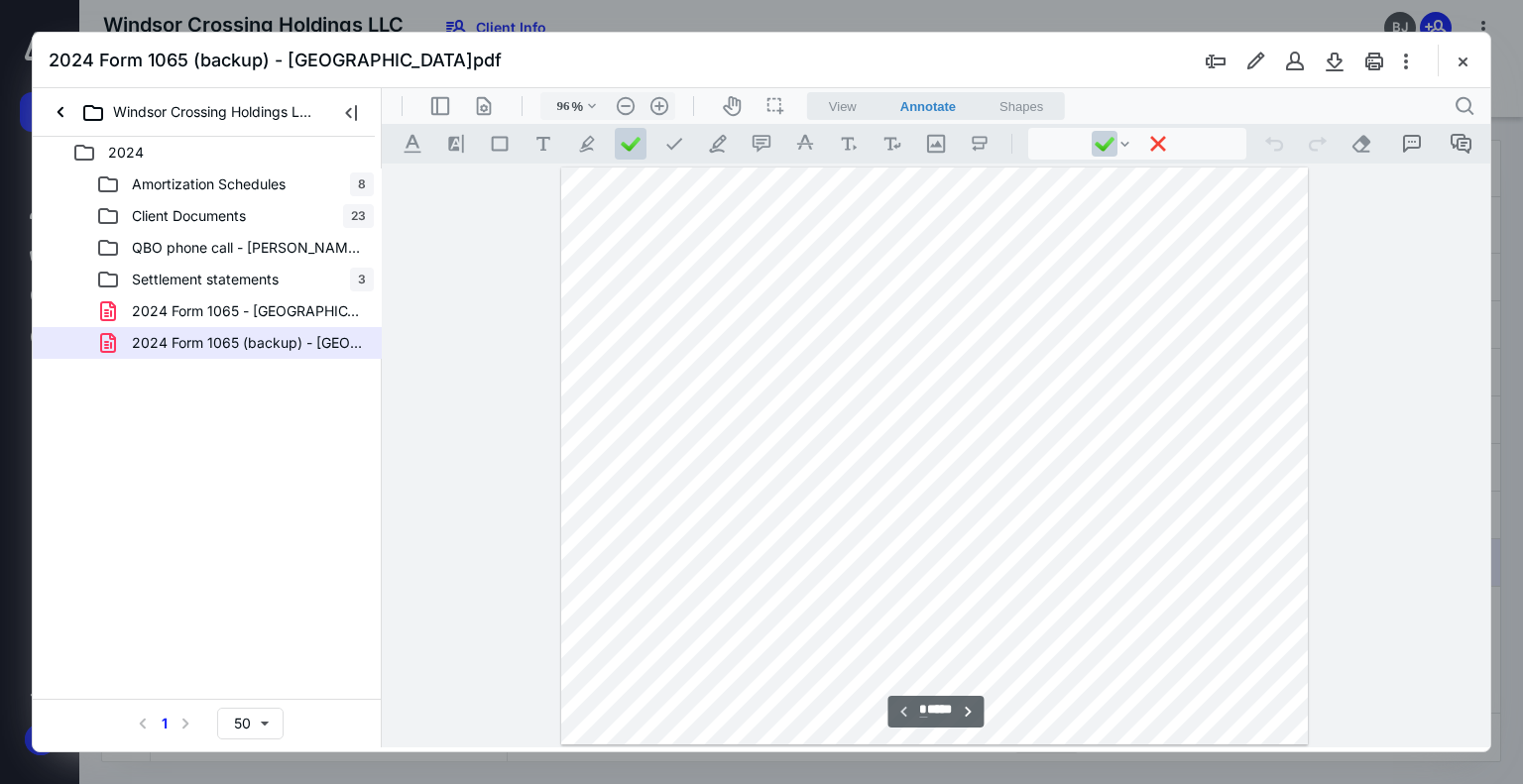 scroll, scrollTop: 496, scrollLeft: 0, axis: vertical 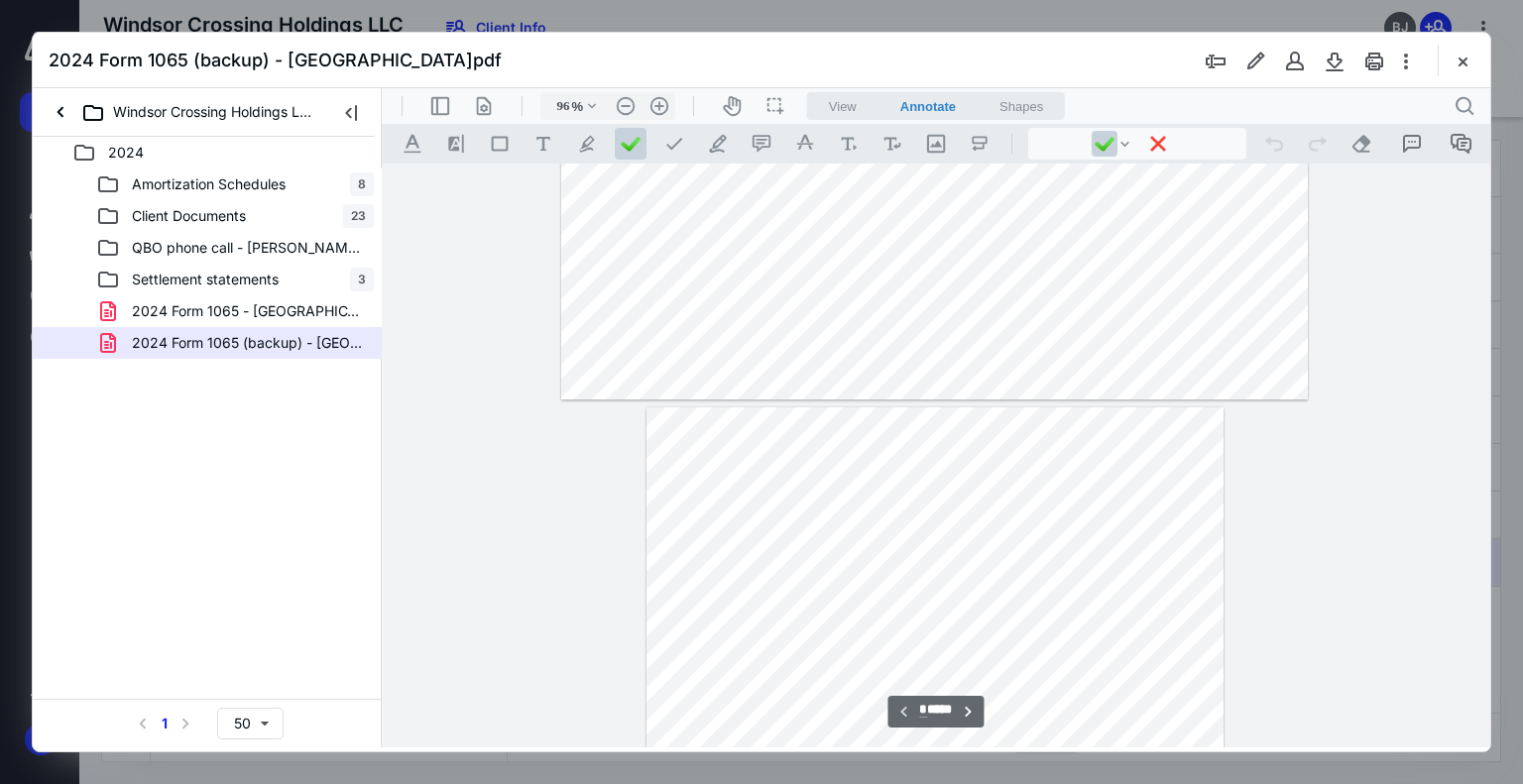 type on "*" 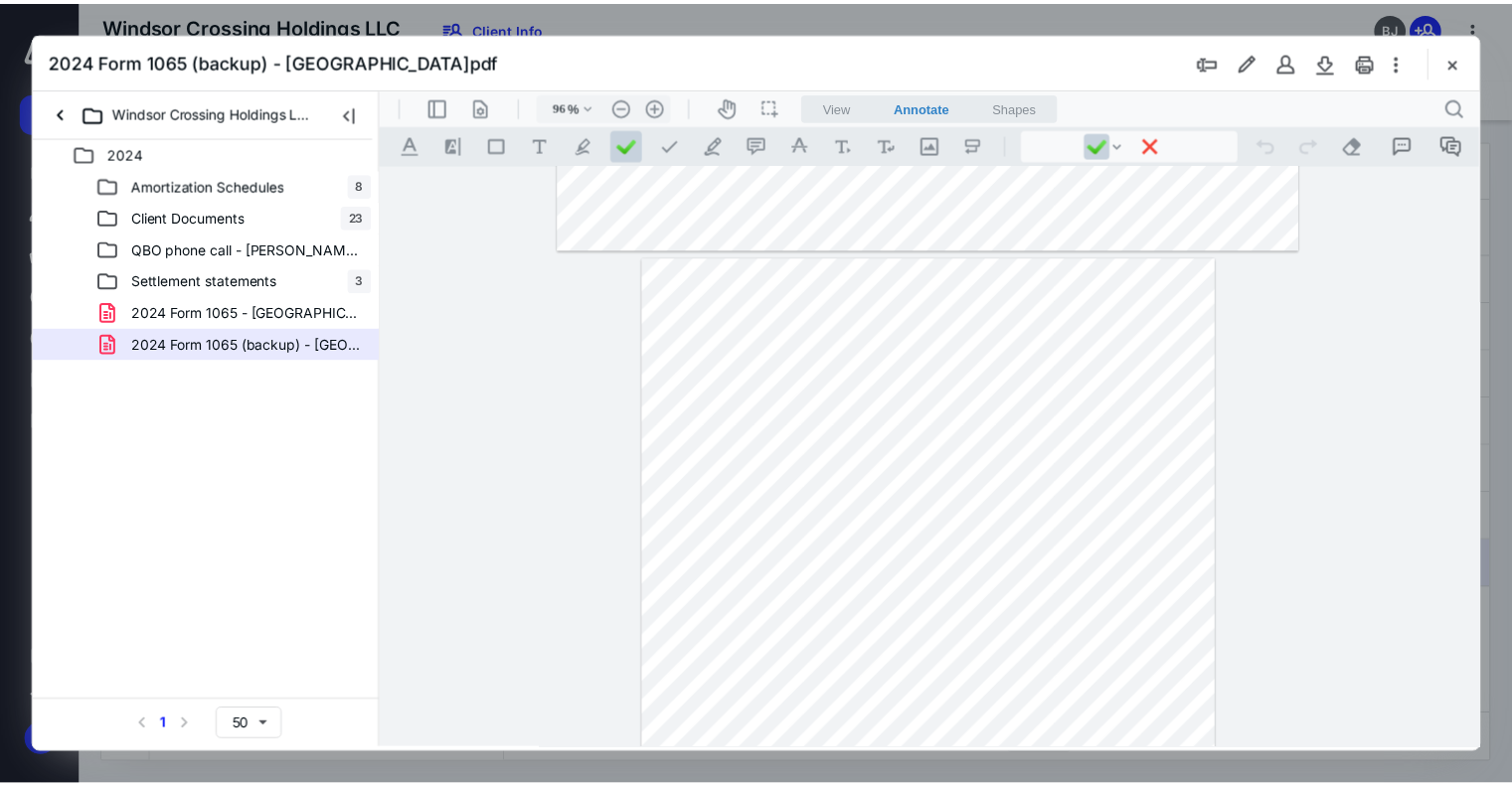 scroll, scrollTop: 497, scrollLeft: 700, axis: both 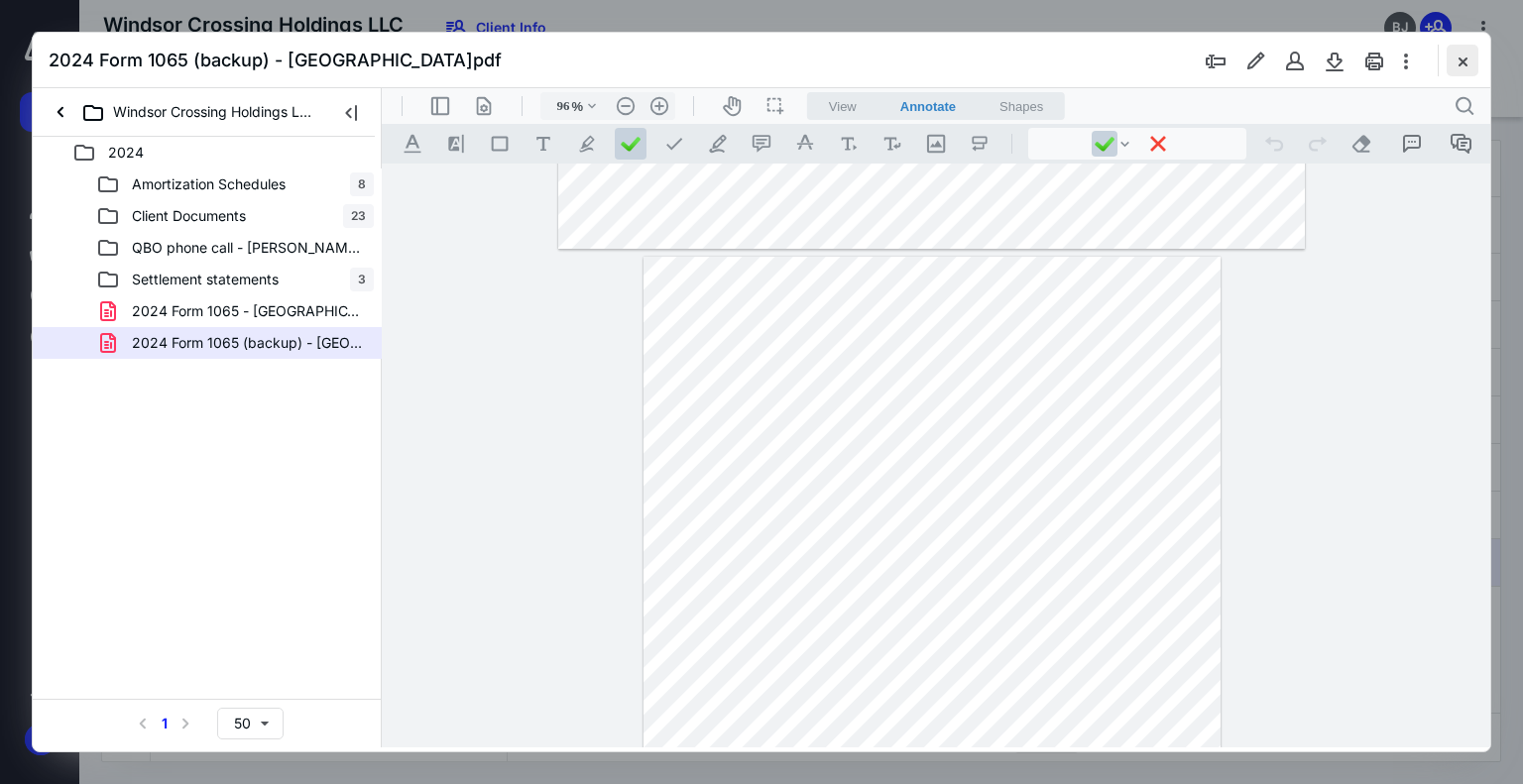 click at bounding box center (1463, 60) 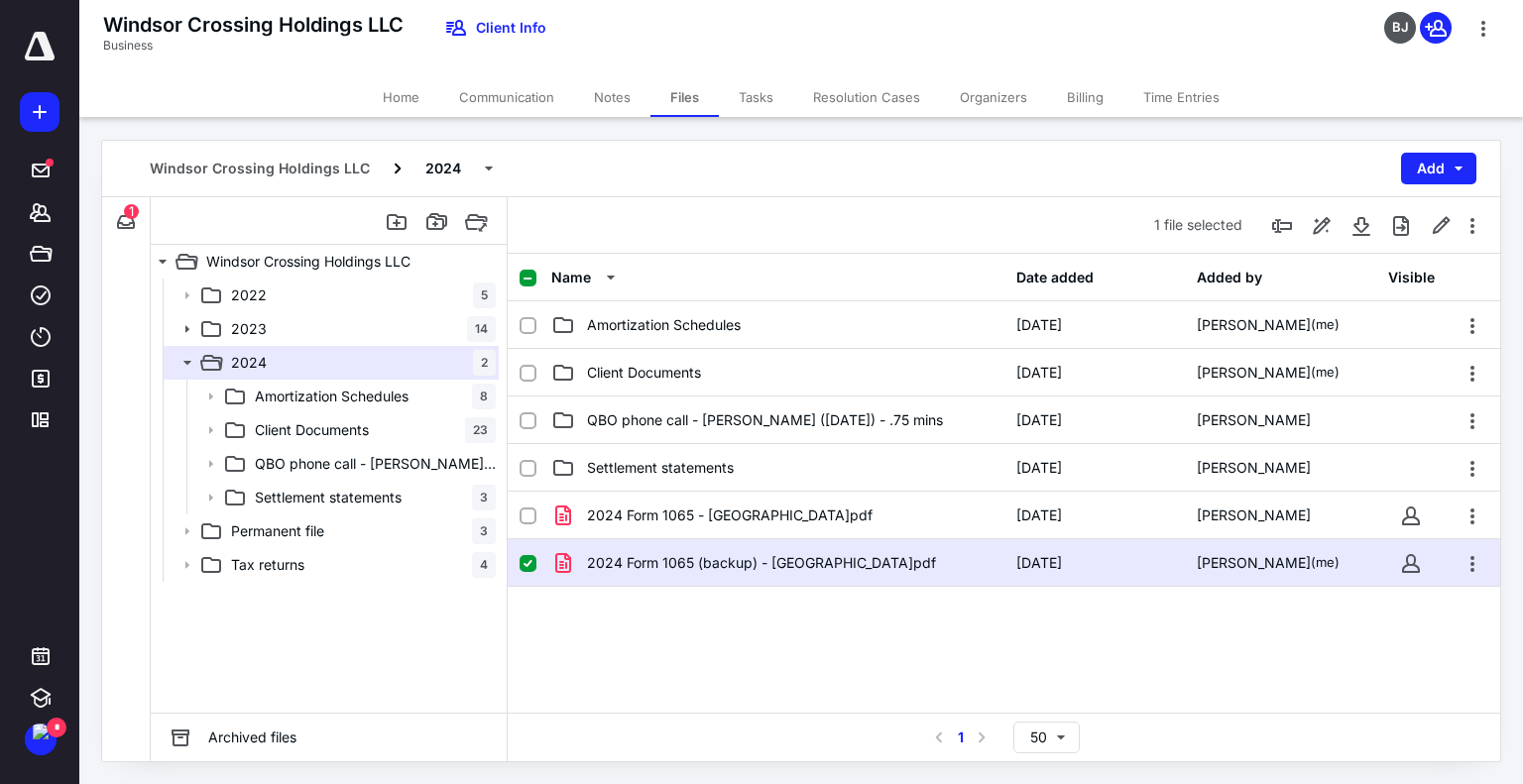 click 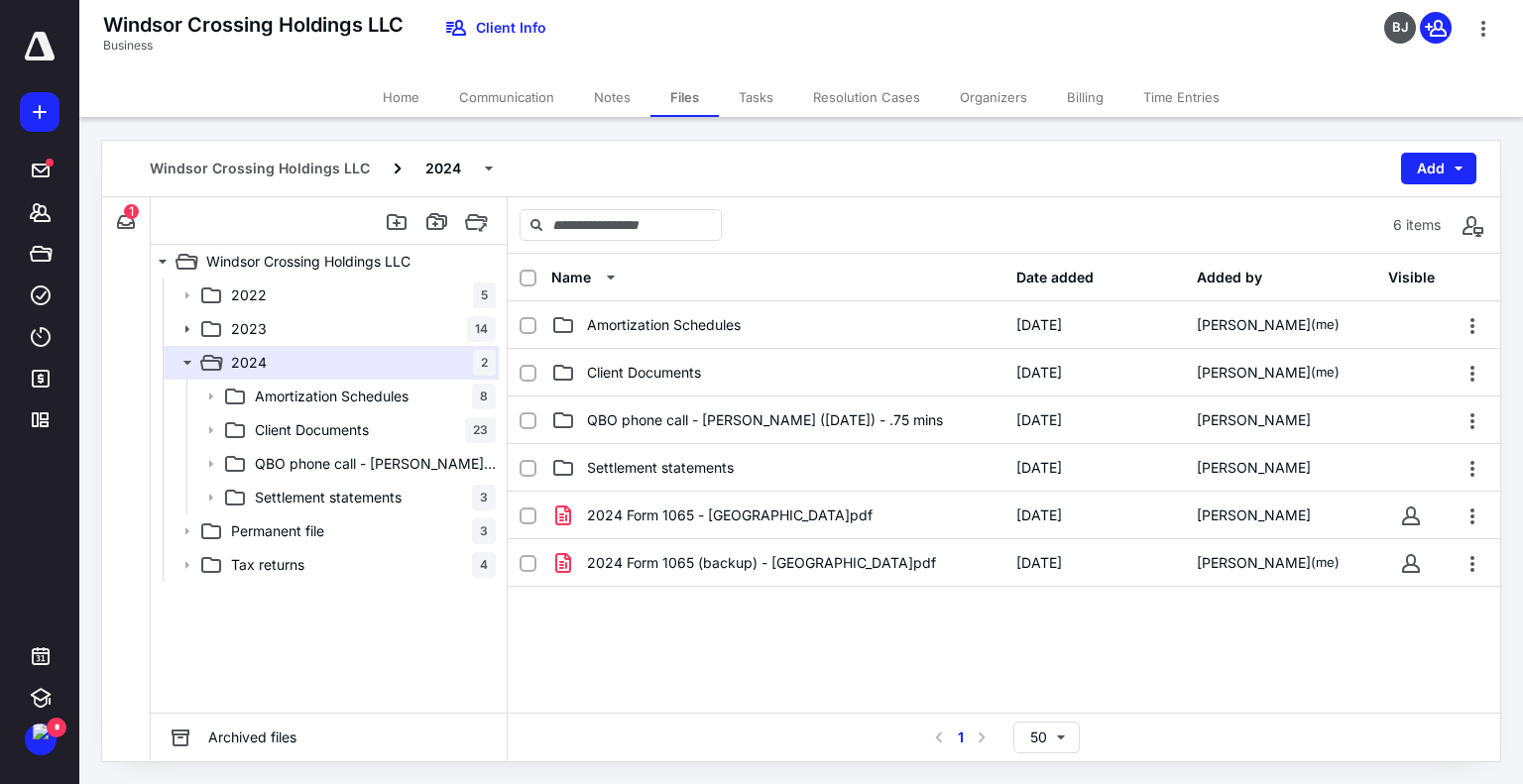 click at bounding box center (40, 47) 